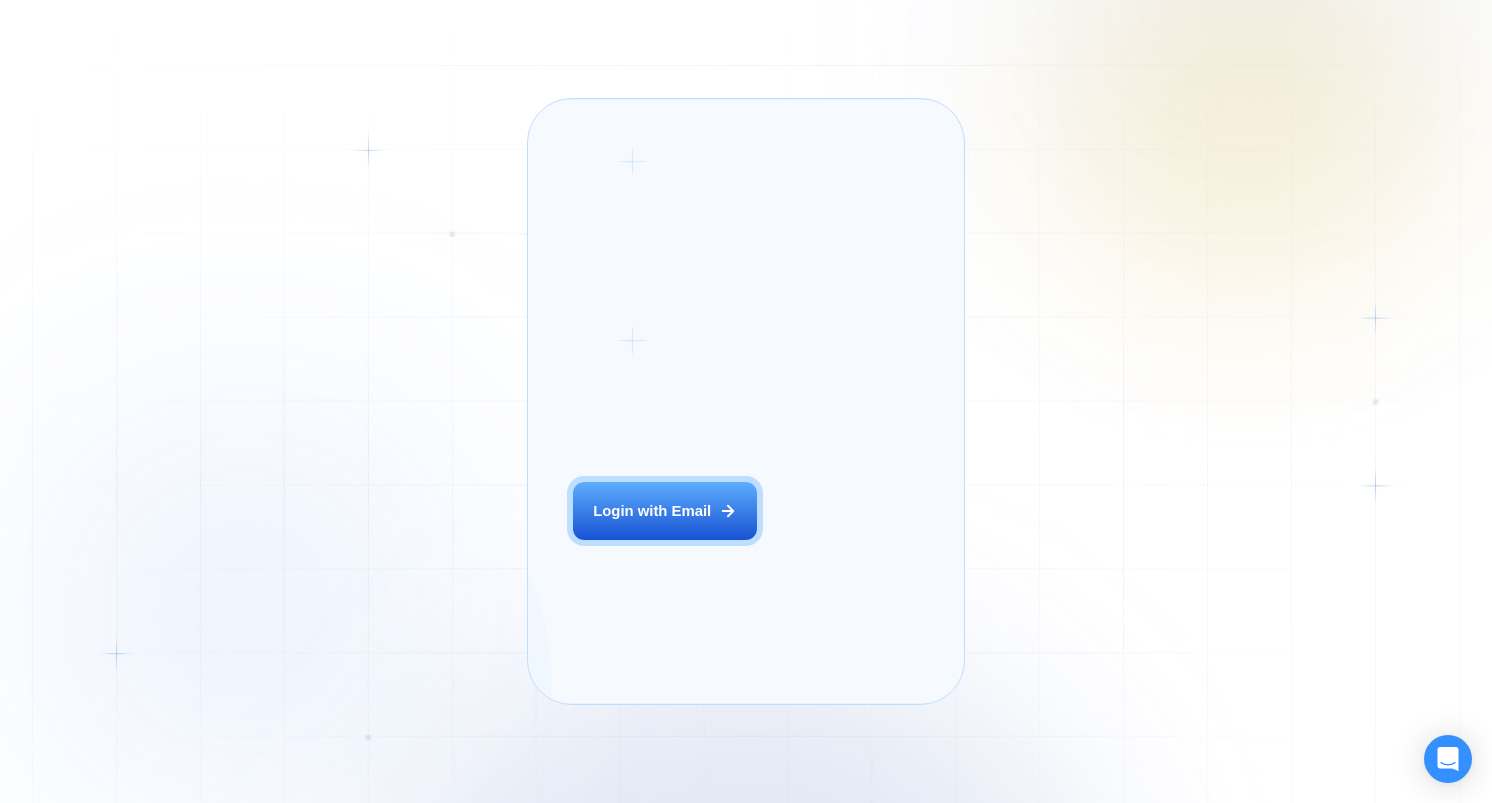 scroll, scrollTop: 0, scrollLeft: 0, axis: both 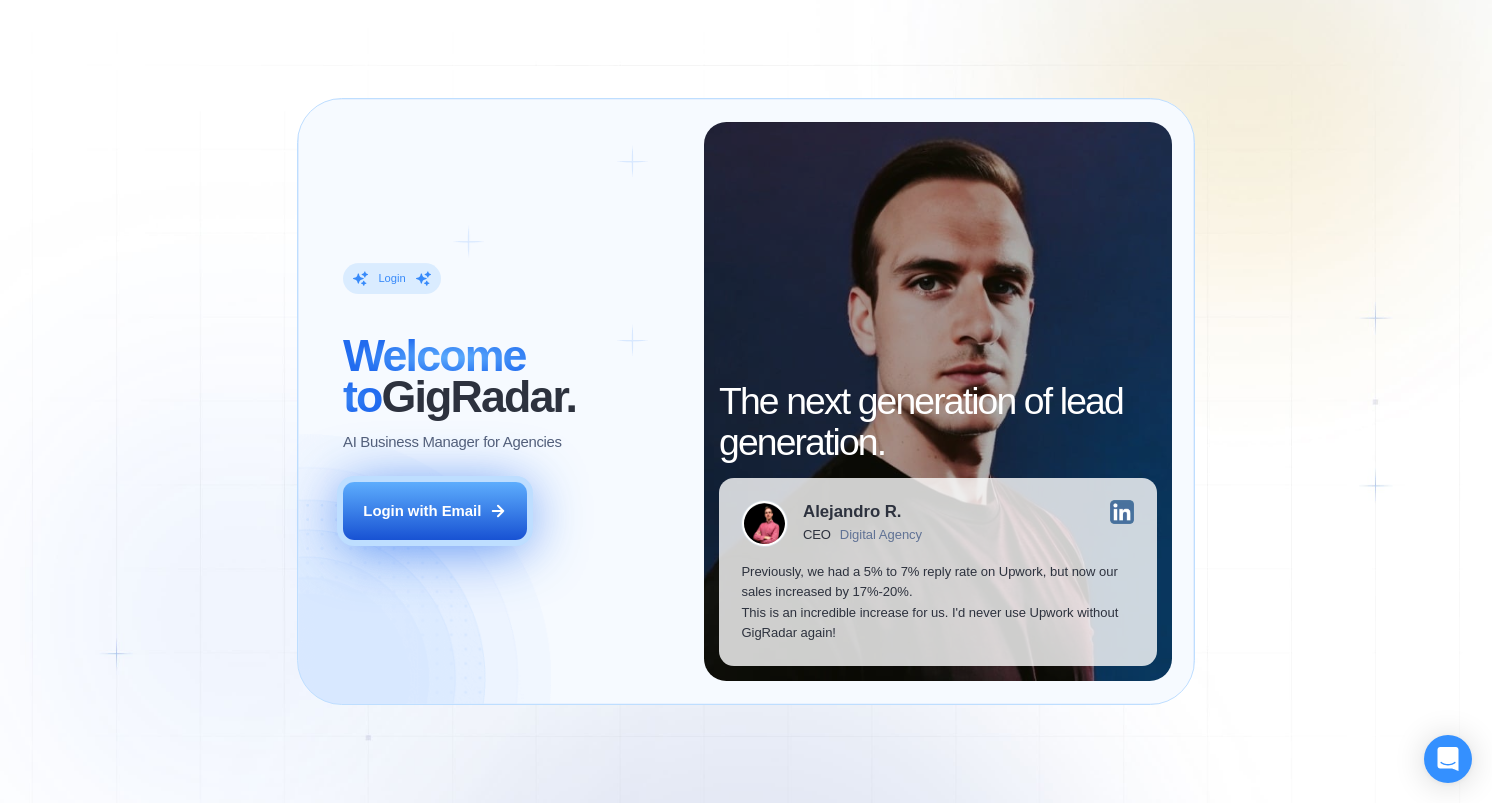 click on "Login with Email" at bounding box center (422, 511) 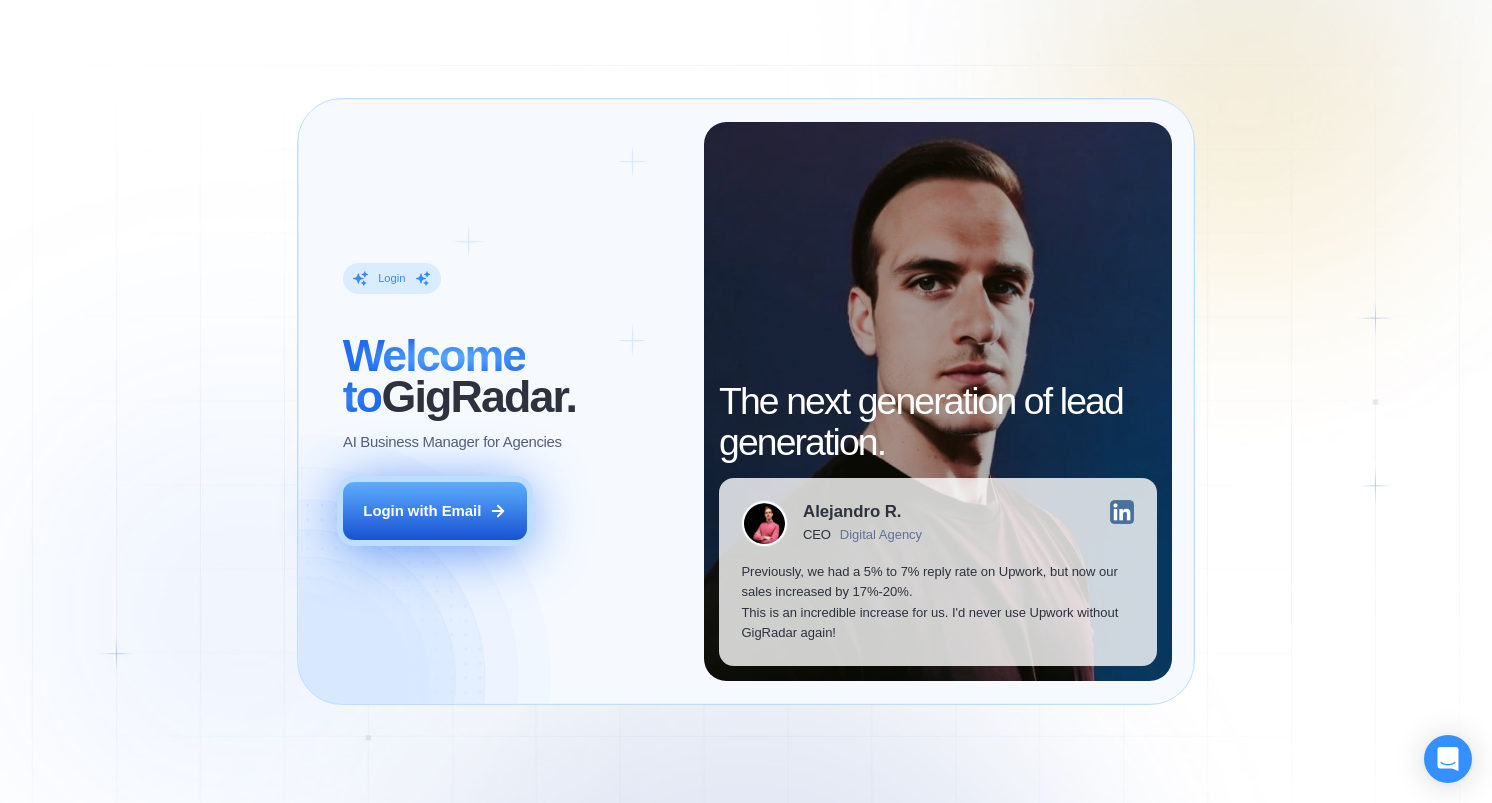 type 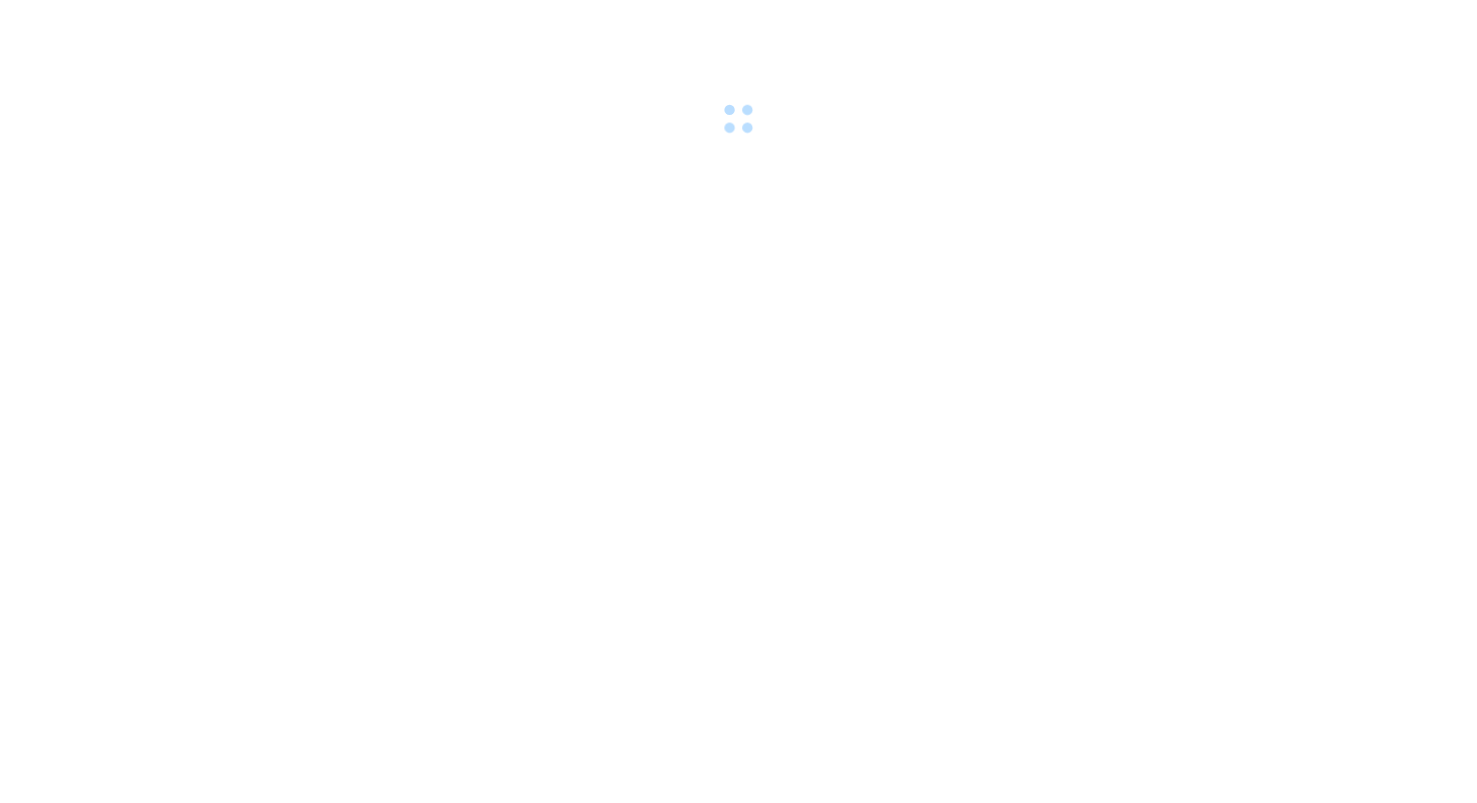 scroll, scrollTop: 0, scrollLeft: 0, axis: both 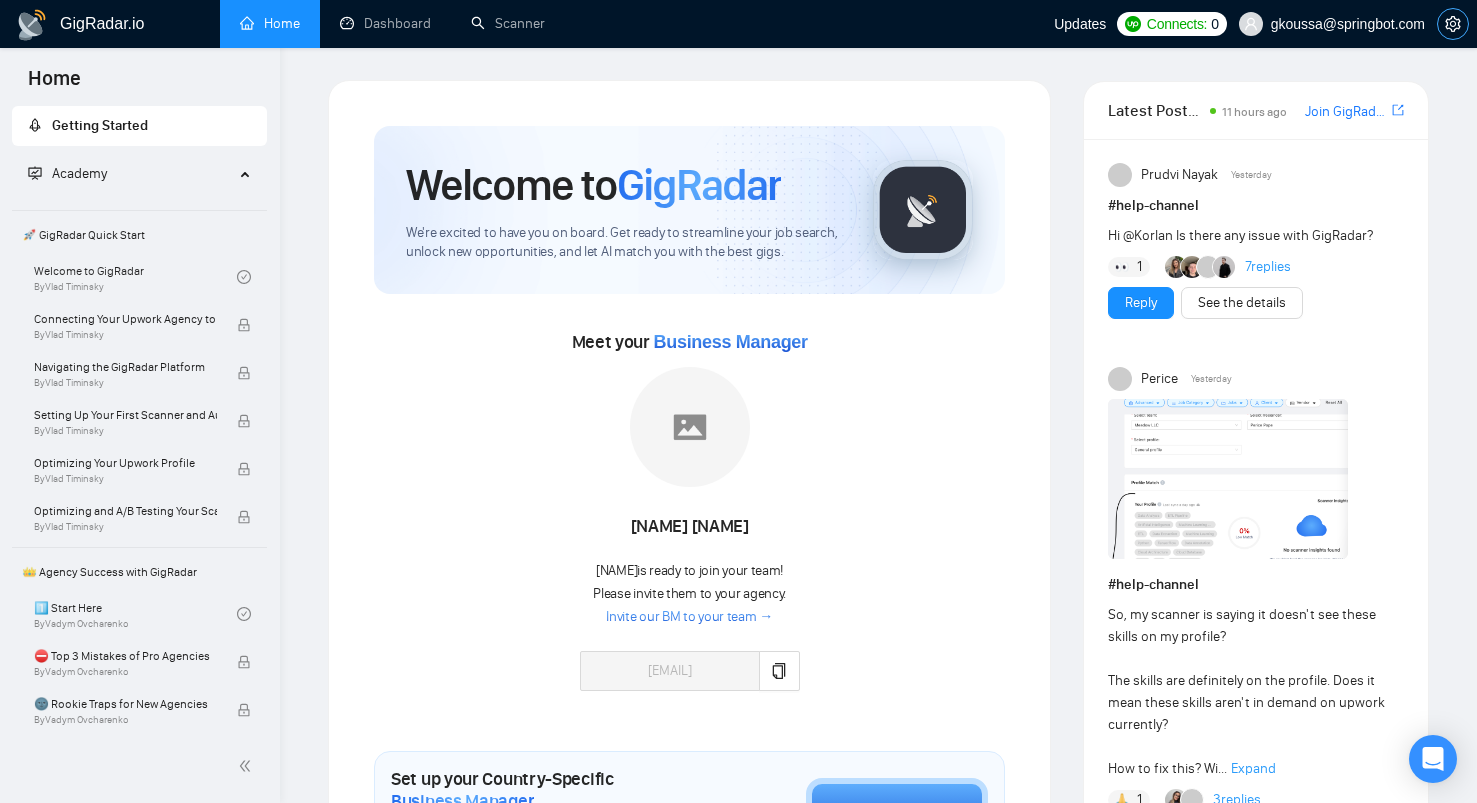 click 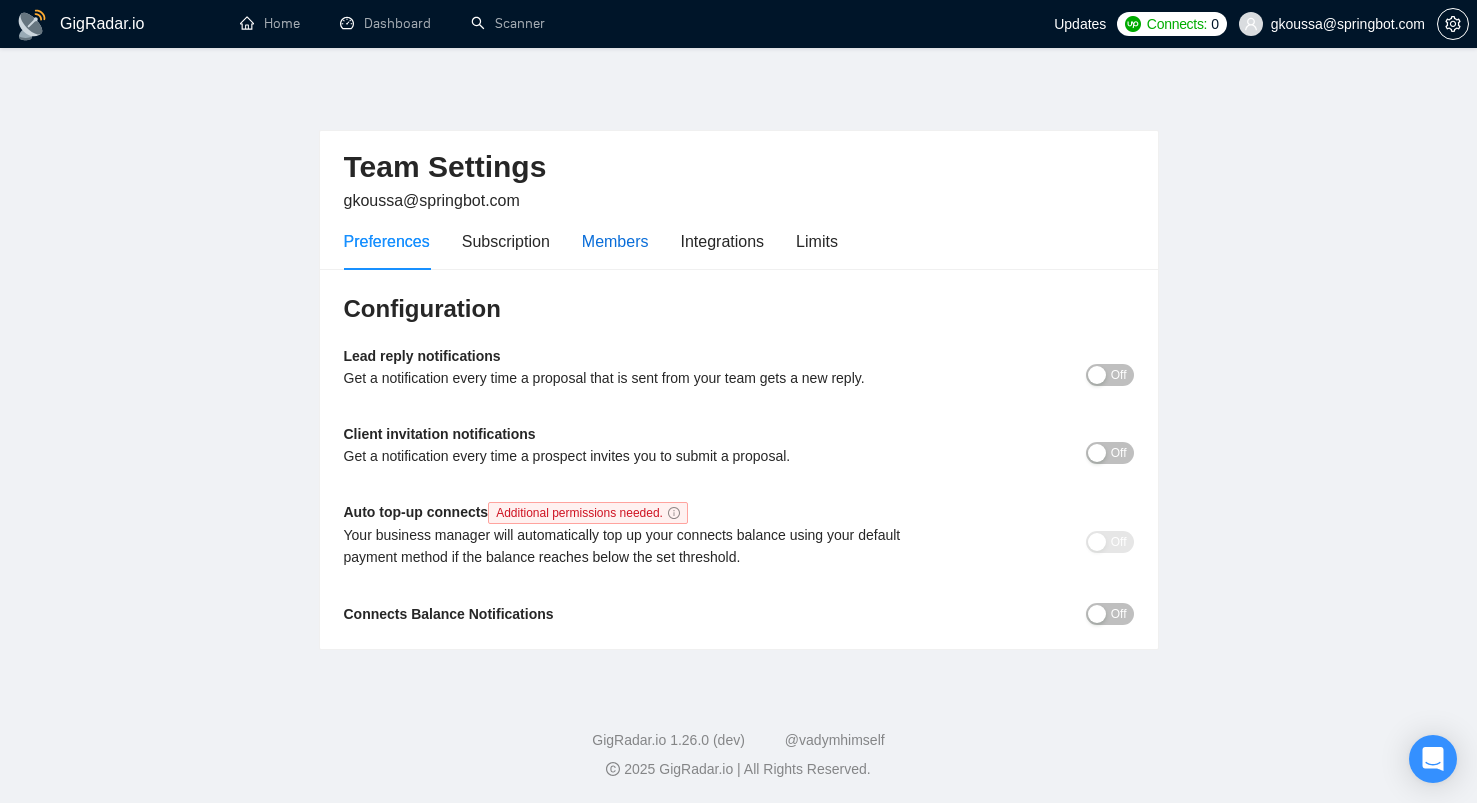 click on "Members" at bounding box center [615, 241] 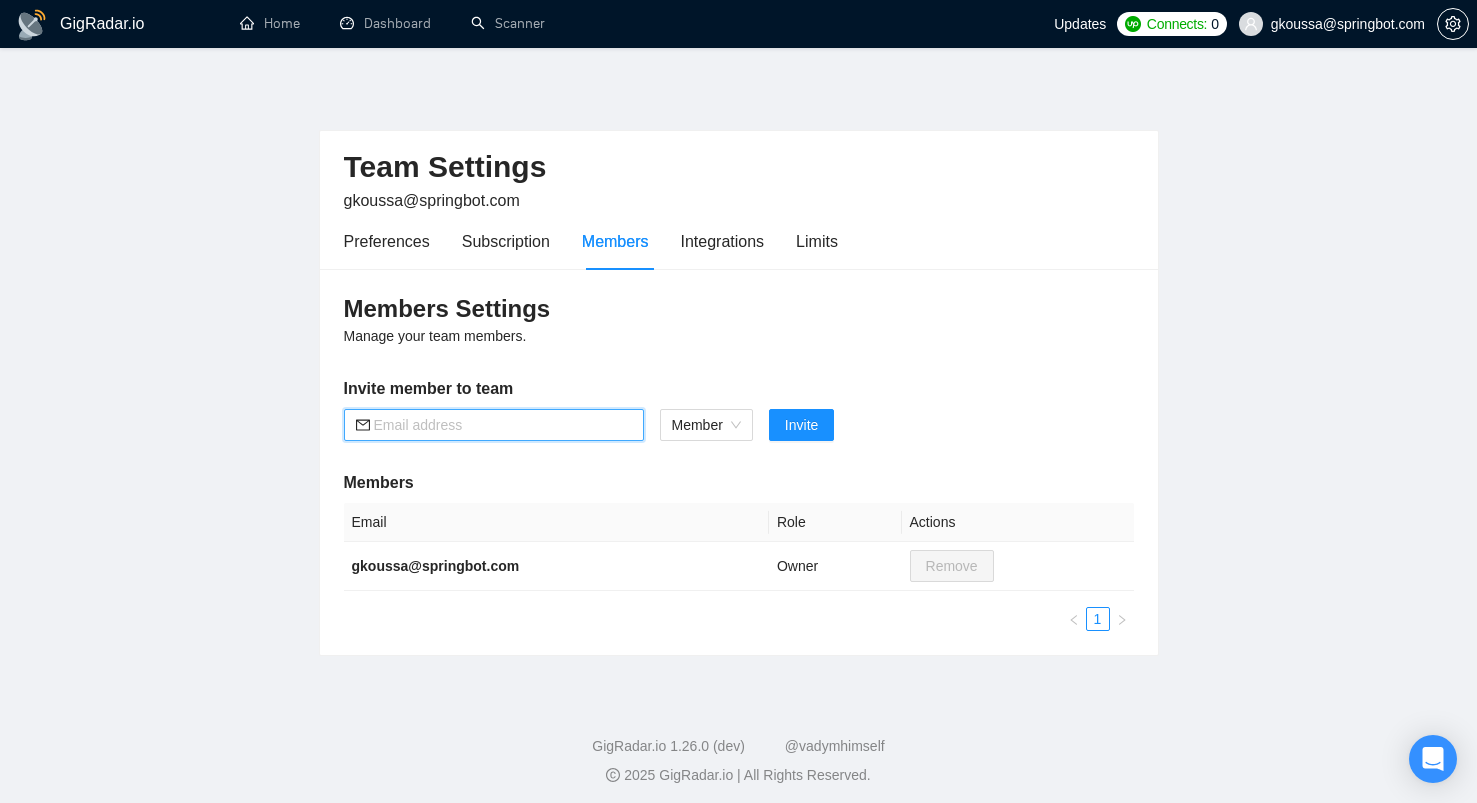 click at bounding box center (503, 425) 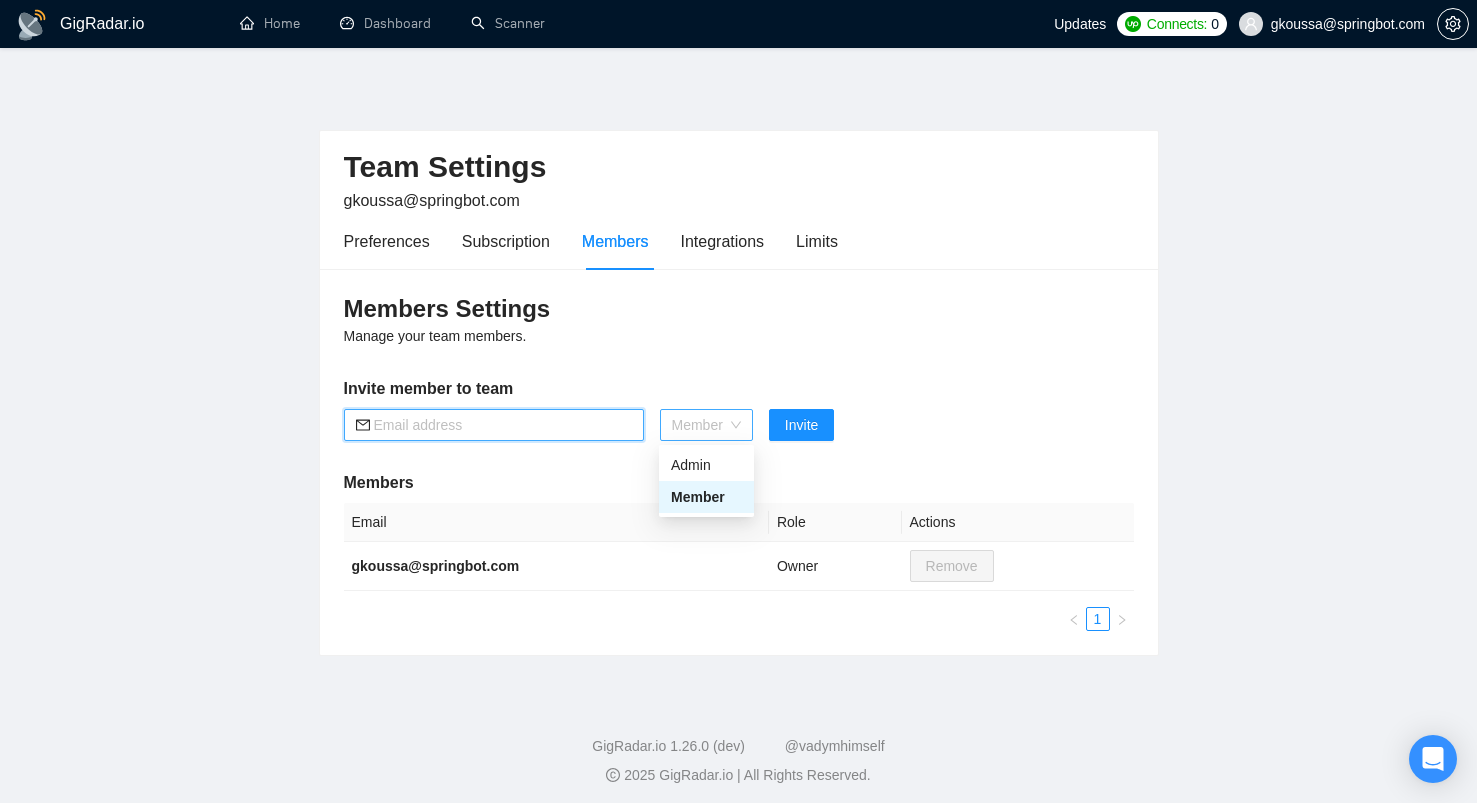 click on "Member" at bounding box center (706, 425) 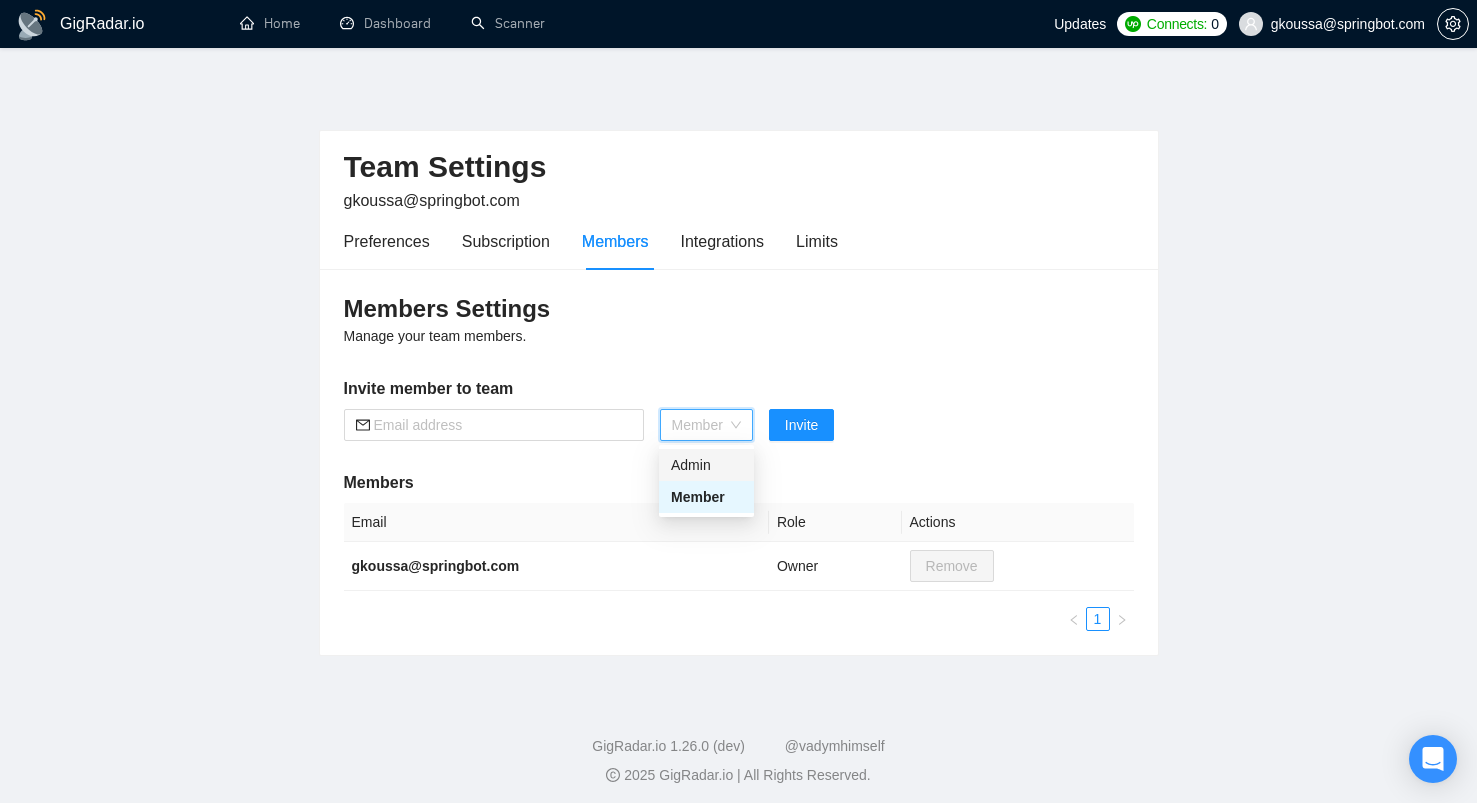 click on "Admin" at bounding box center [706, 465] 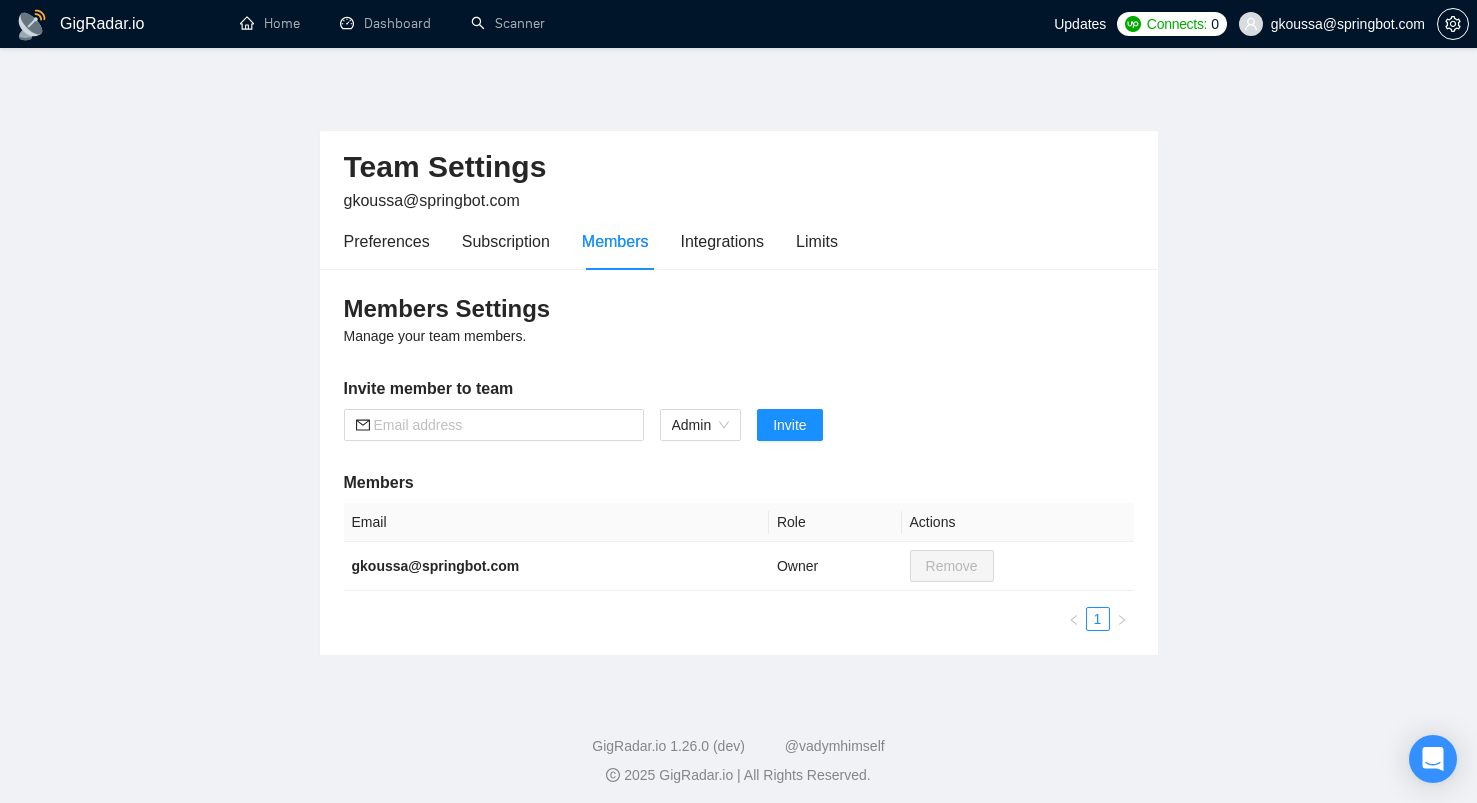click on "Members Settings Manage your team members. Invite member to team Admin Invite Members Email Role Actions [EMAIL] Owner Remove 1" at bounding box center (739, 462) 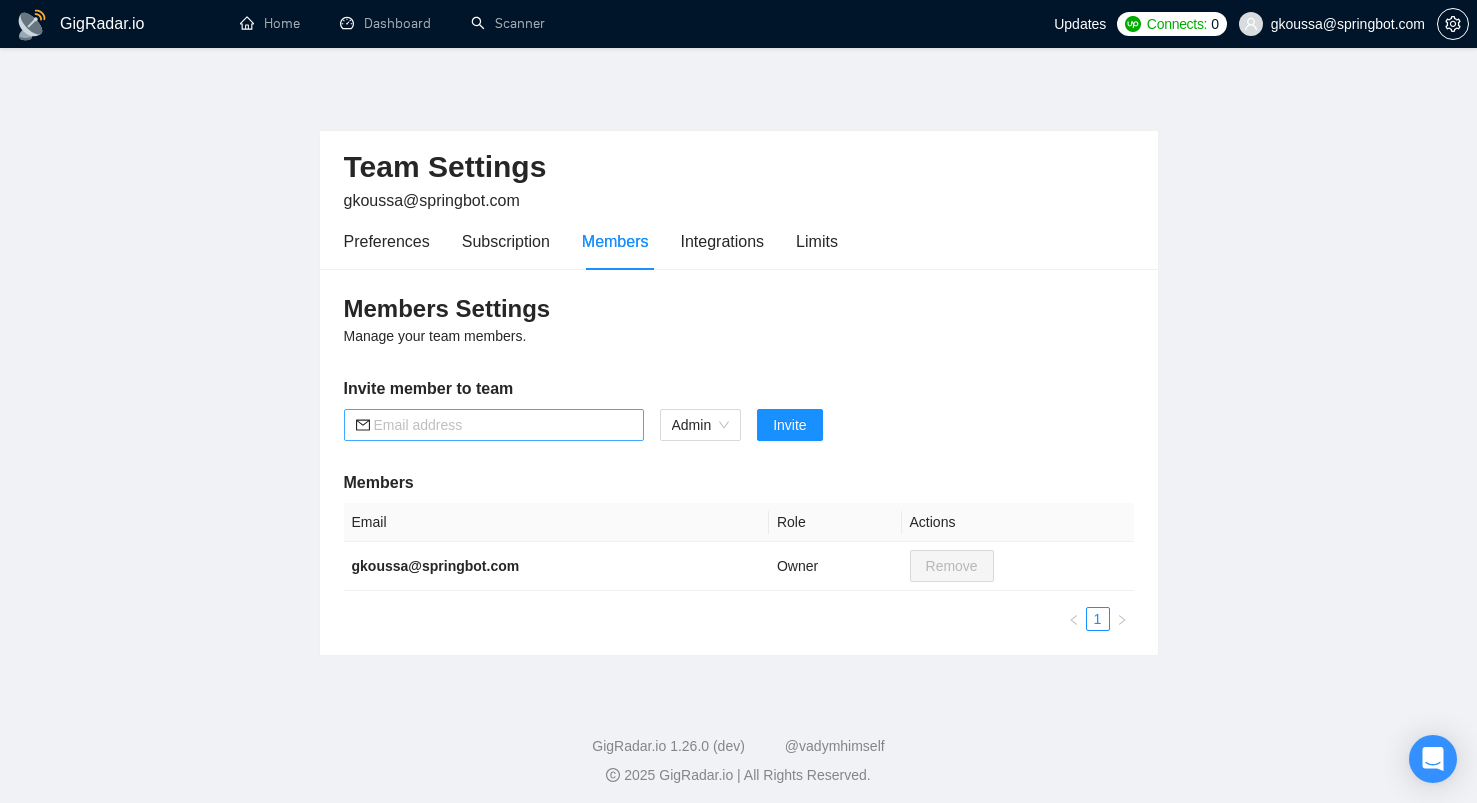 click at bounding box center [503, 425] 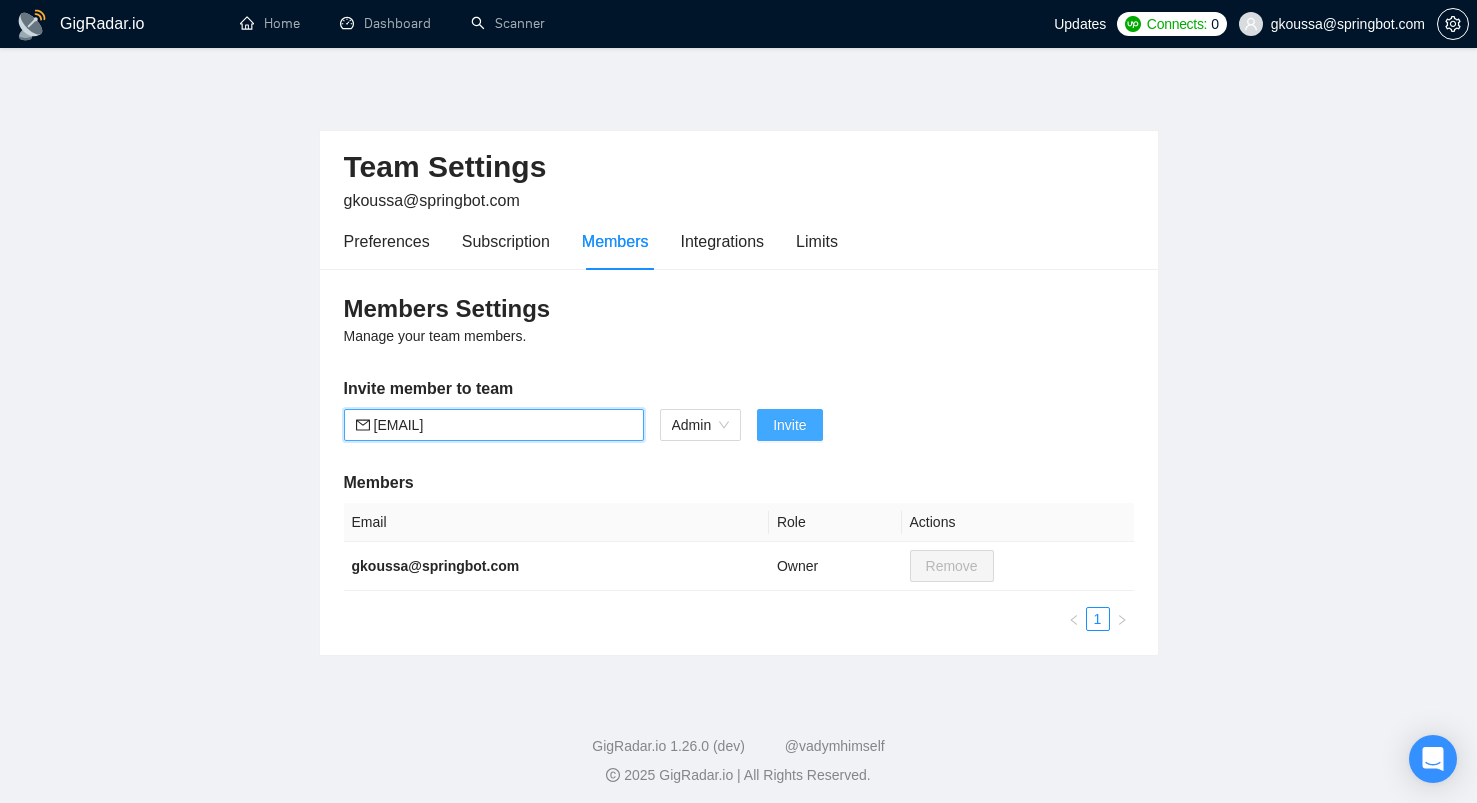 type on "[EMAIL]" 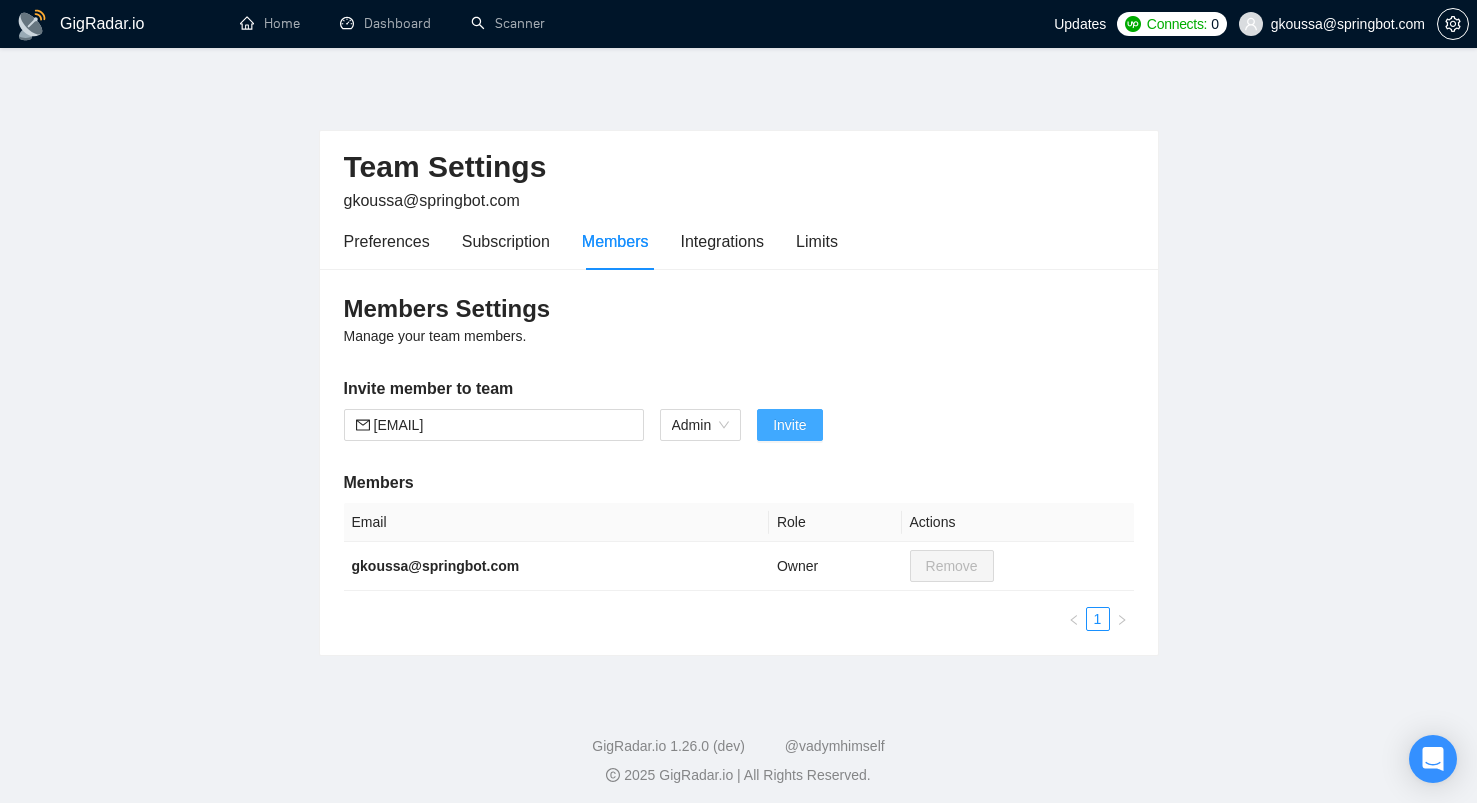 click on "Invite" at bounding box center (789, 425) 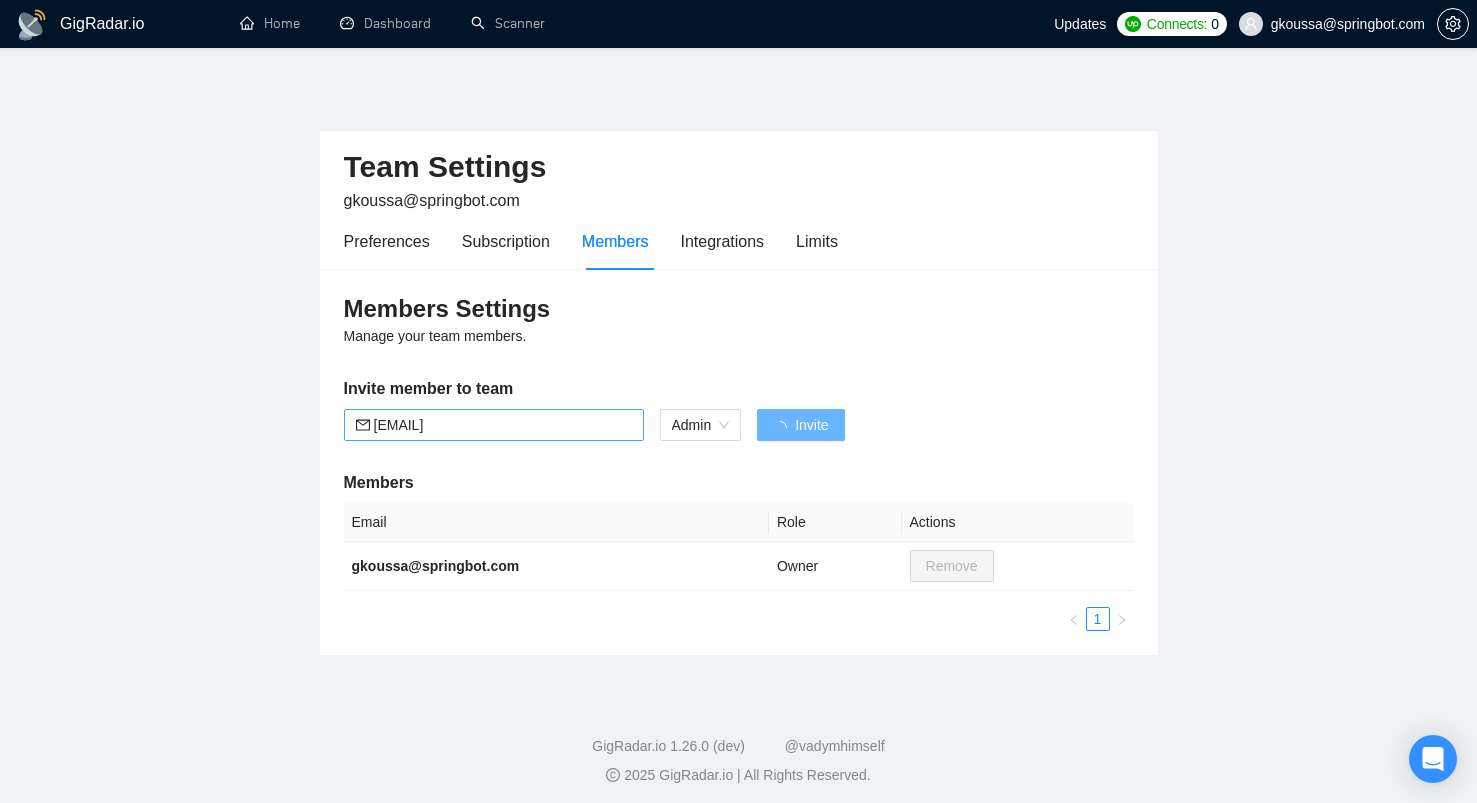 click on "[EMAIL]" at bounding box center [503, 425] 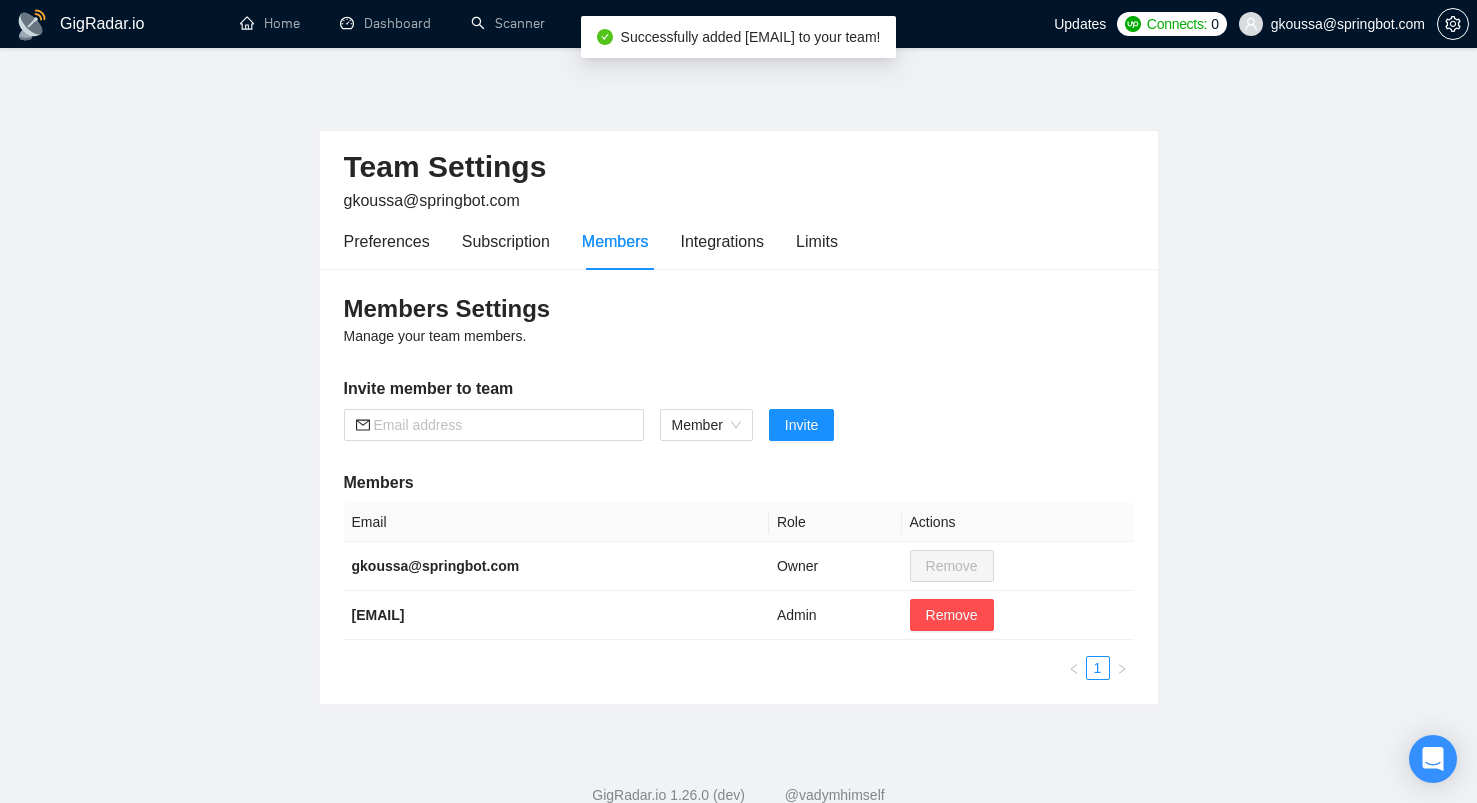 click at bounding box center [503, 425] 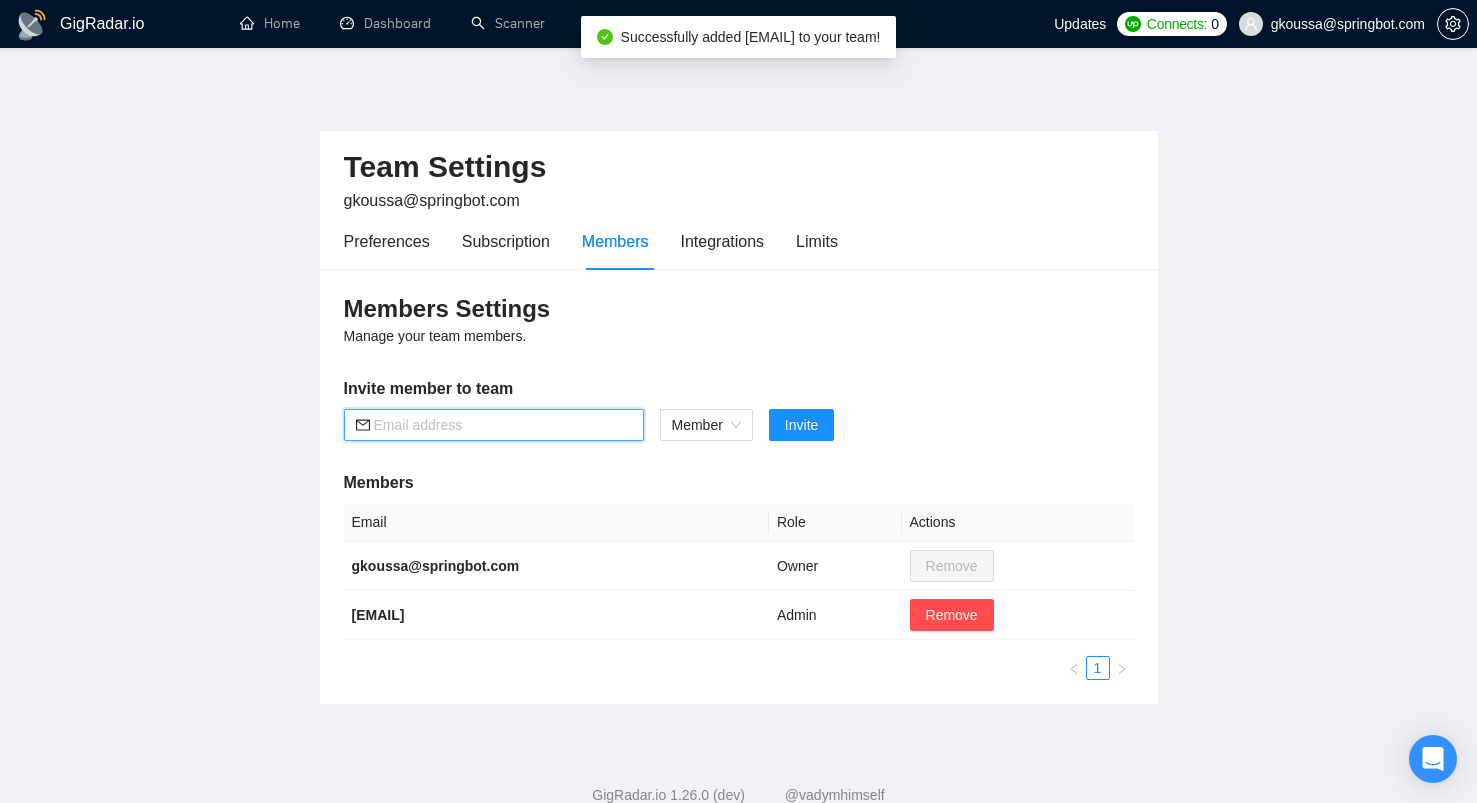 click at bounding box center (503, 425) 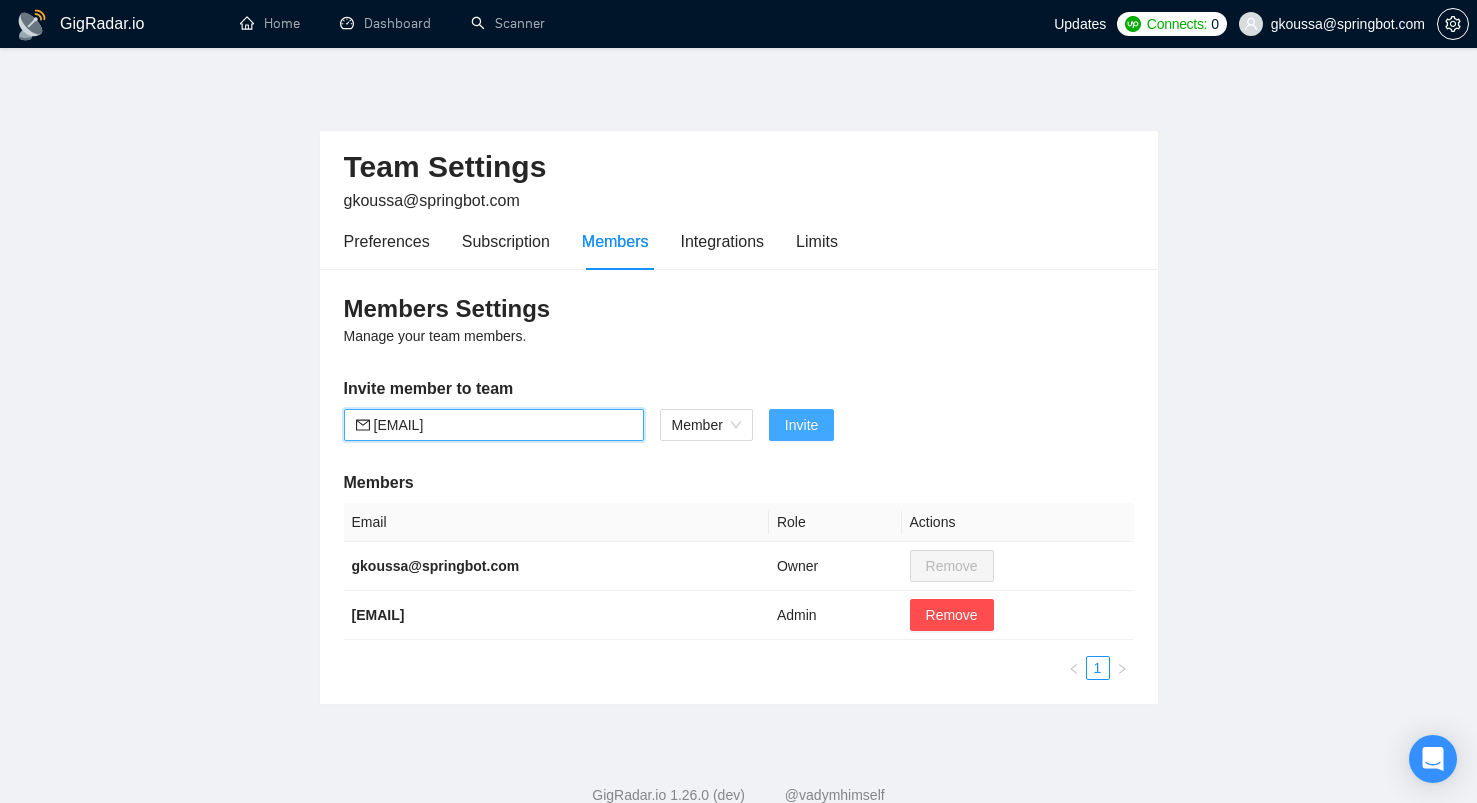 type on "[EMAIL]" 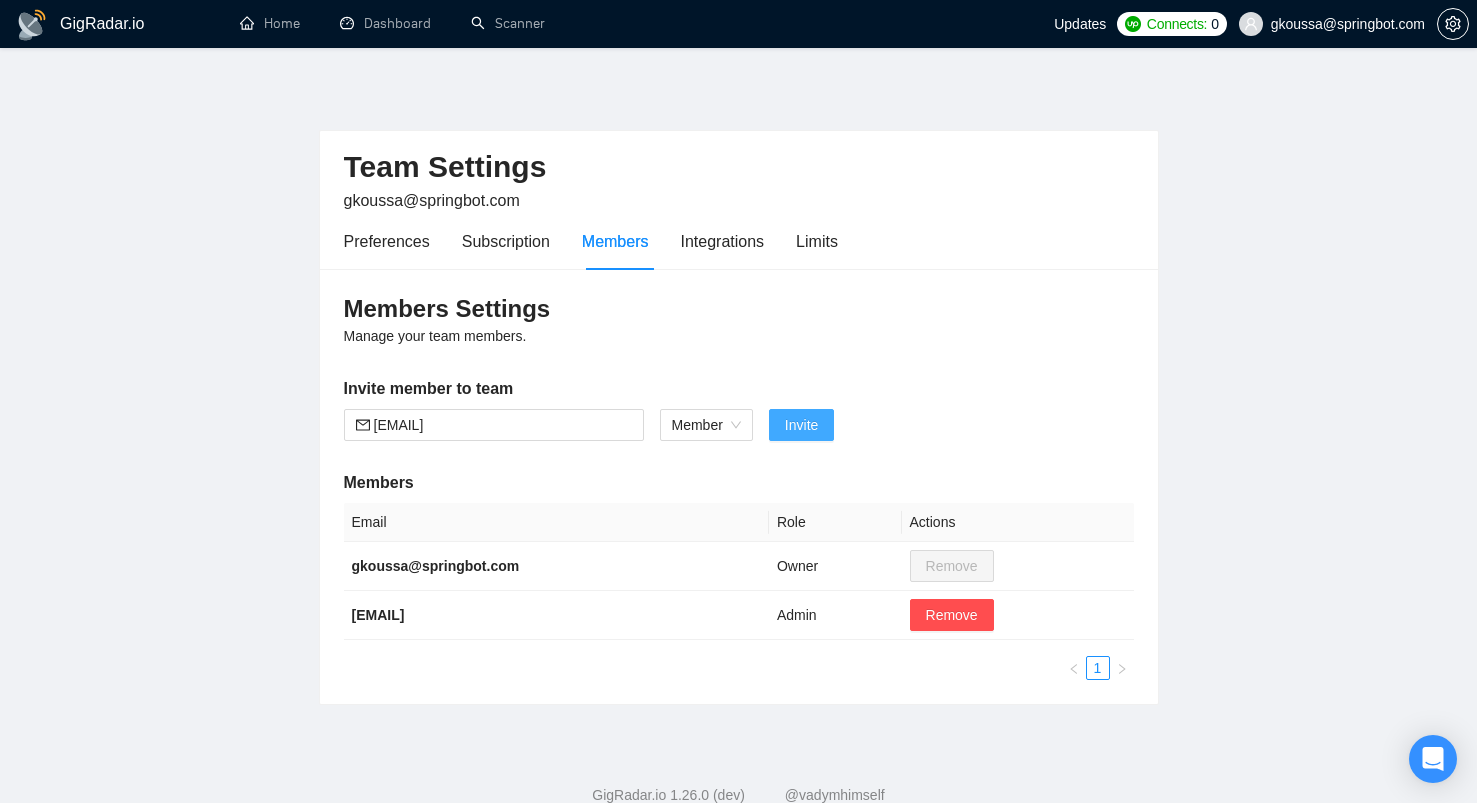 click on "Invite" at bounding box center (801, 425) 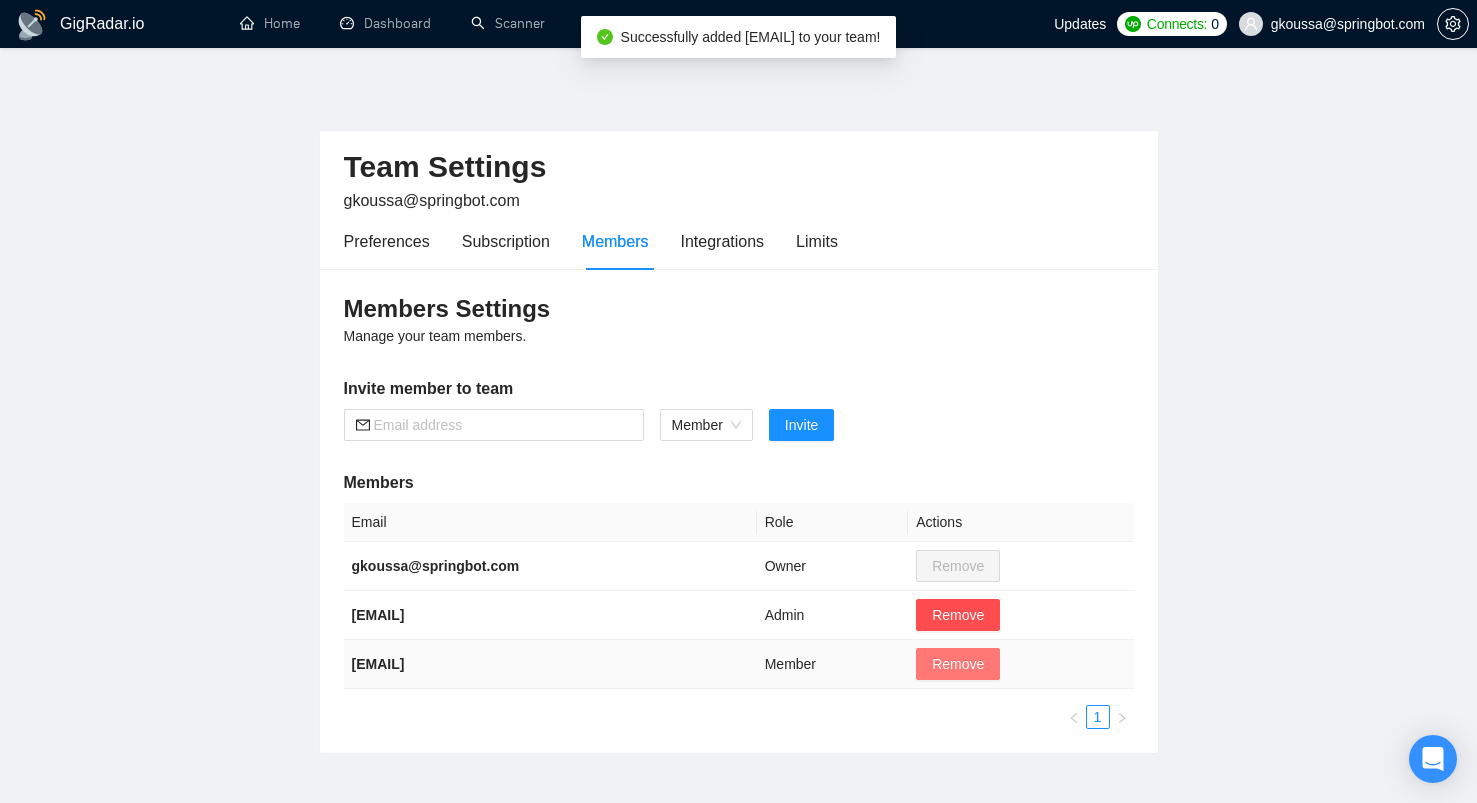click on "Remove" at bounding box center [958, 664] 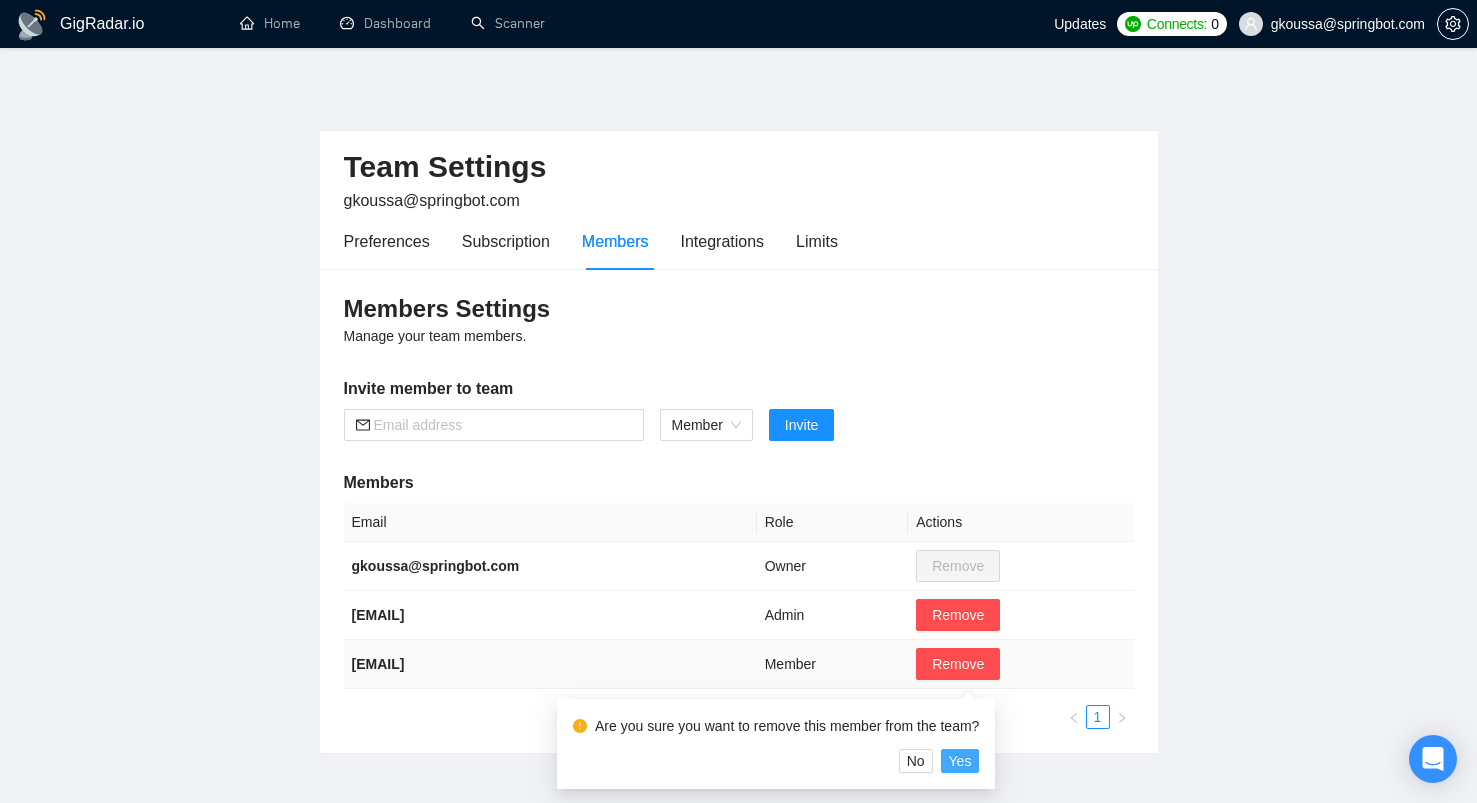 click on "Yes" at bounding box center (960, 761) 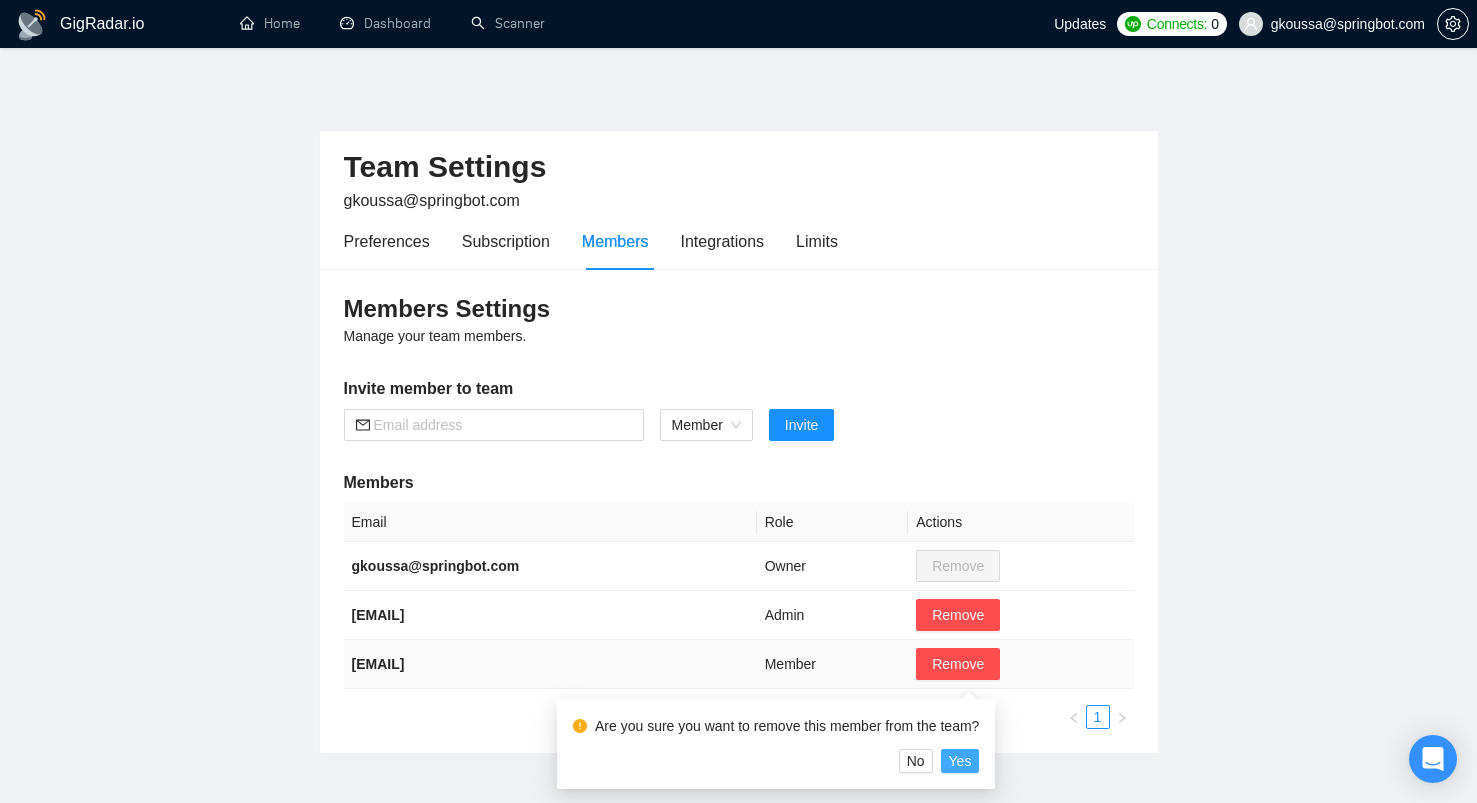 click on "Yes" at bounding box center [960, 761] 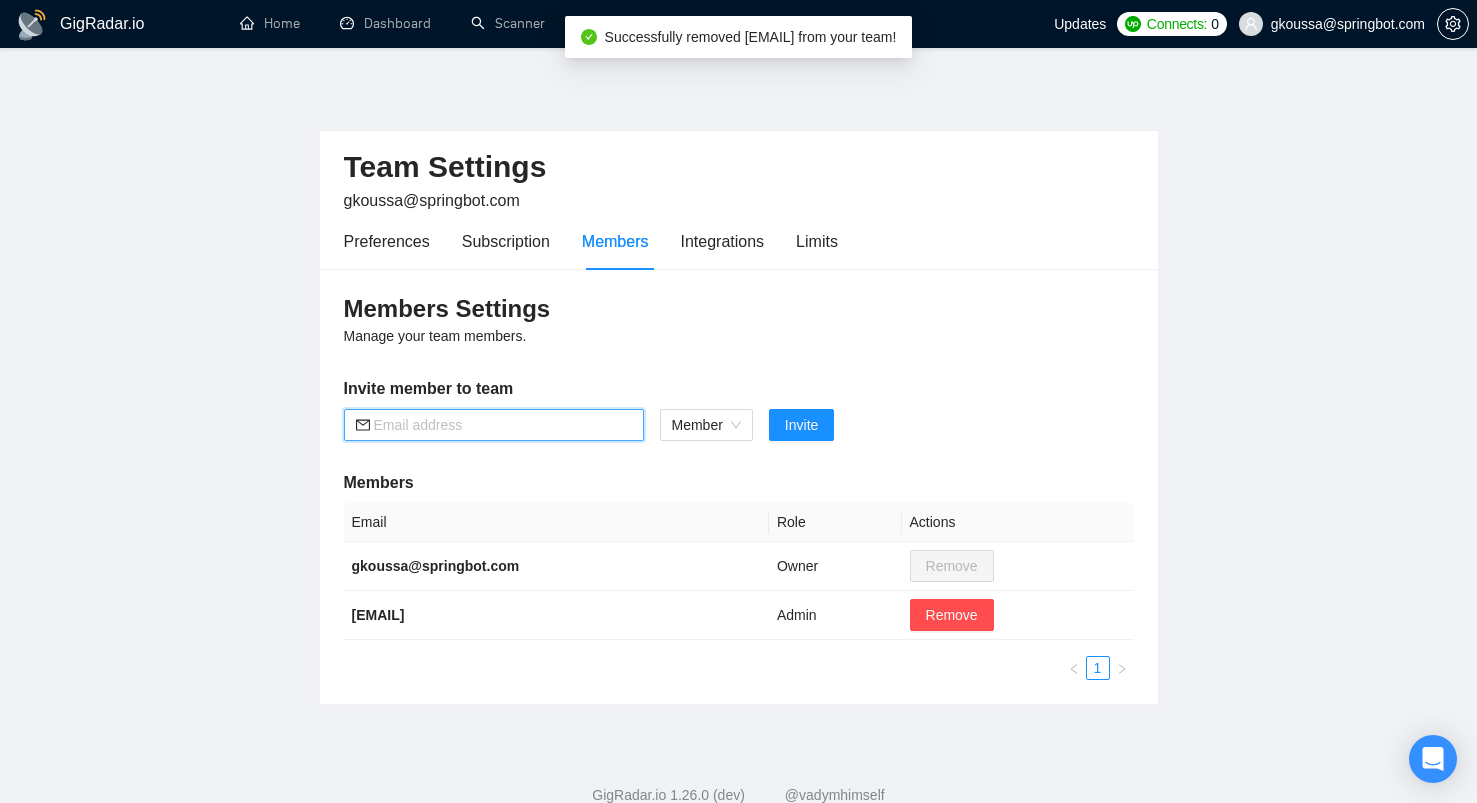 click at bounding box center (503, 425) 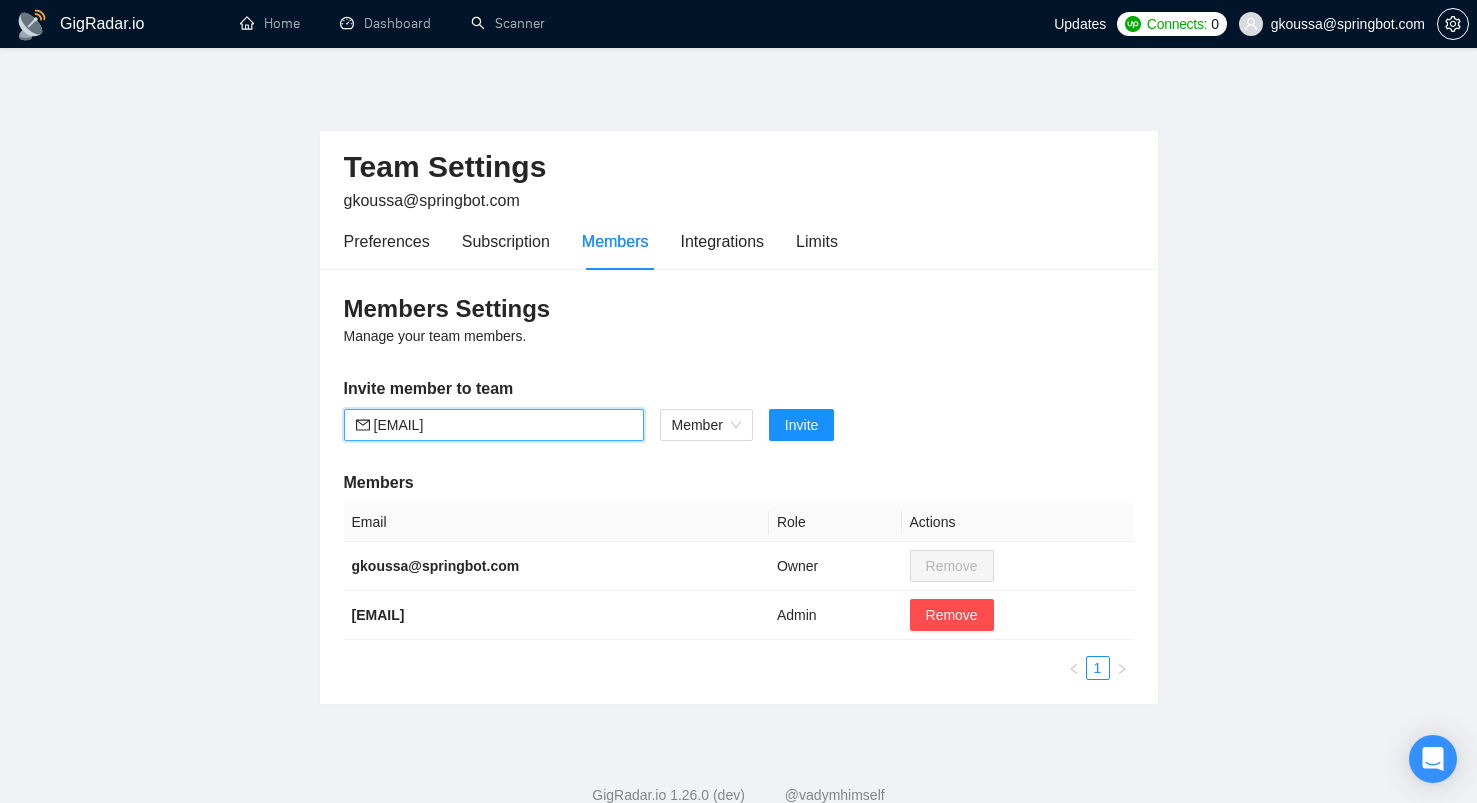type on "[EMAIL]" 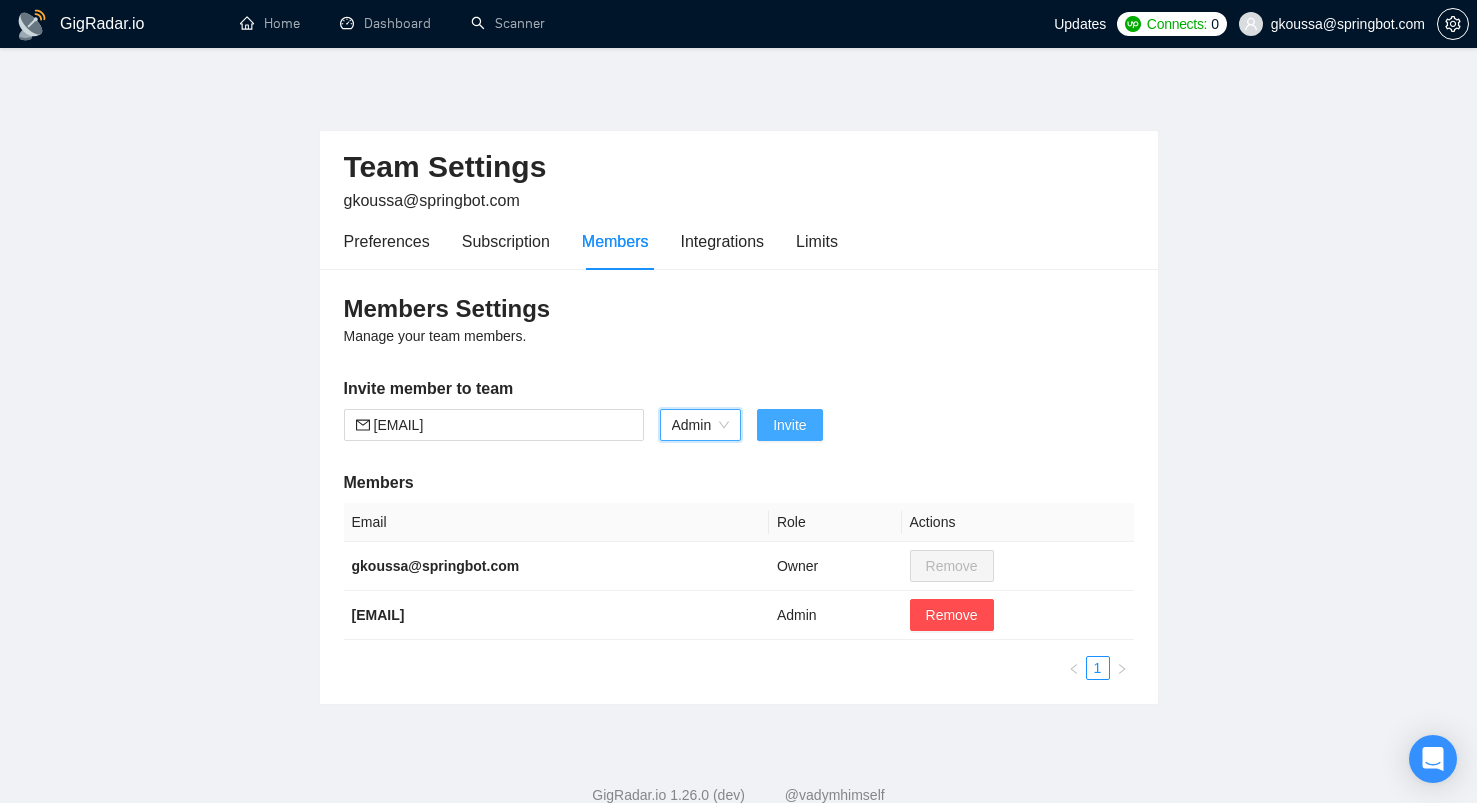 click on "Invite" at bounding box center (789, 425) 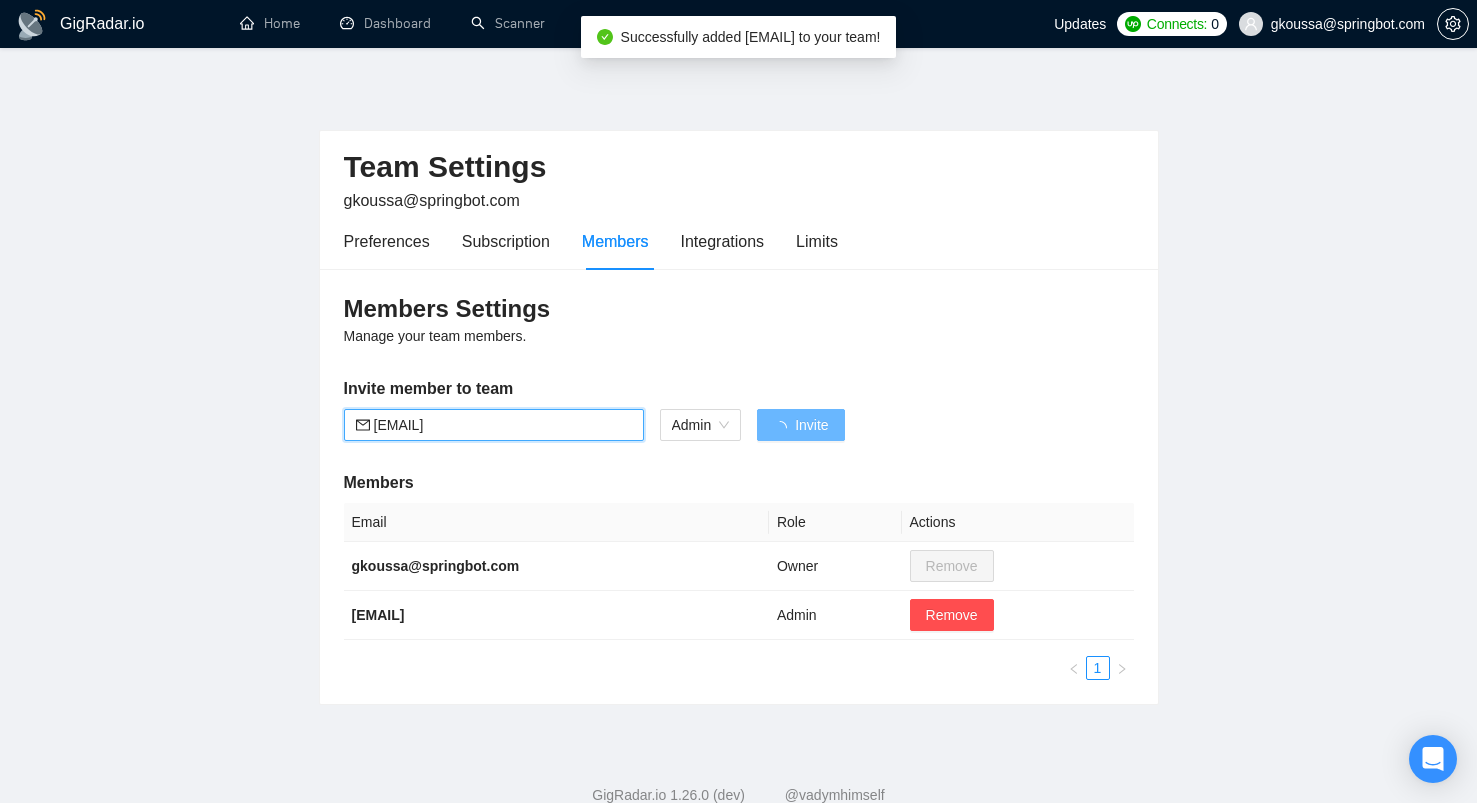 click on "[EMAIL]" at bounding box center (503, 425) 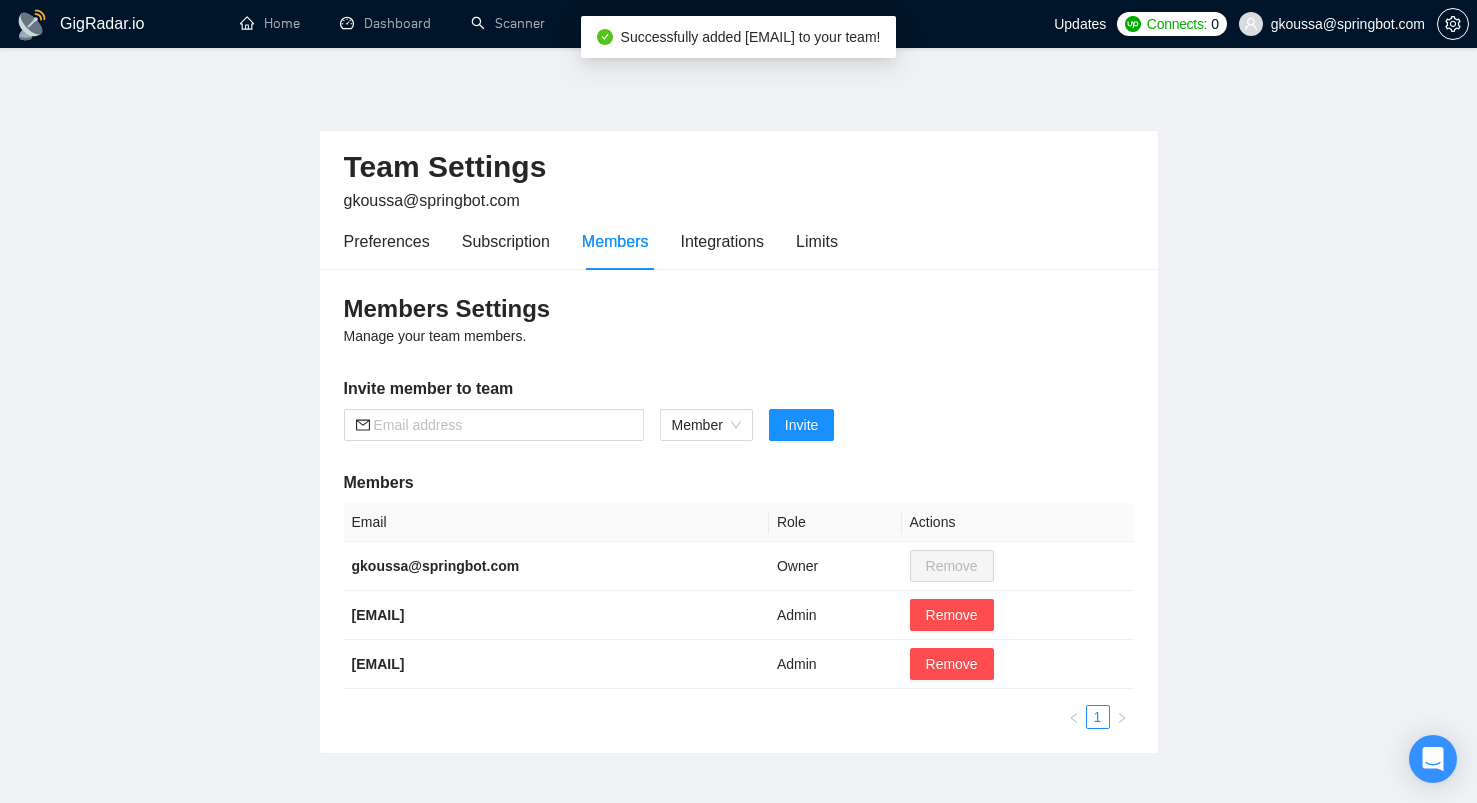 click at bounding box center (503, 425) 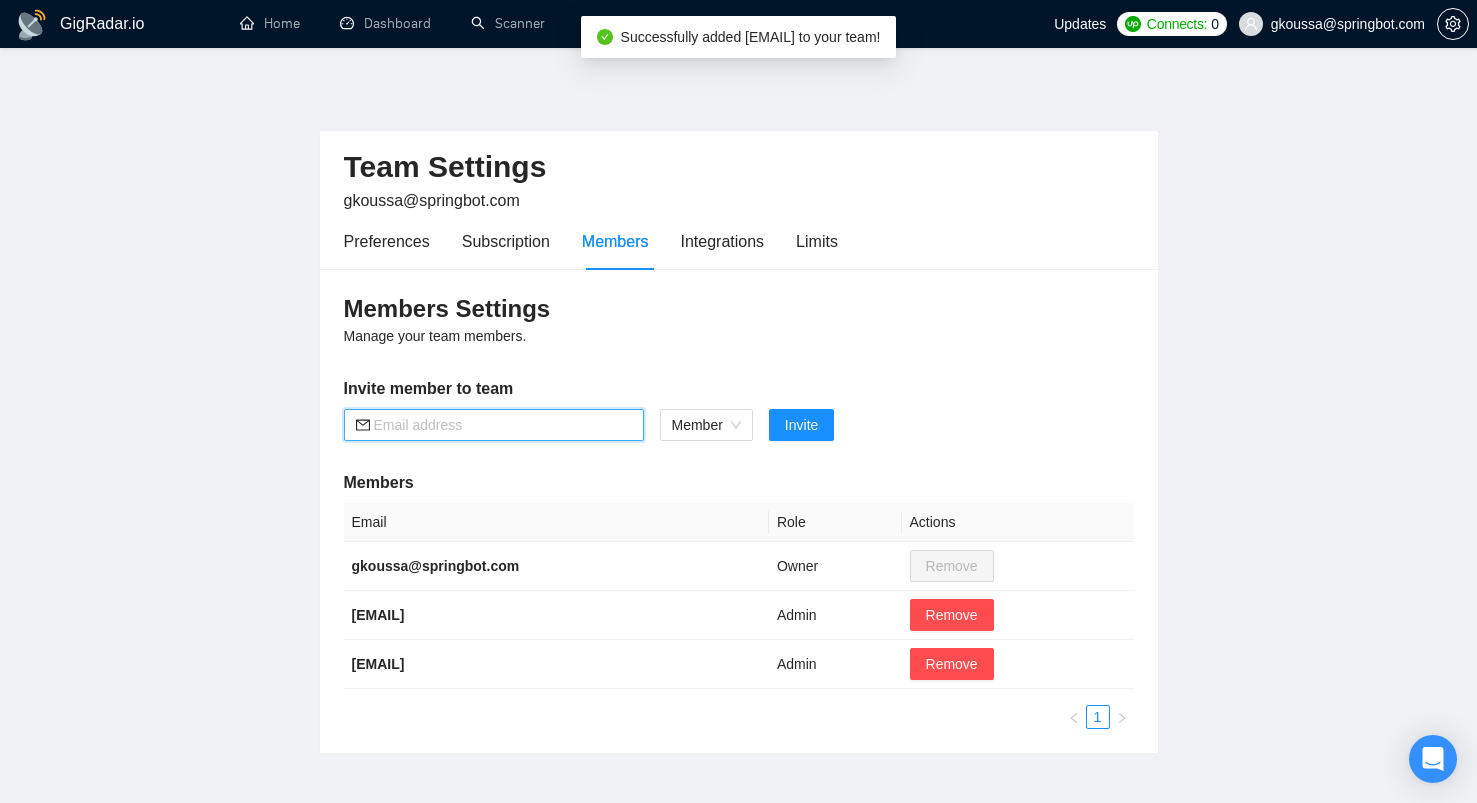 click at bounding box center [503, 425] 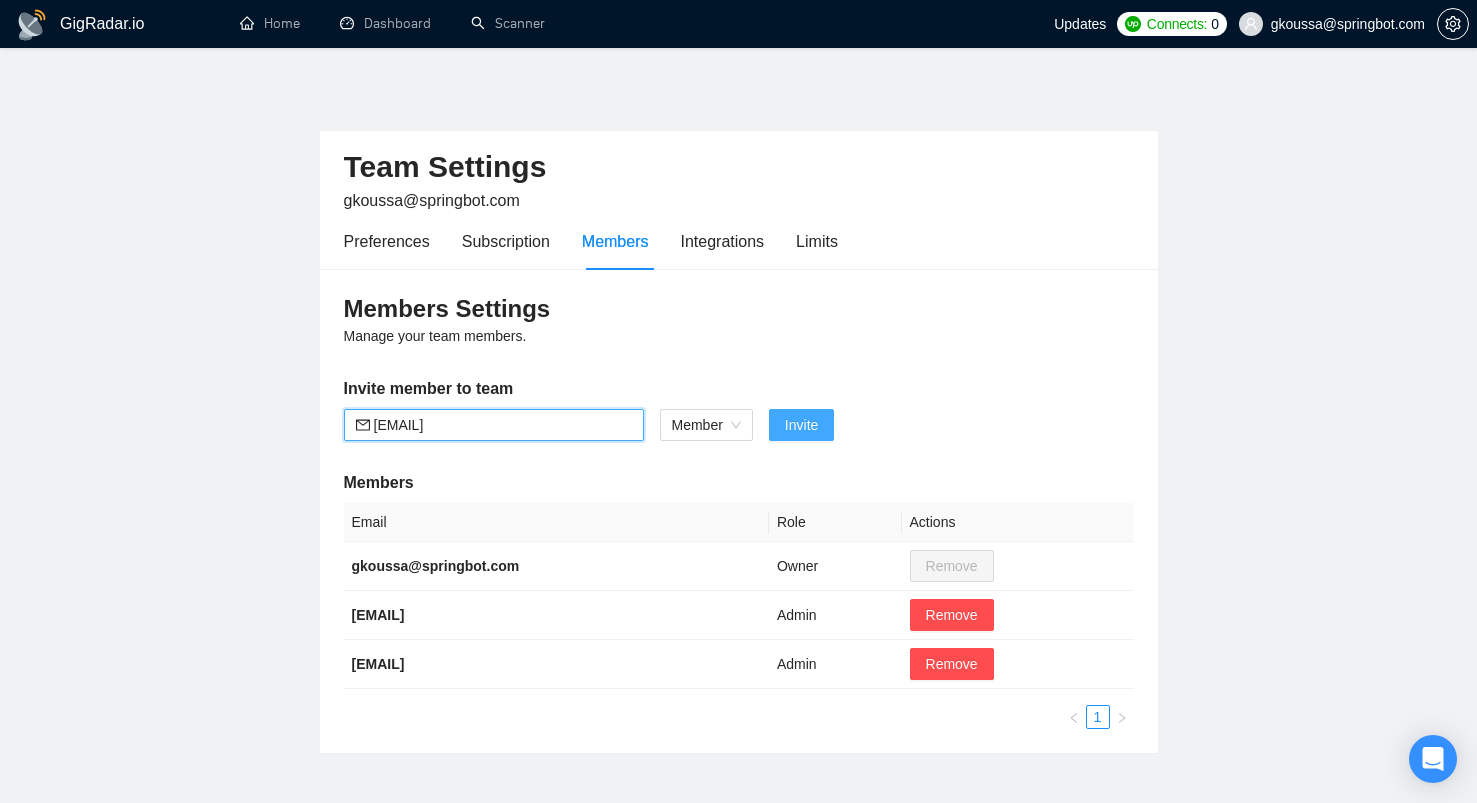 type on "[EMAIL]" 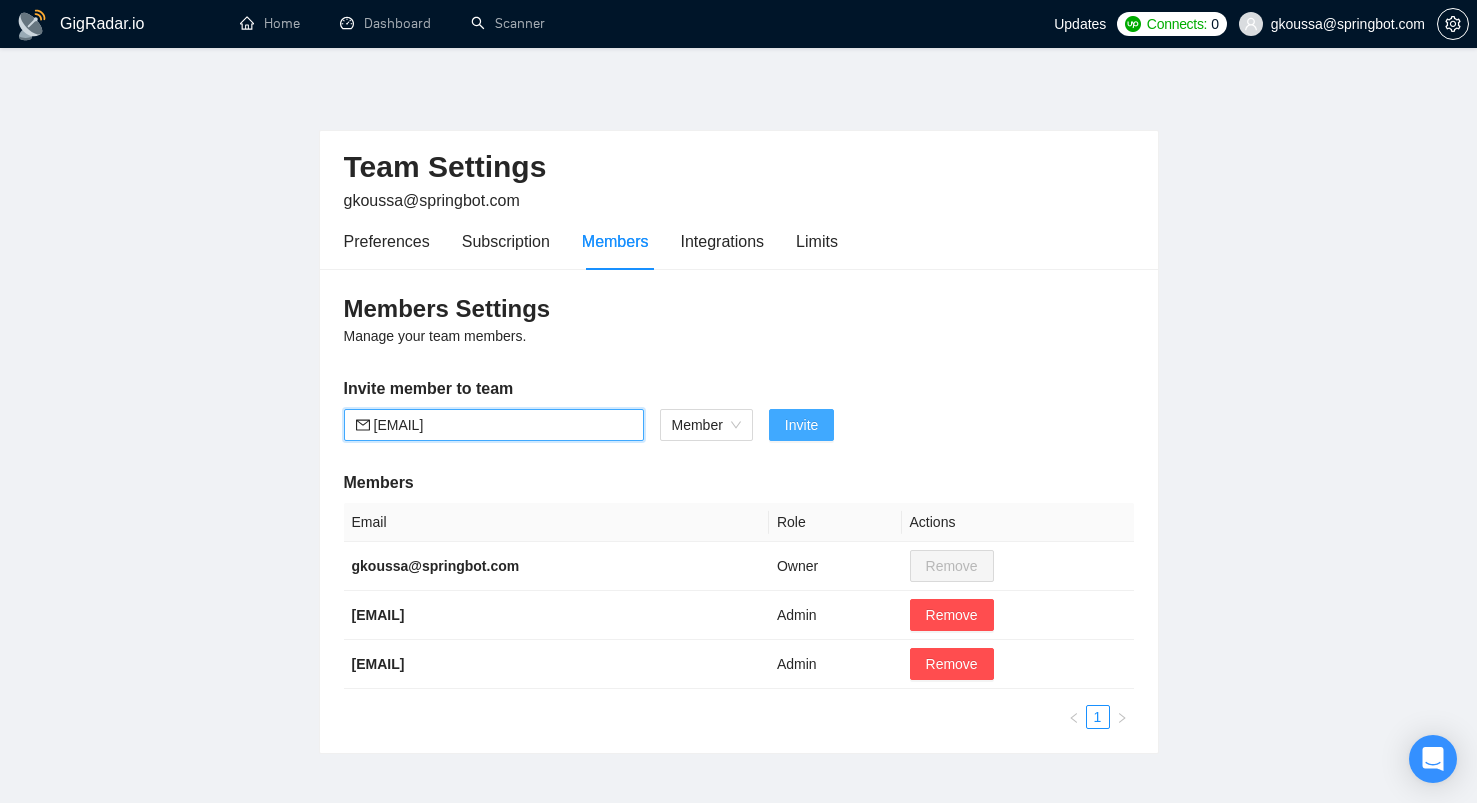 click on "Invite" at bounding box center [801, 425] 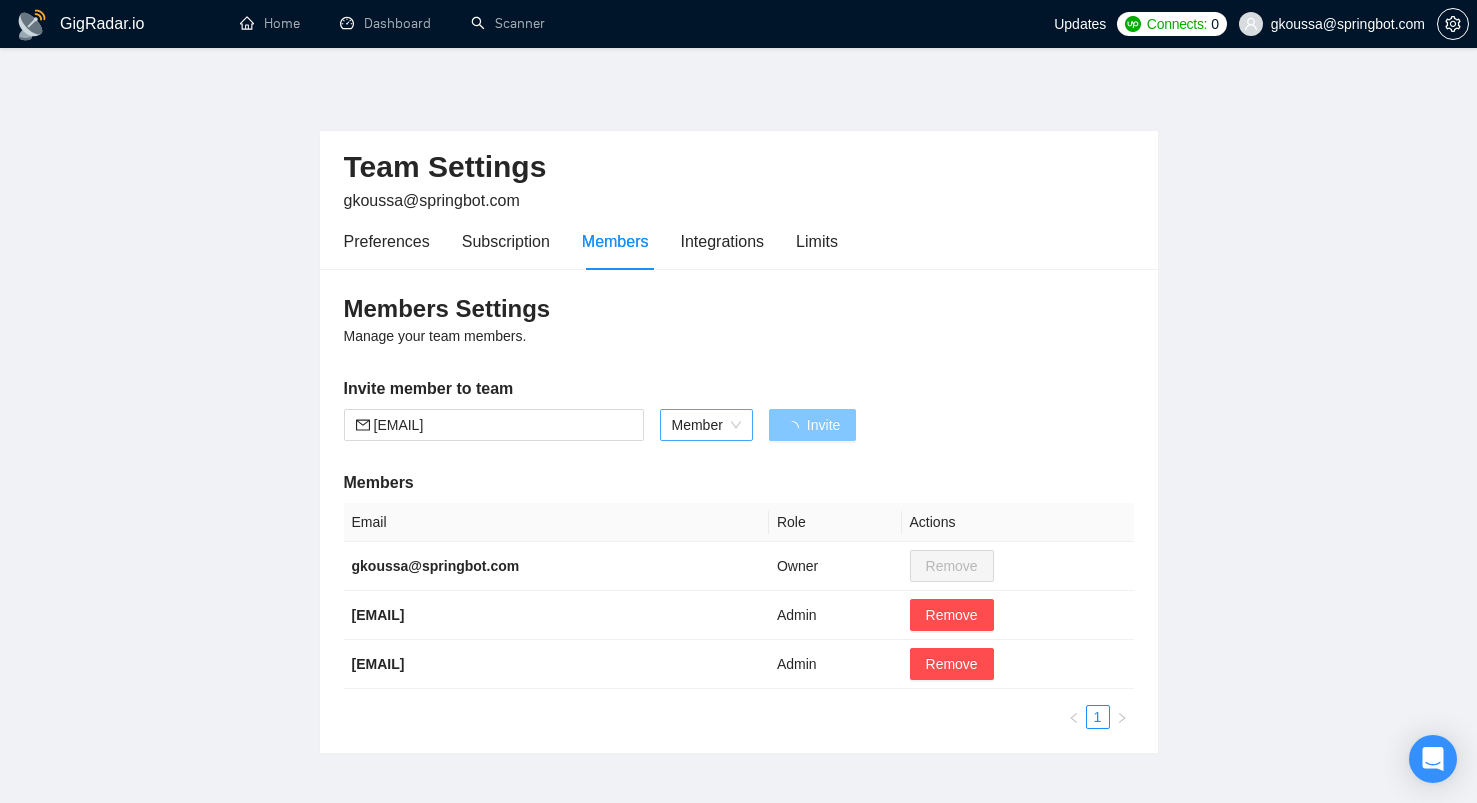 click on "Member" at bounding box center (706, 425) 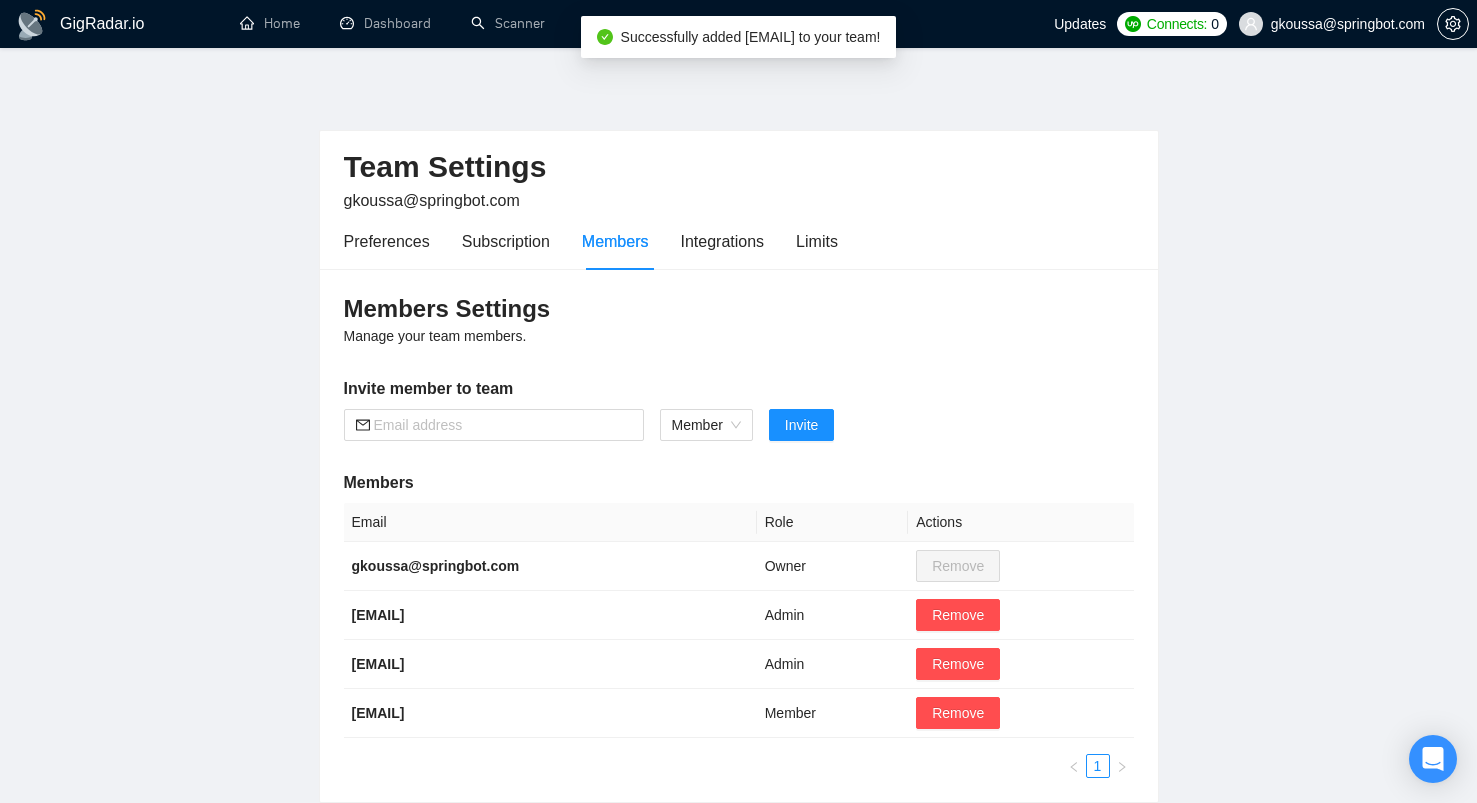 click on "Members" at bounding box center [739, 483] 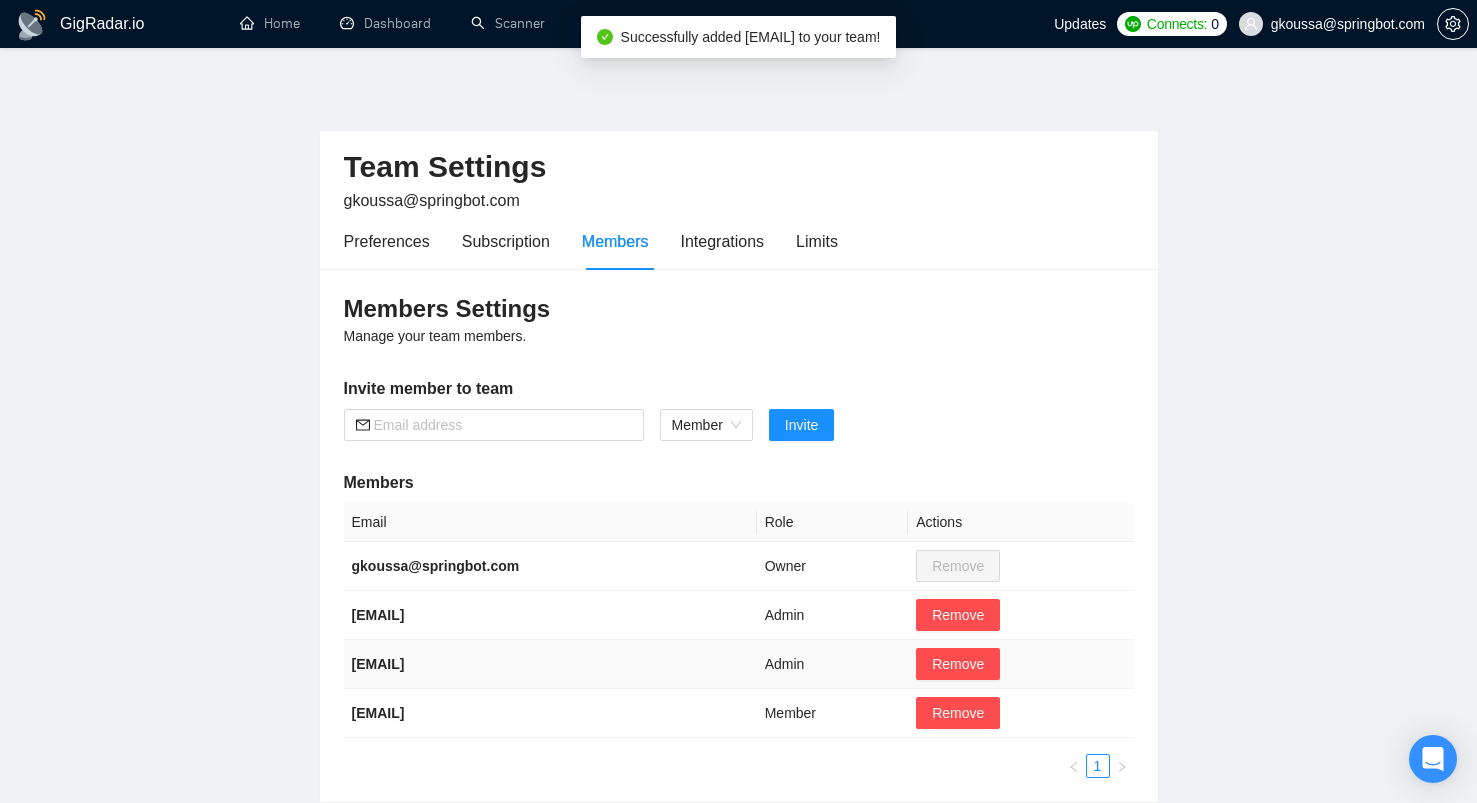 click on "Admin" at bounding box center [833, 664] 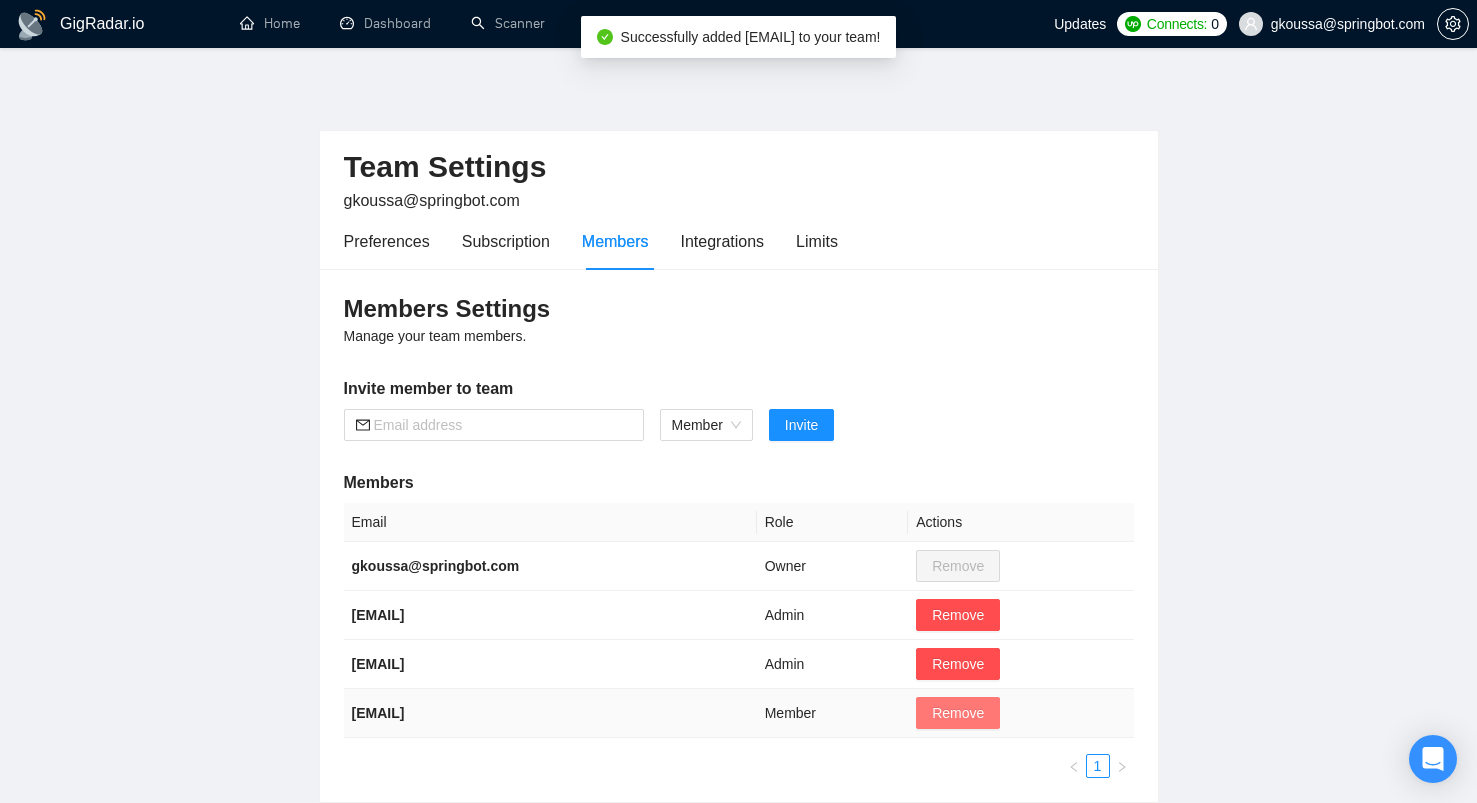 click on "Remove" at bounding box center (958, 713) 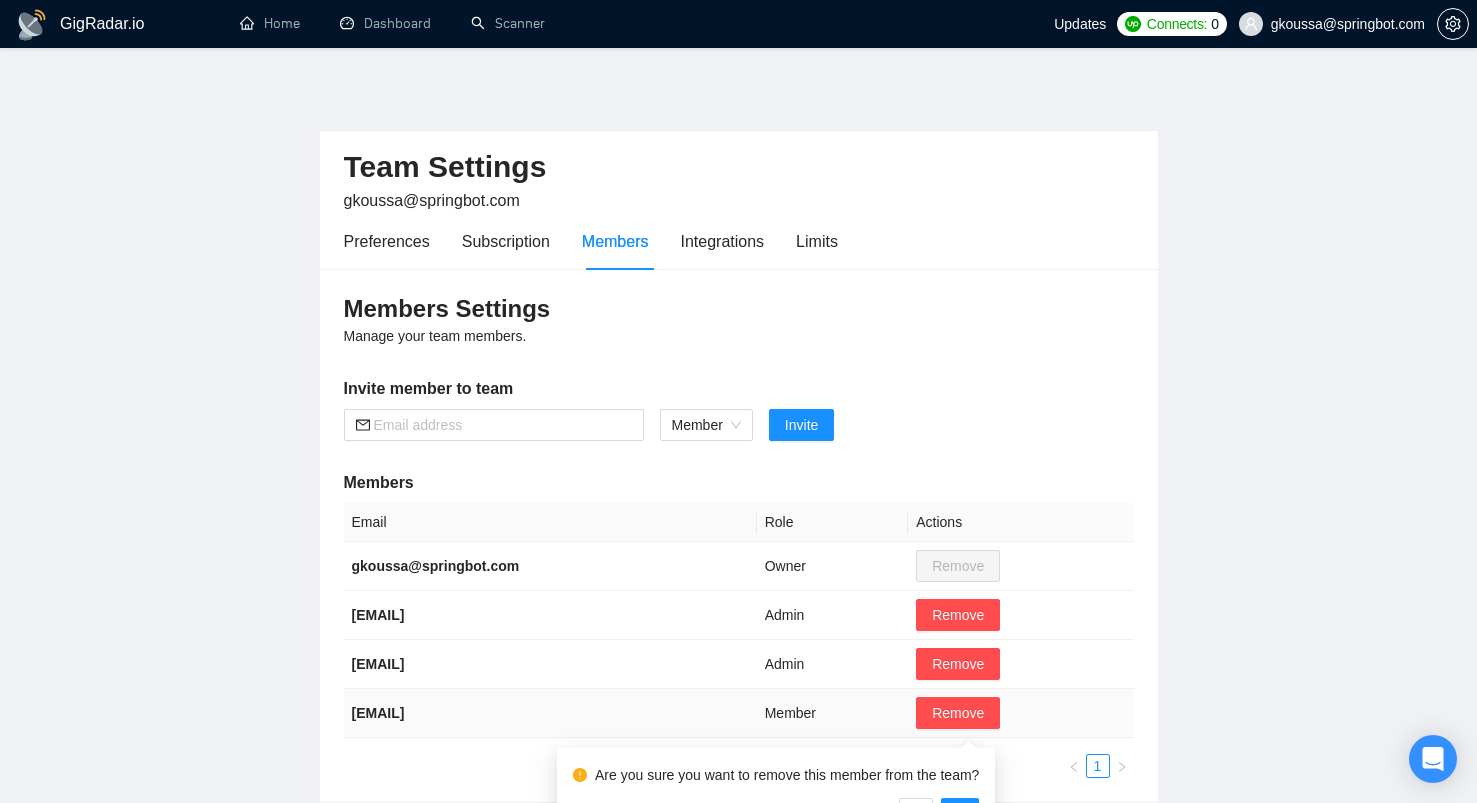 click on "Are you sure you want to remove this member from the team?" at bounding box center (776, 779) 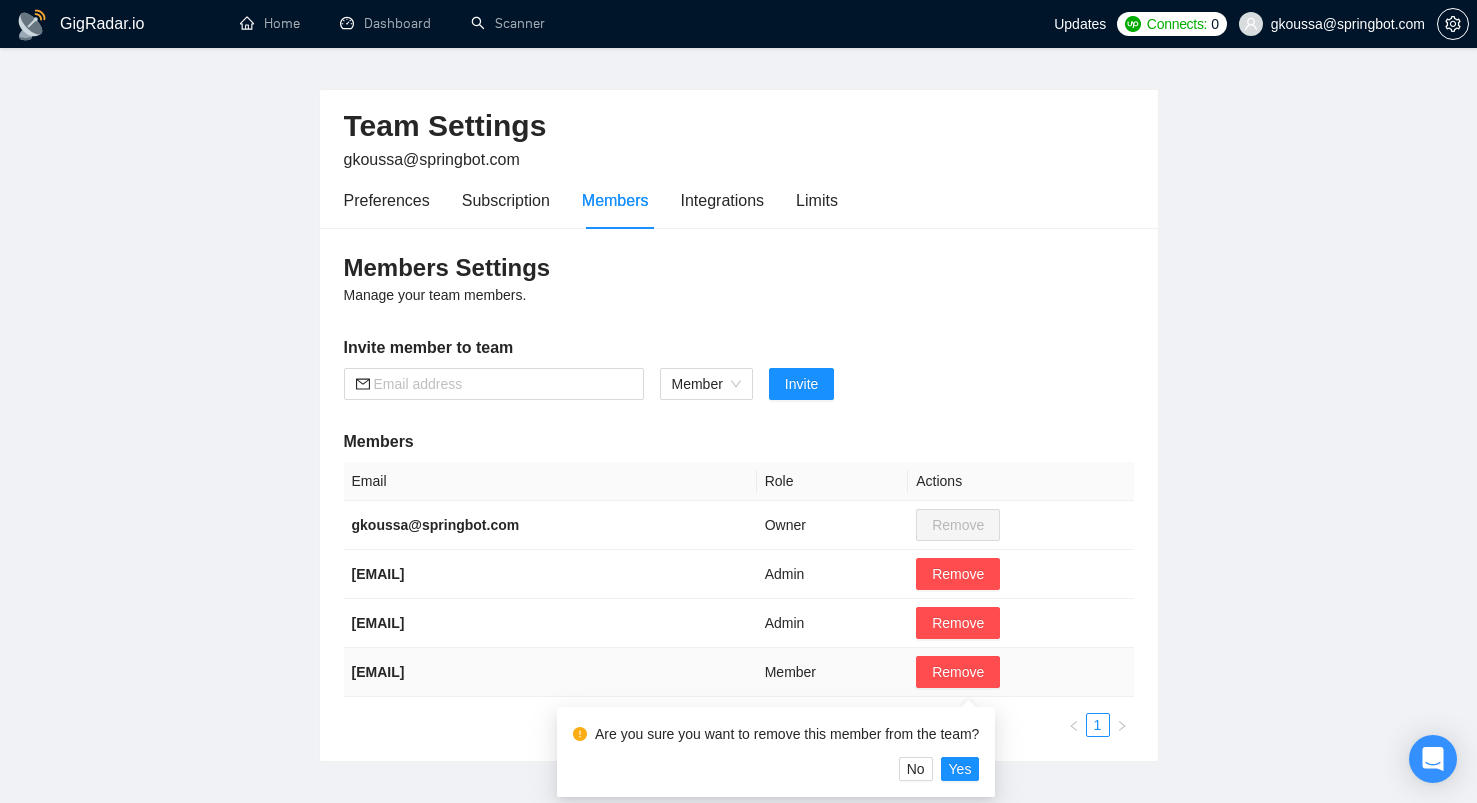scroll, scrollTop: 92, scrollLeft: 0, axis: vertical 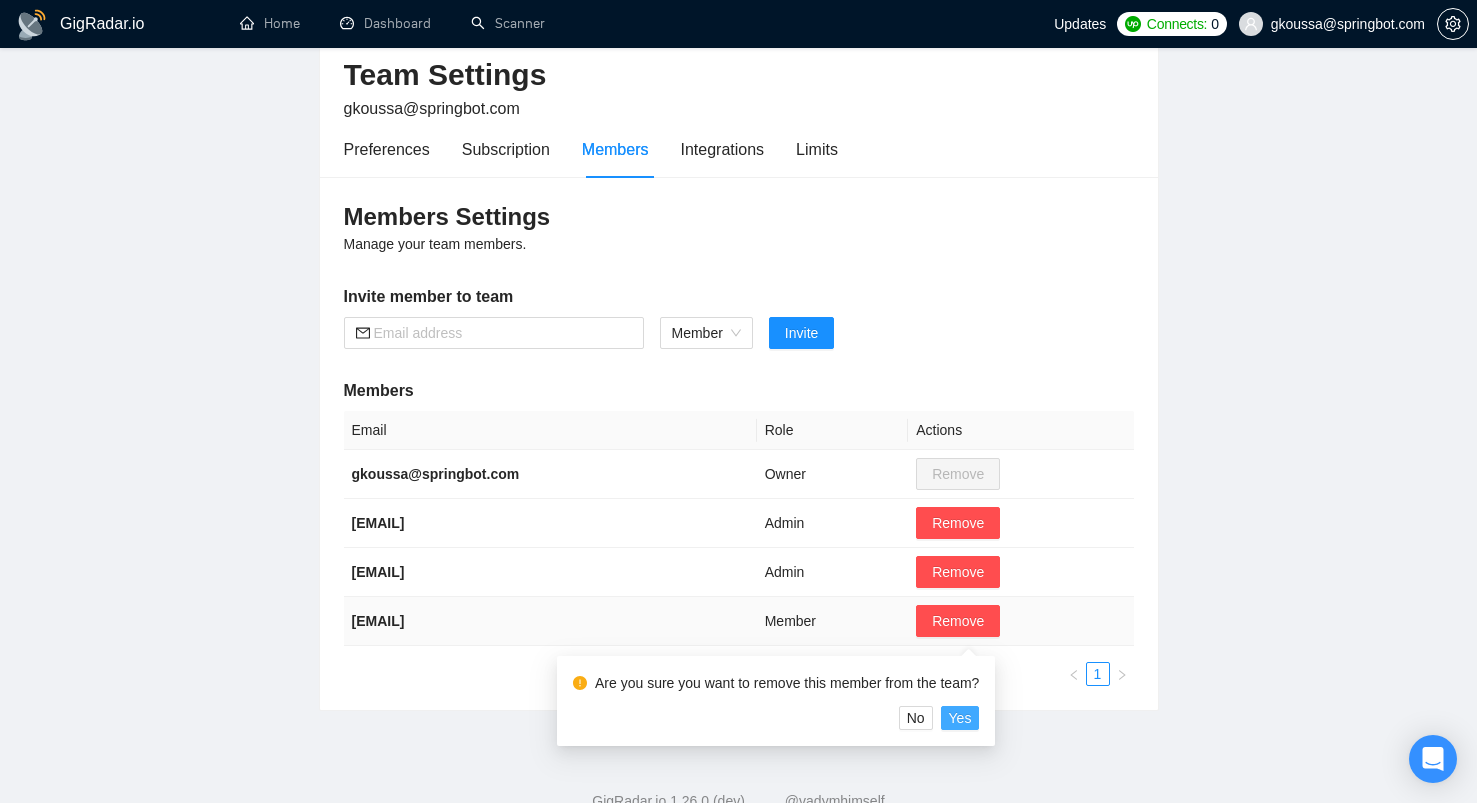 click on "Yes" at bounding box center (960, 718) 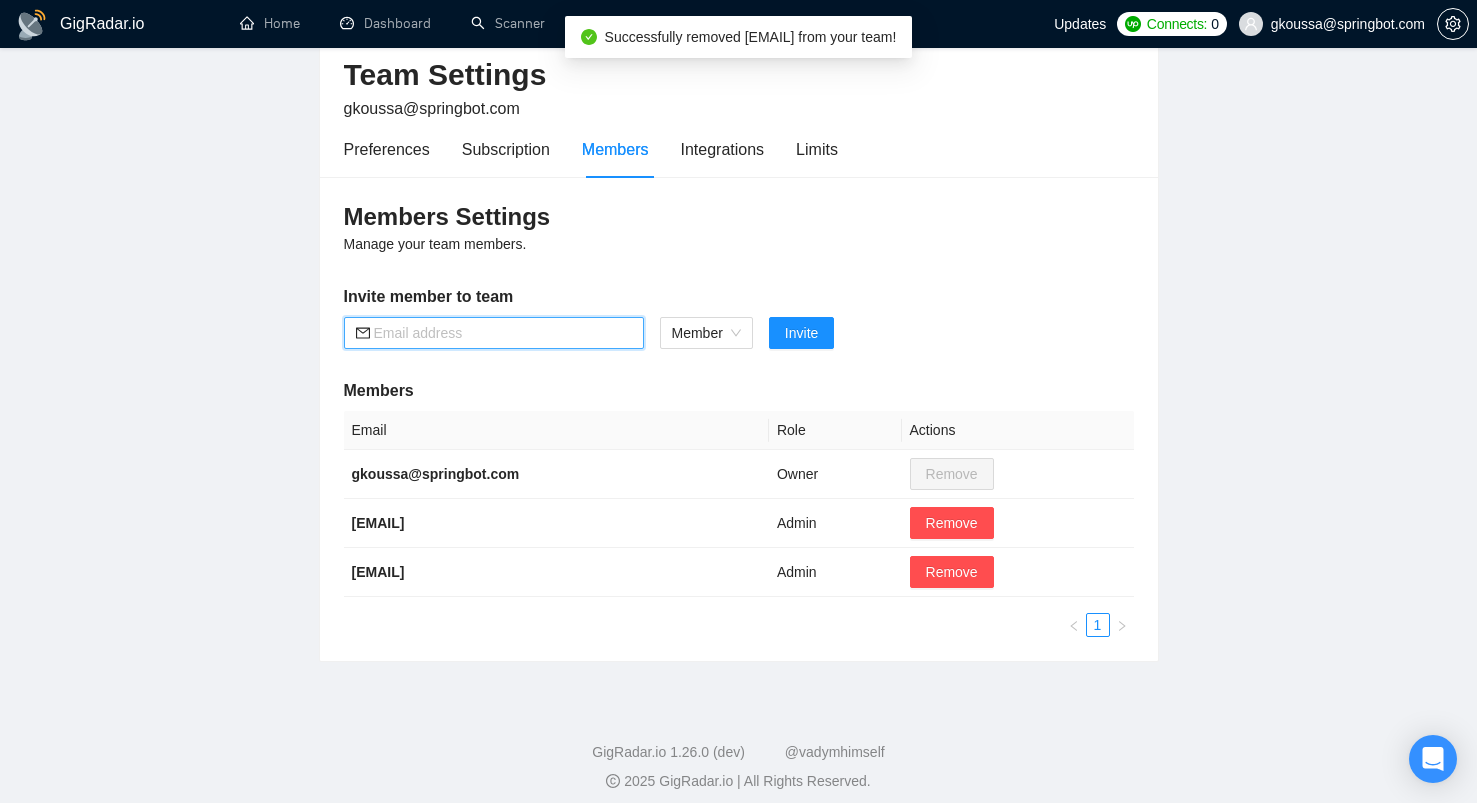 click at bounding box center (503, 333) 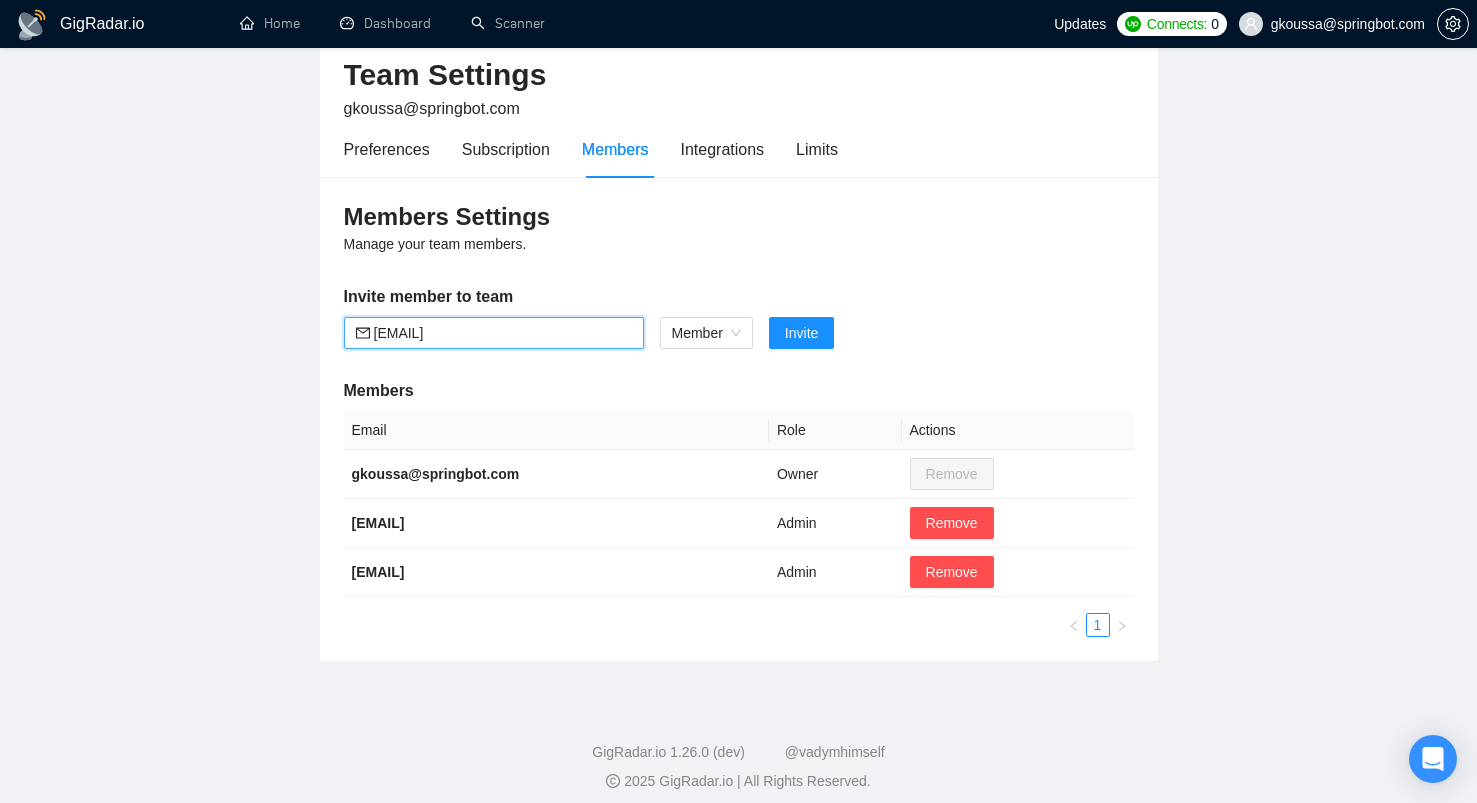 type on "[EMAIL]" 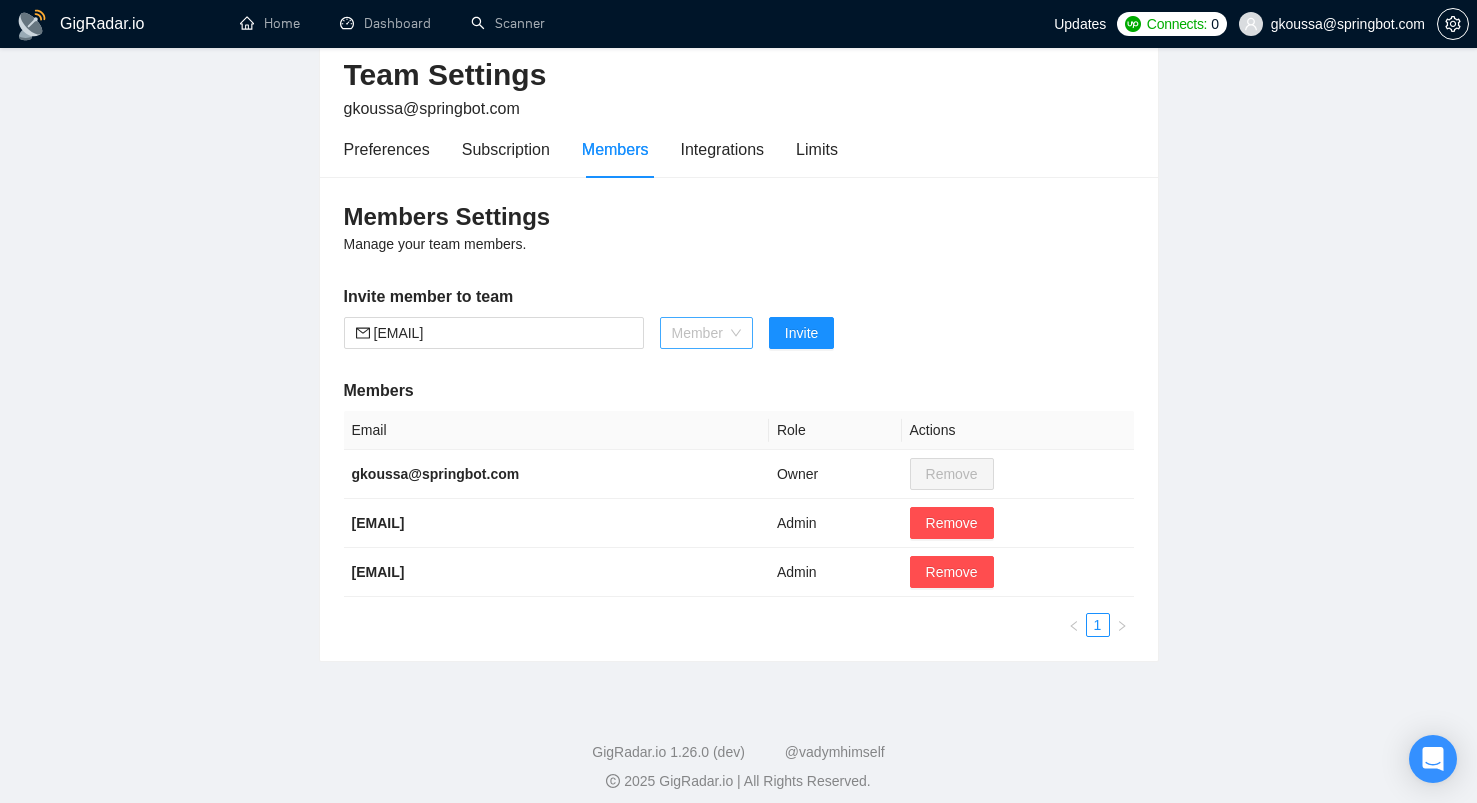 click on "Member" at bounding box center [706, 333] 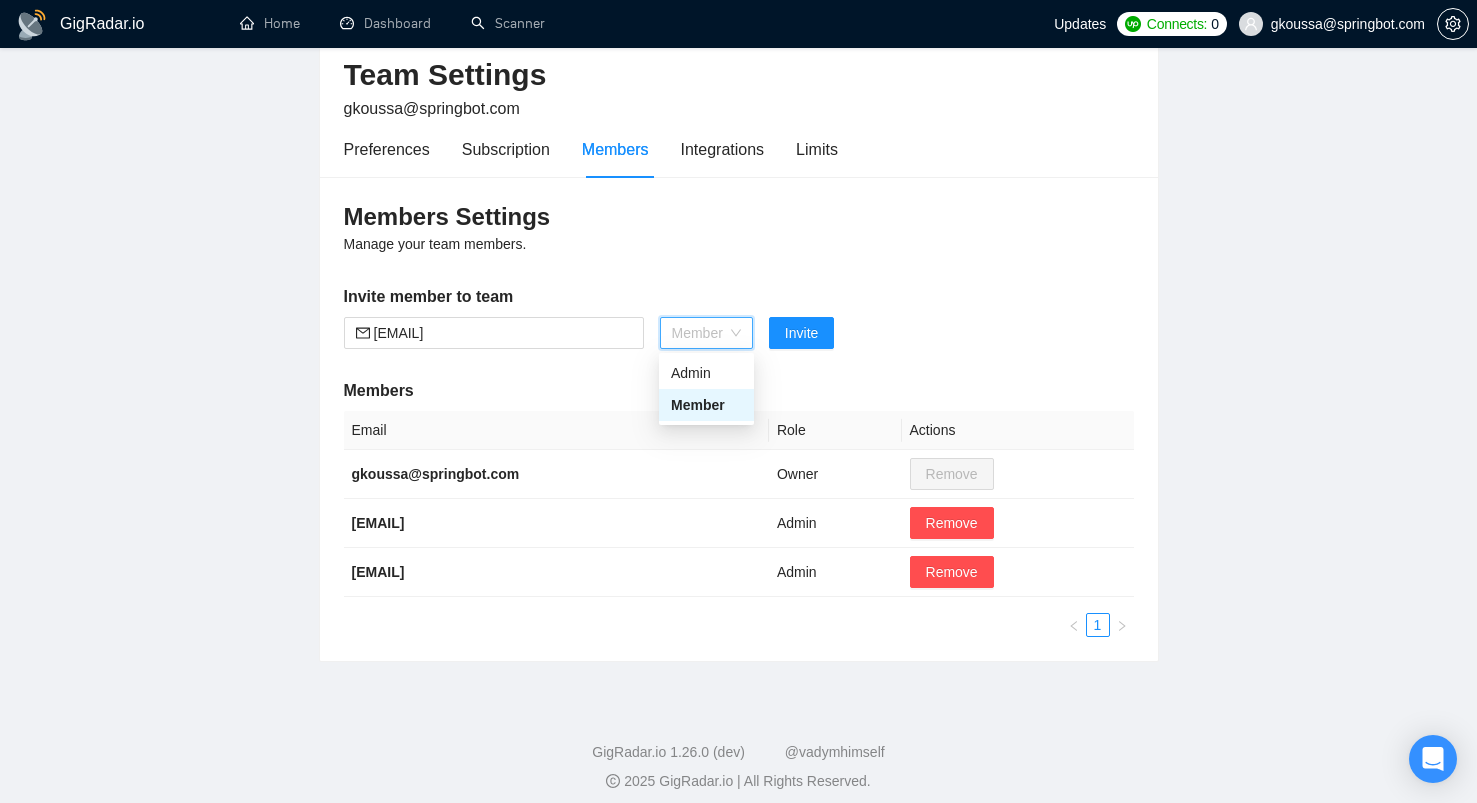 click on "Admin" at bounding box center (706, 373) 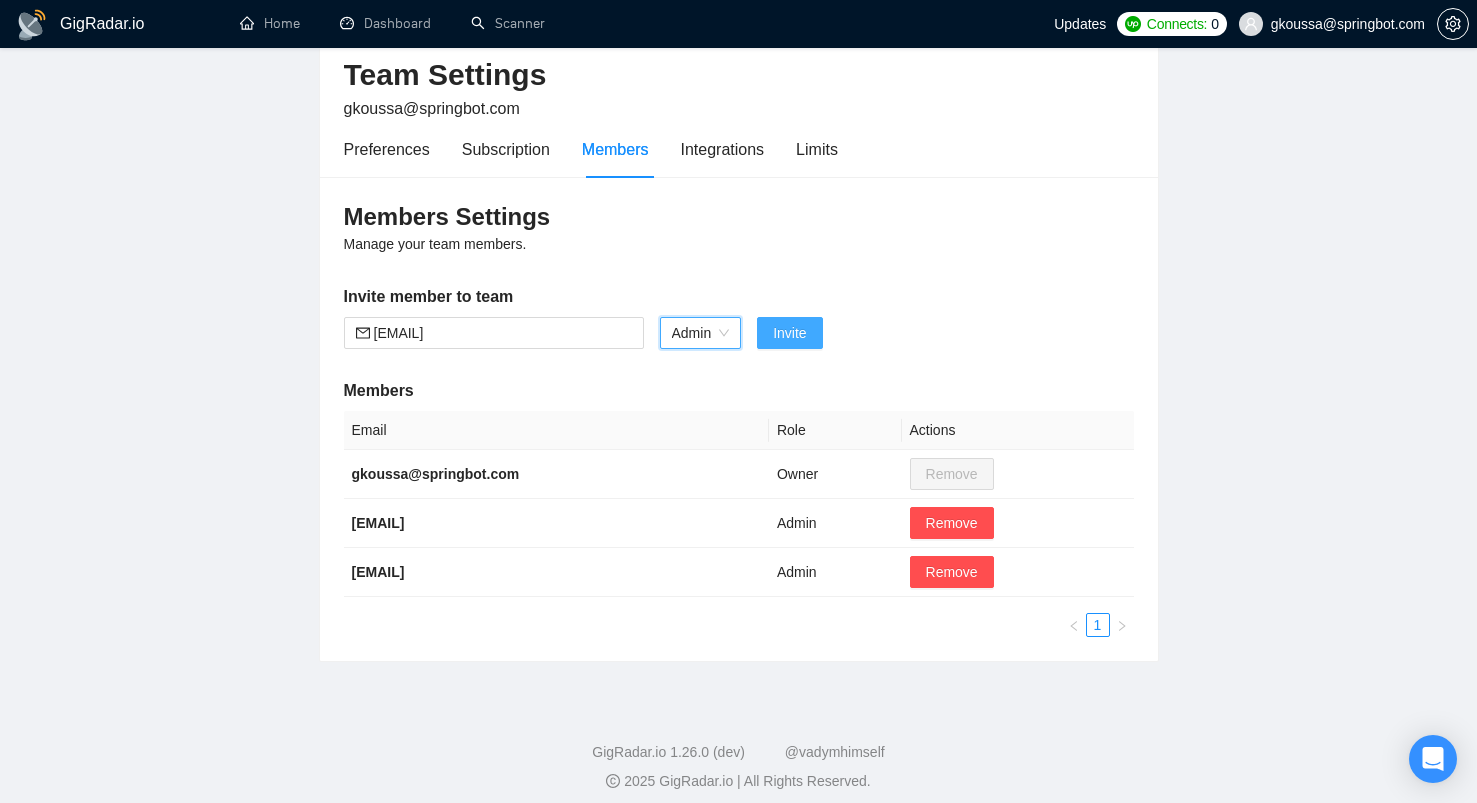 click on "Invite" at bounding box center (789, 333) 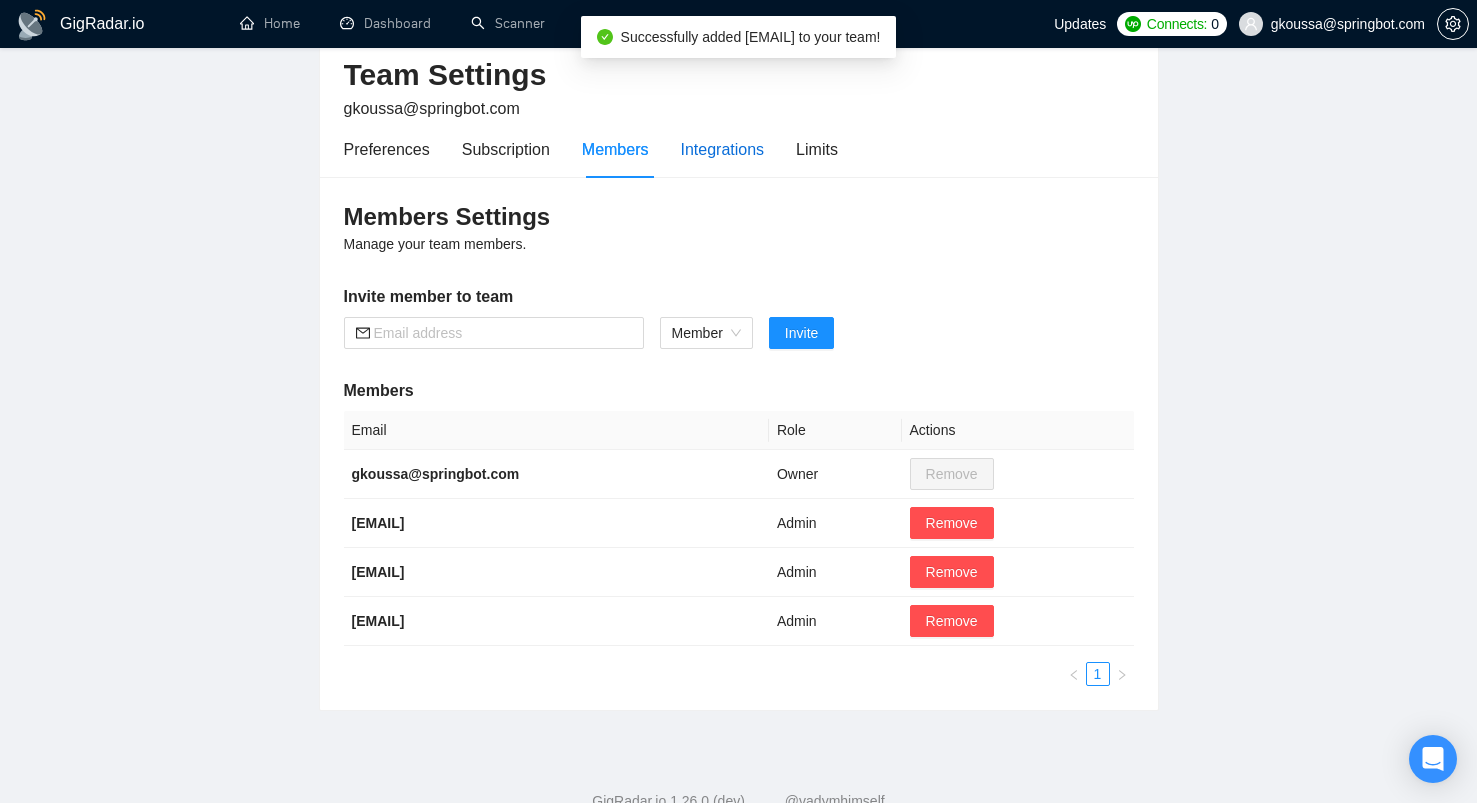 click on "Integrations" at bounding box center (723, 149) 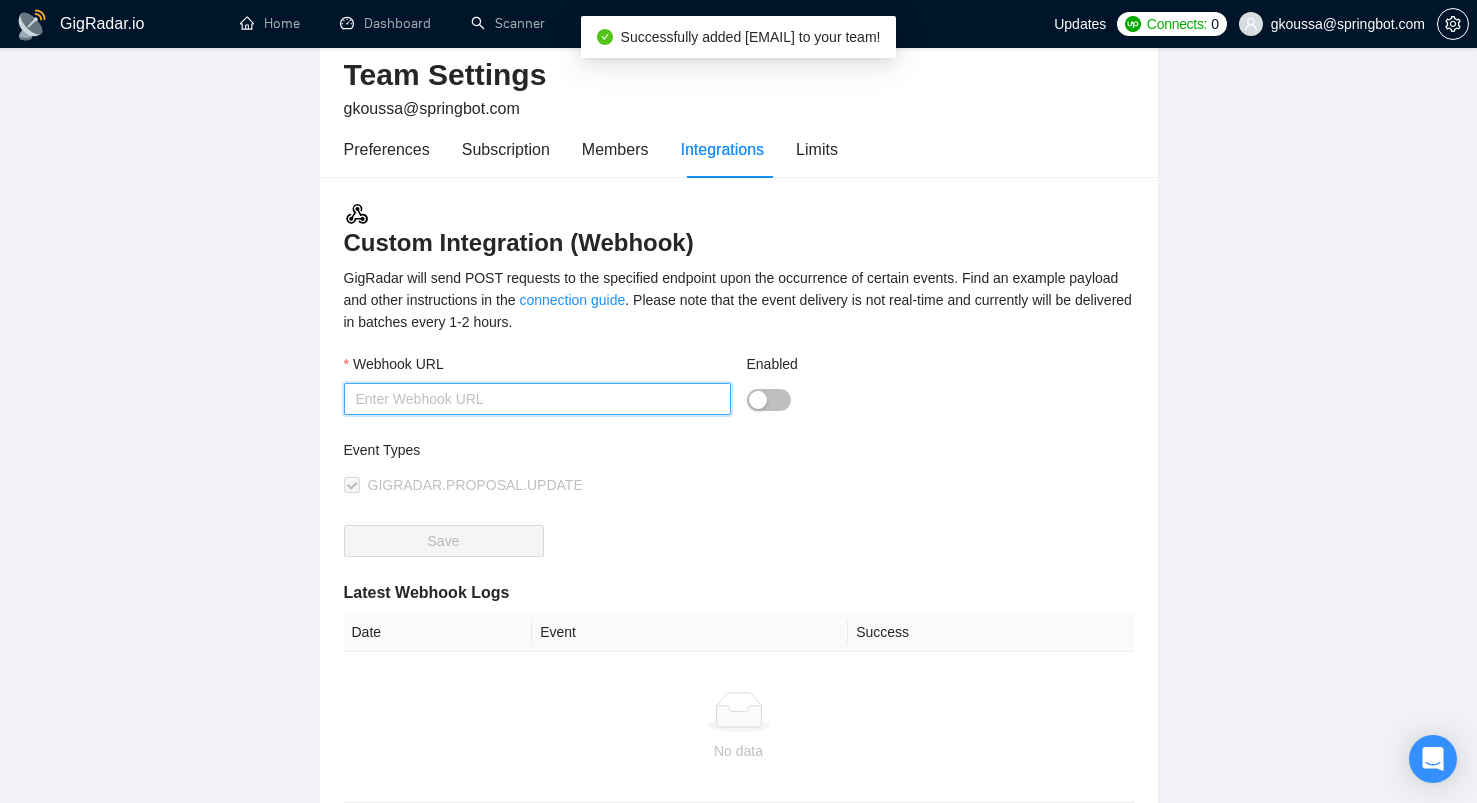 click on "Webhook URL" at bounding box center (537, 399) 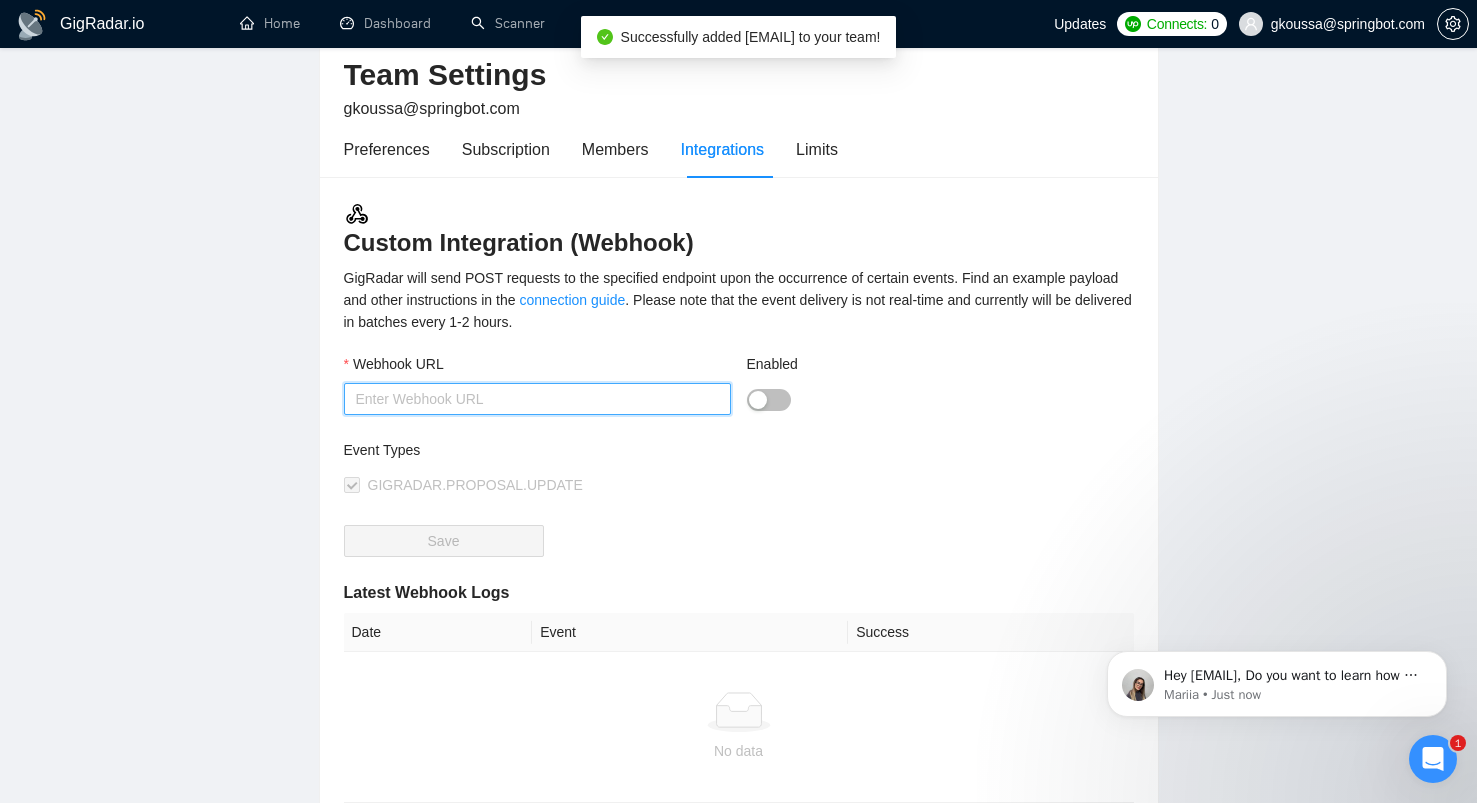 scroll, scrollTop: 0, scrollLeft: 0, axis: both 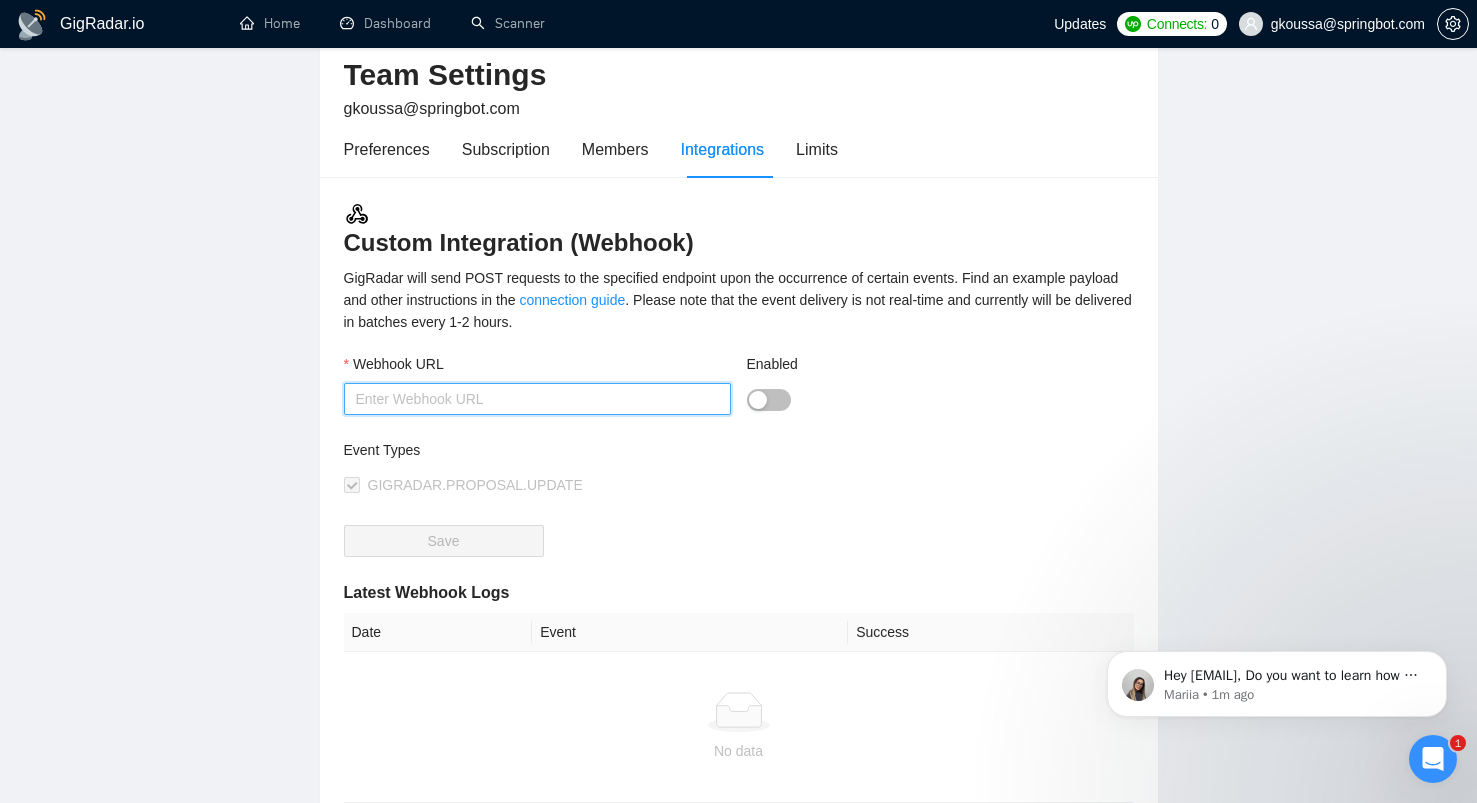 click on "Webhook URL" at bounding box center [537, 399] 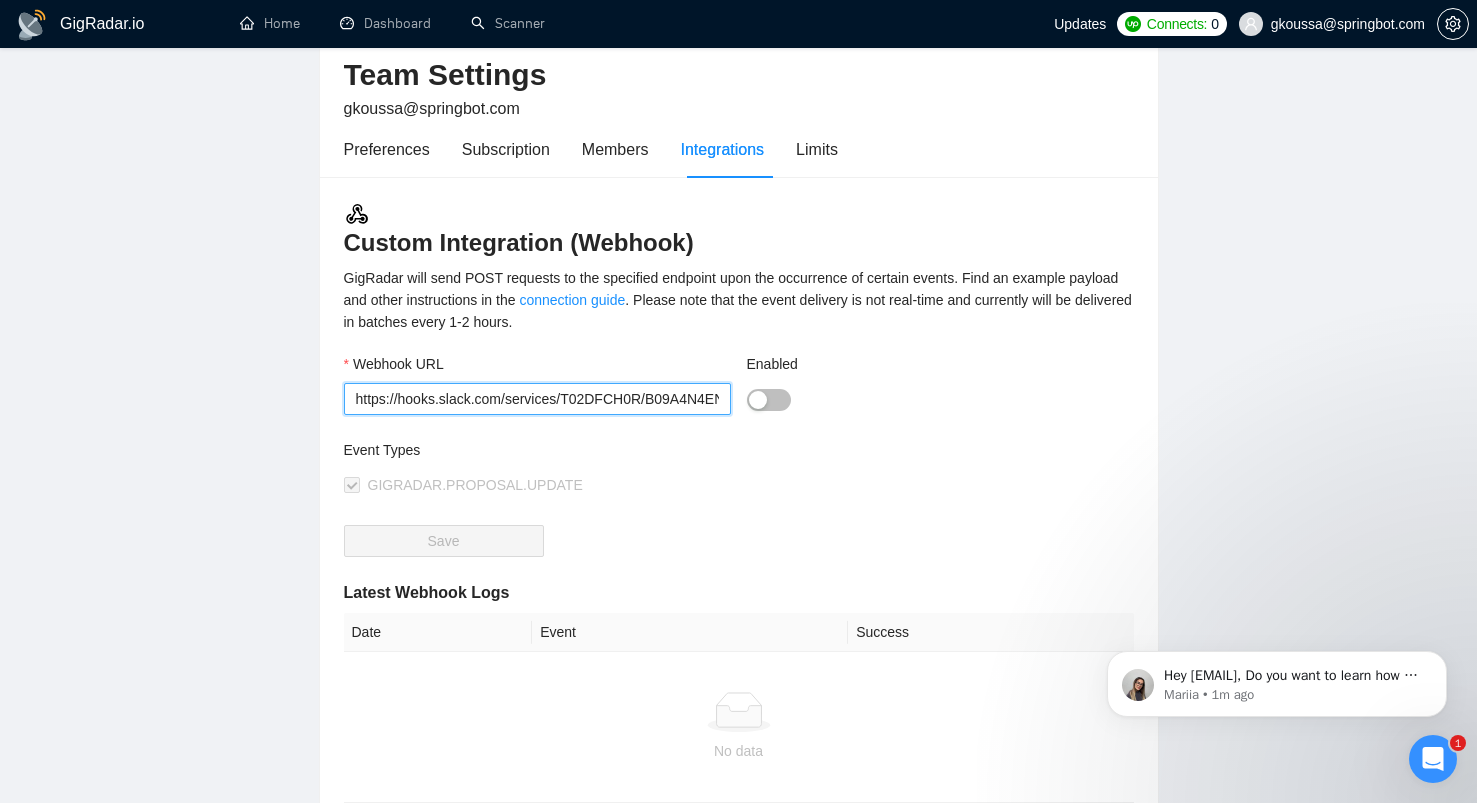 scroll, scrollTop: 0, scrollLeft: 236, axis: horizontal 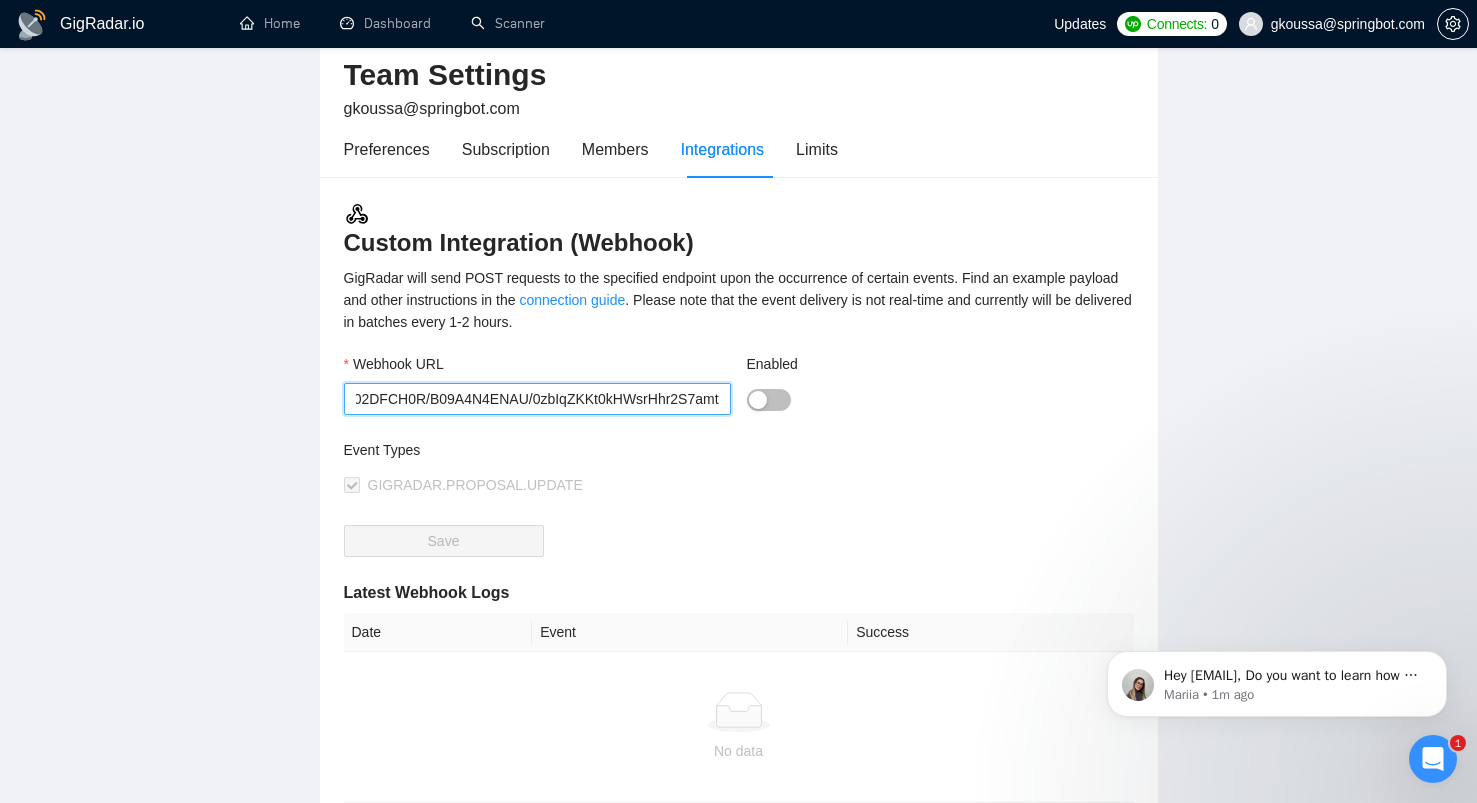 type on "https://hooks.slack.com/services/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" 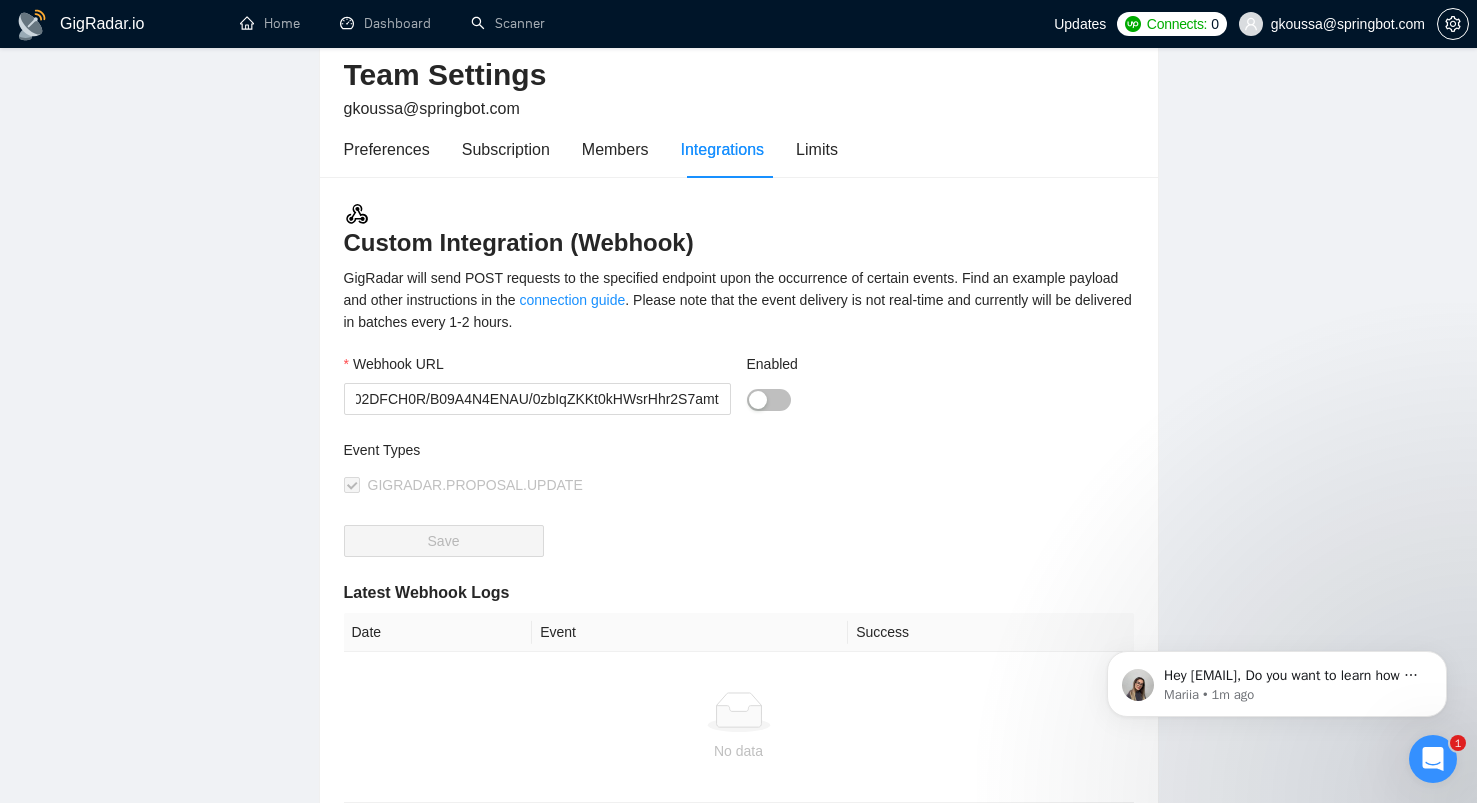 scroll, scrollTop: 0, scrollLeft: 0, axis: both 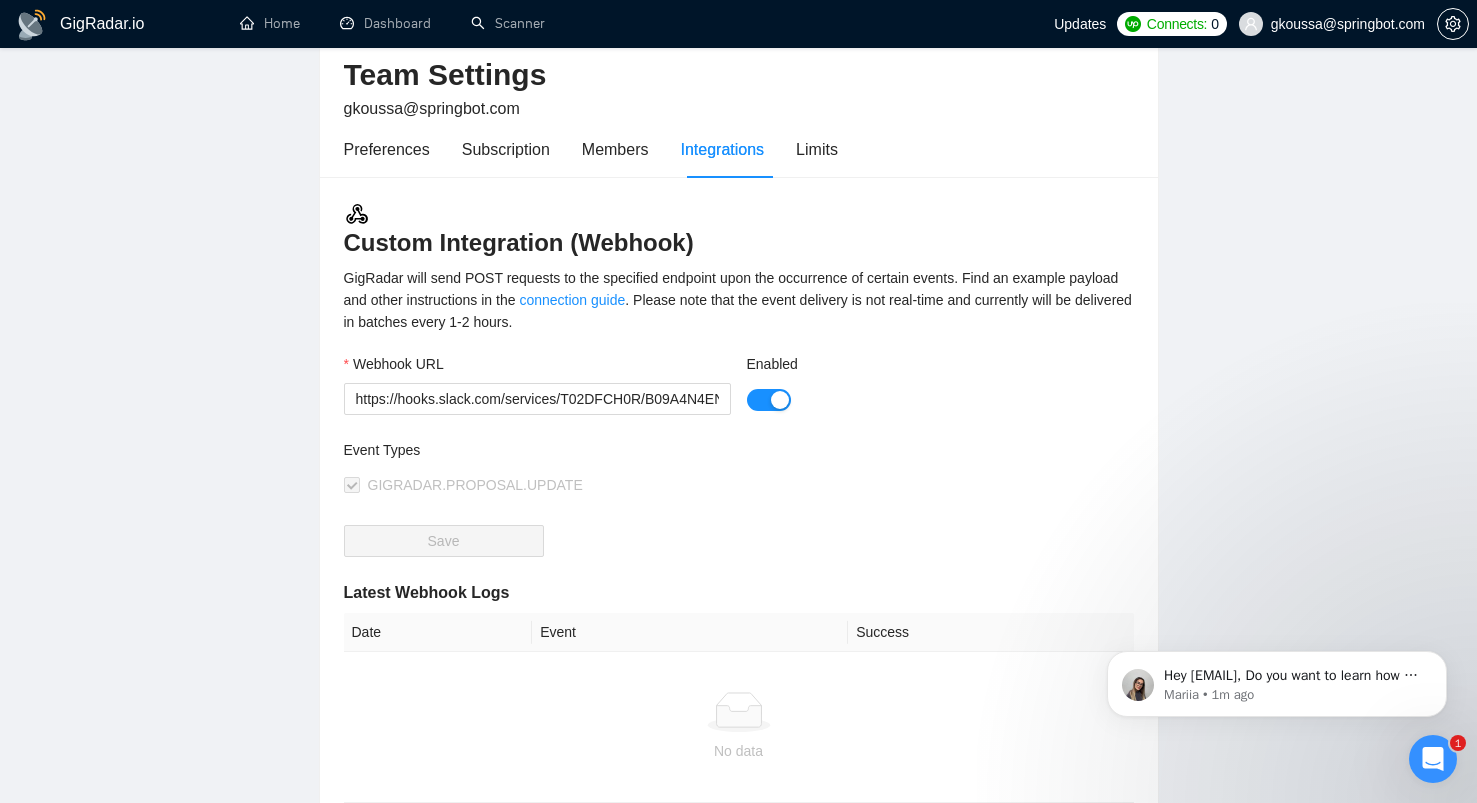 click on "Team Settings [EMAIL] Preferences Subscription Members Integrations Limits  Custom Integration (Webhook) GigRadar will send POST requests to the specified endpoint upon the occurrence of certain events. Find an example payload and other instructions in the   connection guide . Please note that the event delivery is not real-time and currently will be delivered in batches every 1-2 hours. Webhook URL https://hooks.slack.com/services/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 Enabled Event Types GIGRADAR.PROPOSAL.UPDATE Save Latest Webhook Logs Date Event Success No data Need help? We are here to help you integrate GigRadar into your systems. Integration Tutorial   Contact Support" at bounding box center (738, 485) 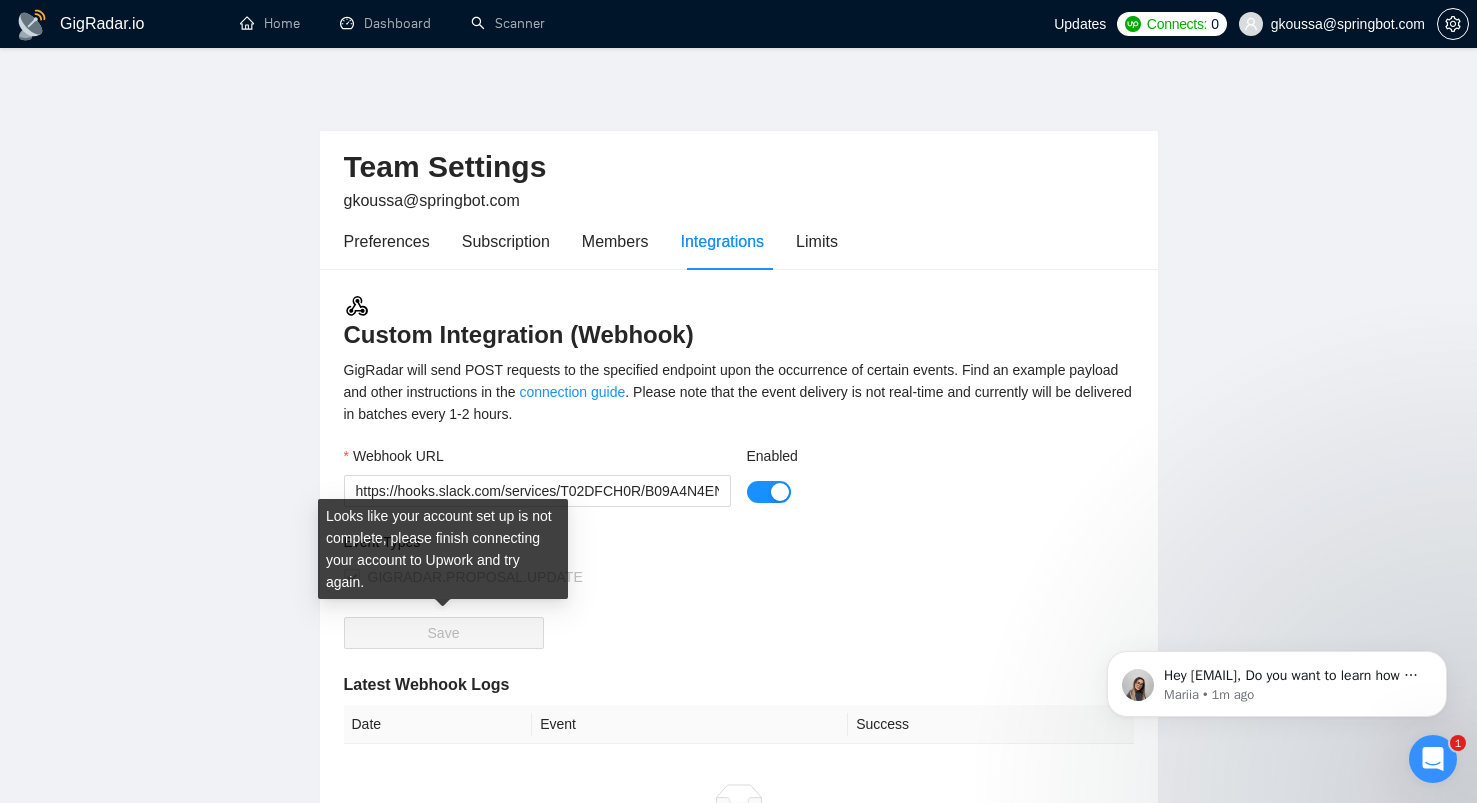click on "Save" at bounding box center (444, 633) 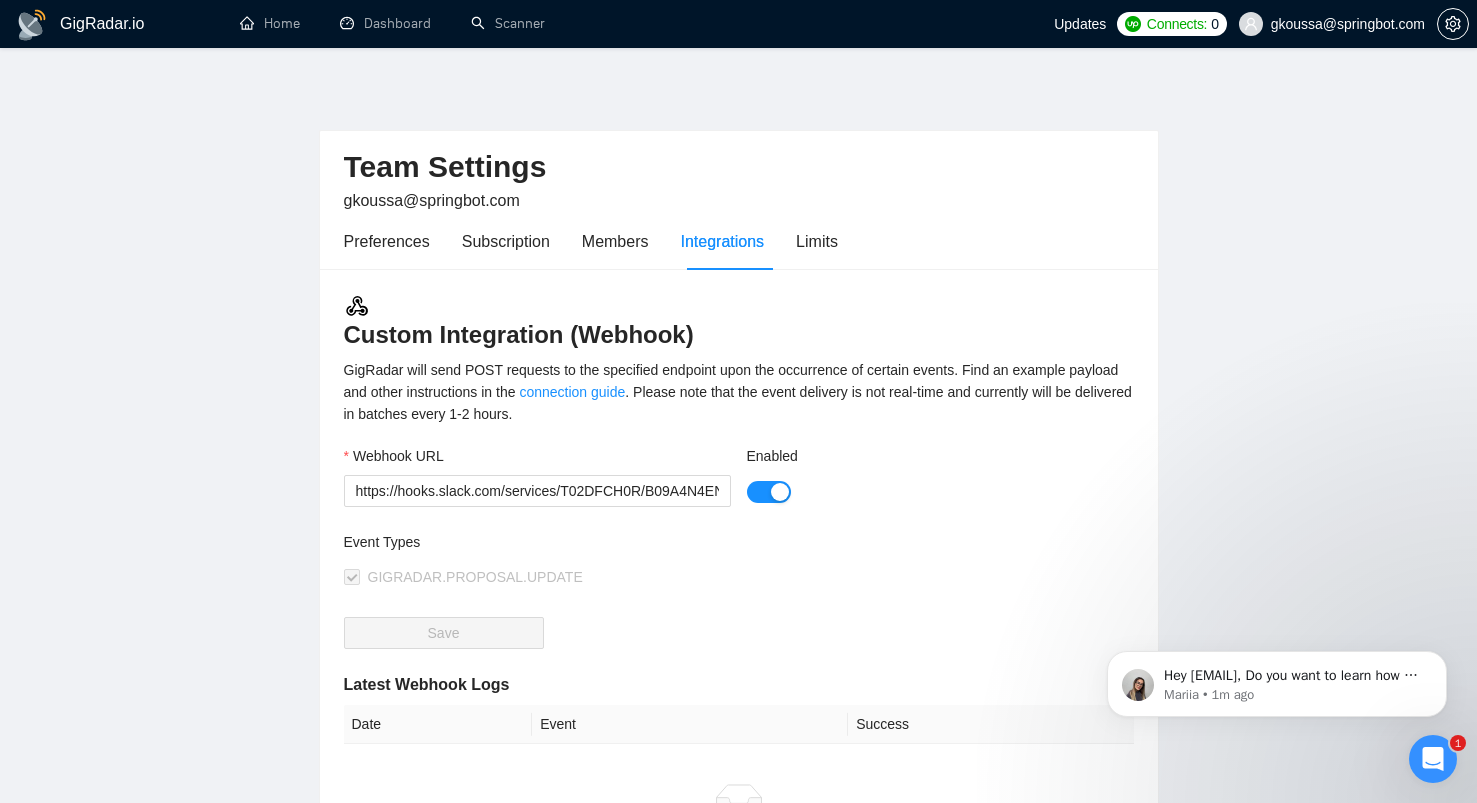click on "gkoussa@springbot.com" at bounding box center [432, 200] 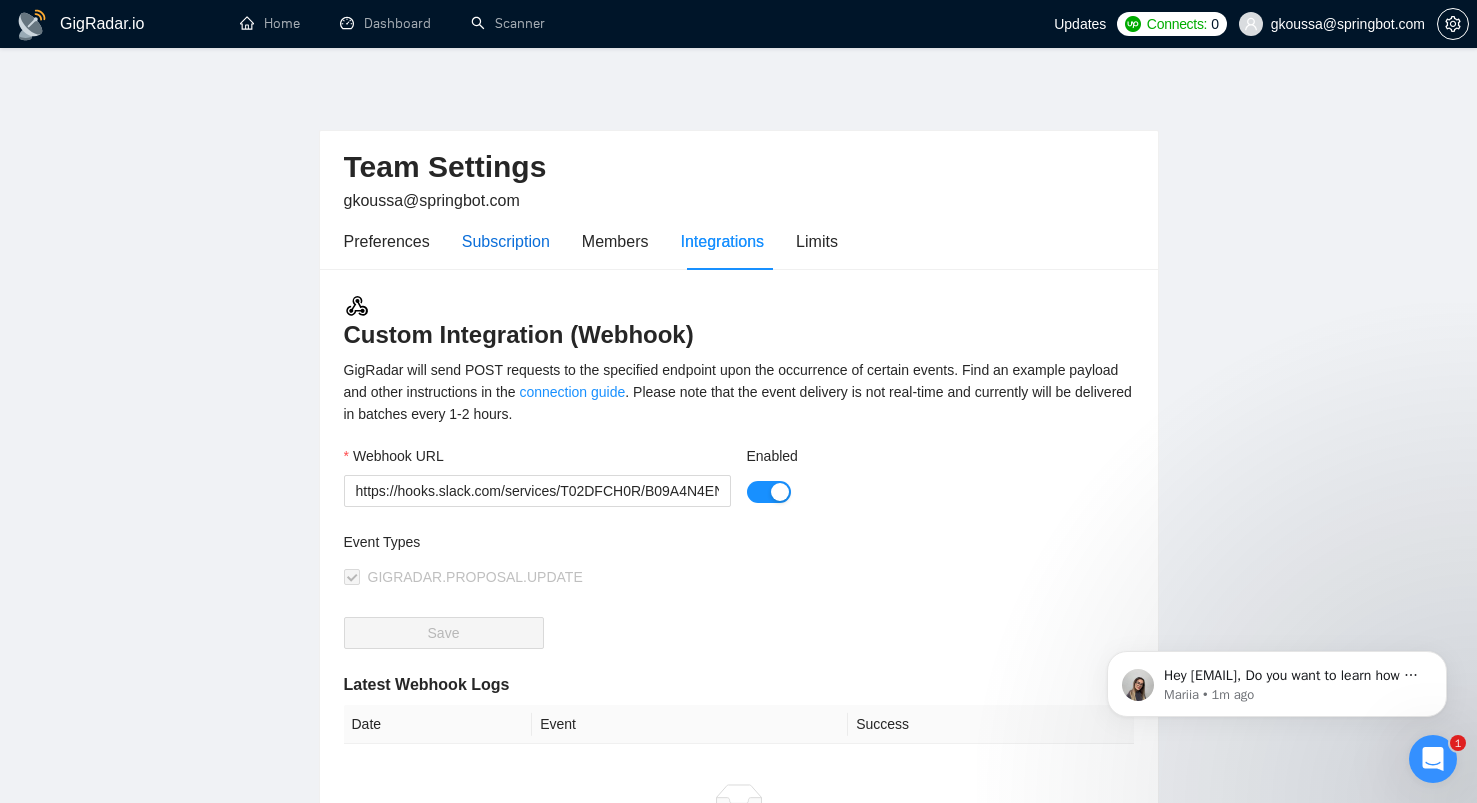 click on "Subscription" at bounding box center (506, 241) 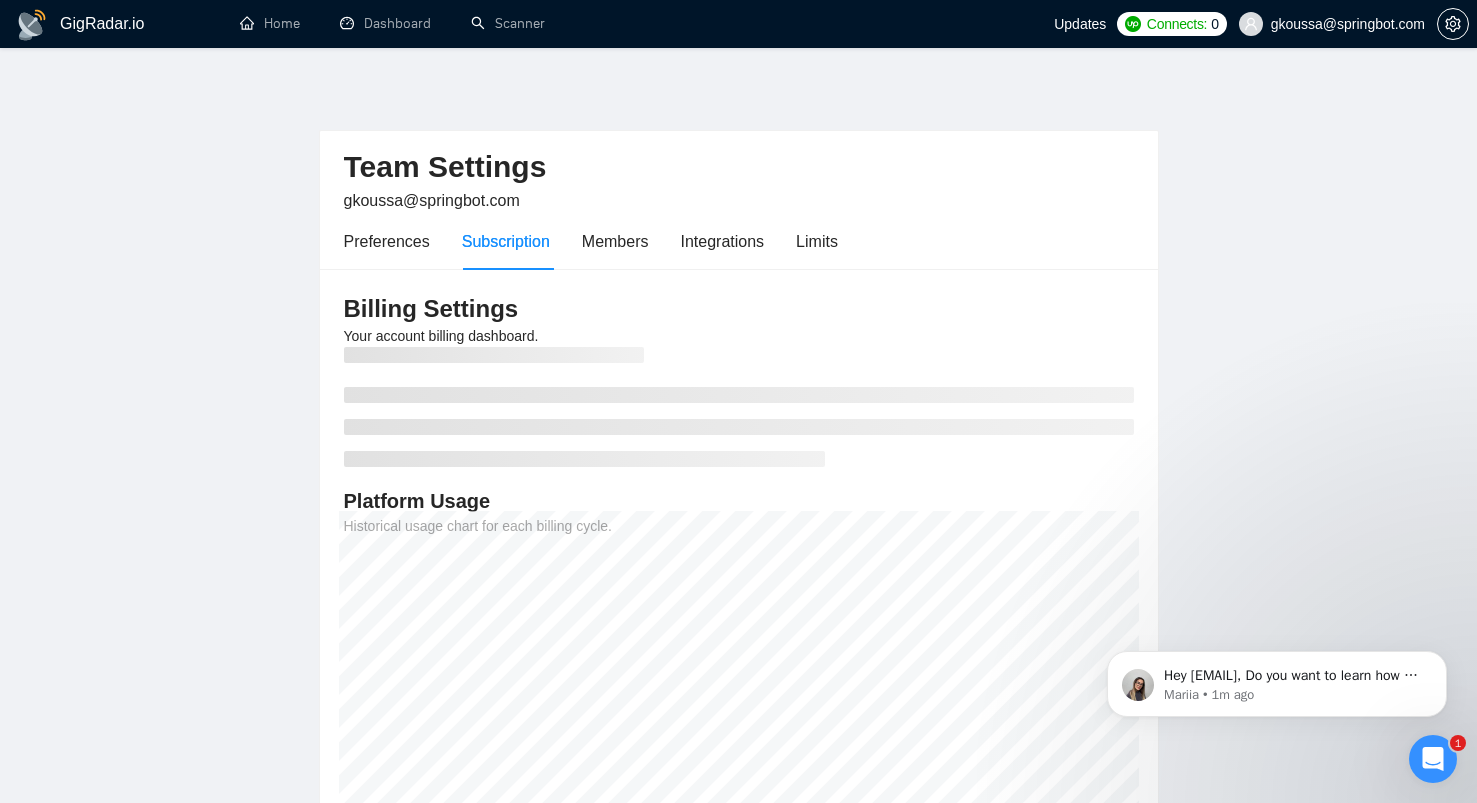 click on "Billing Settings Your account billing dashboard. Platform Usage Historical usage chart for each billing cycle." at bounding box center (739, 565) 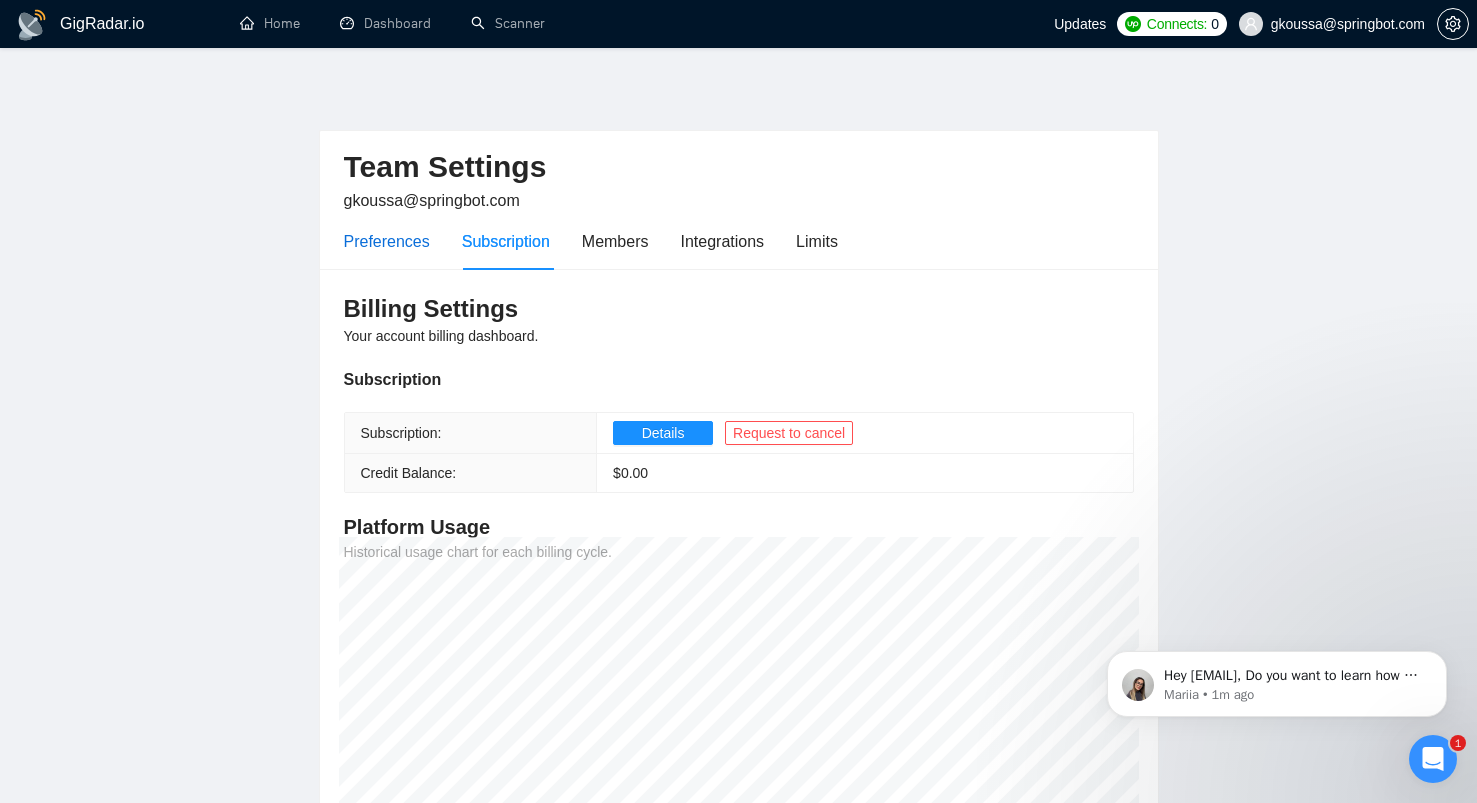 click on "Preferences" at bounding box center (387, 241) 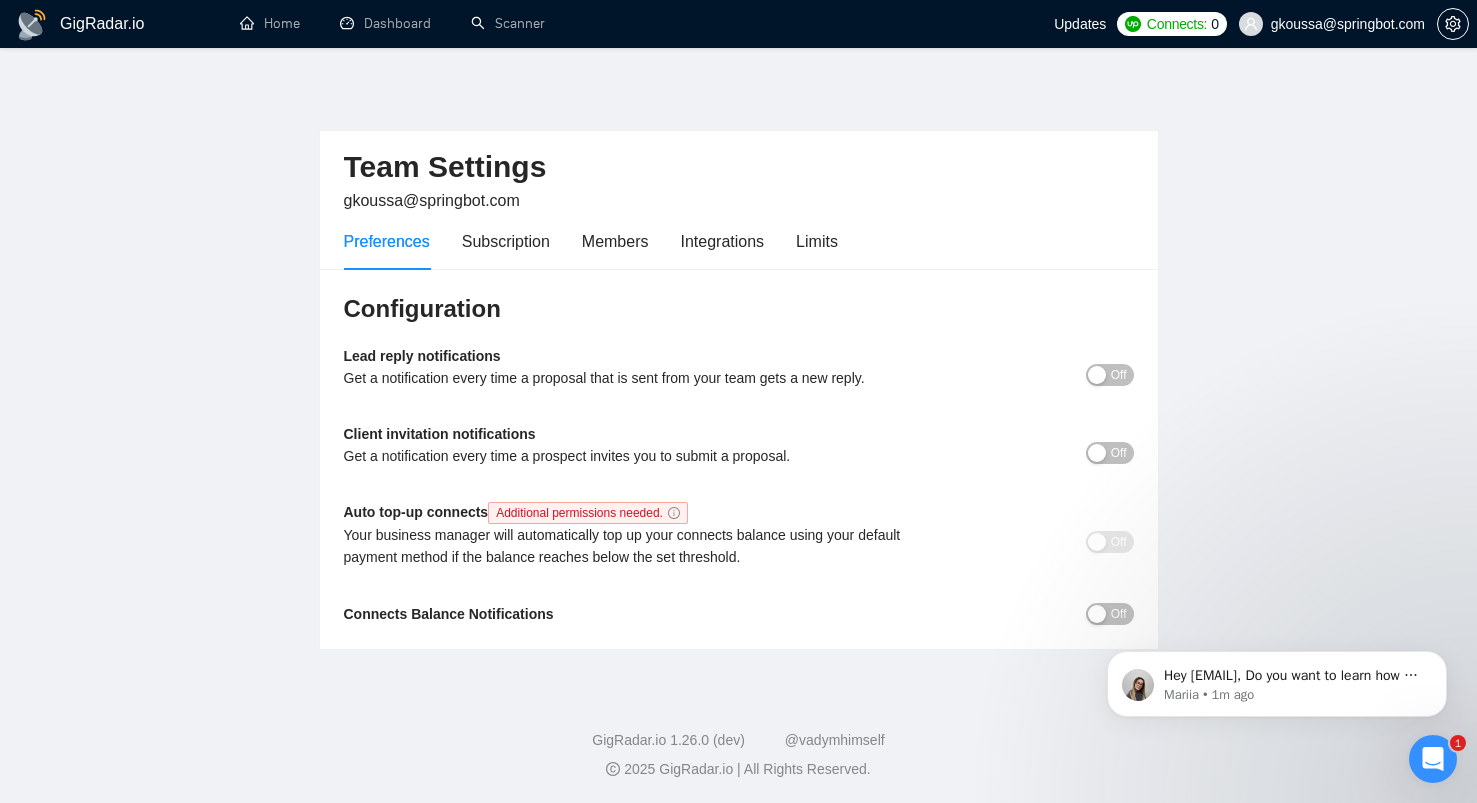 click on "Off" at bounding box center (1119, 375) 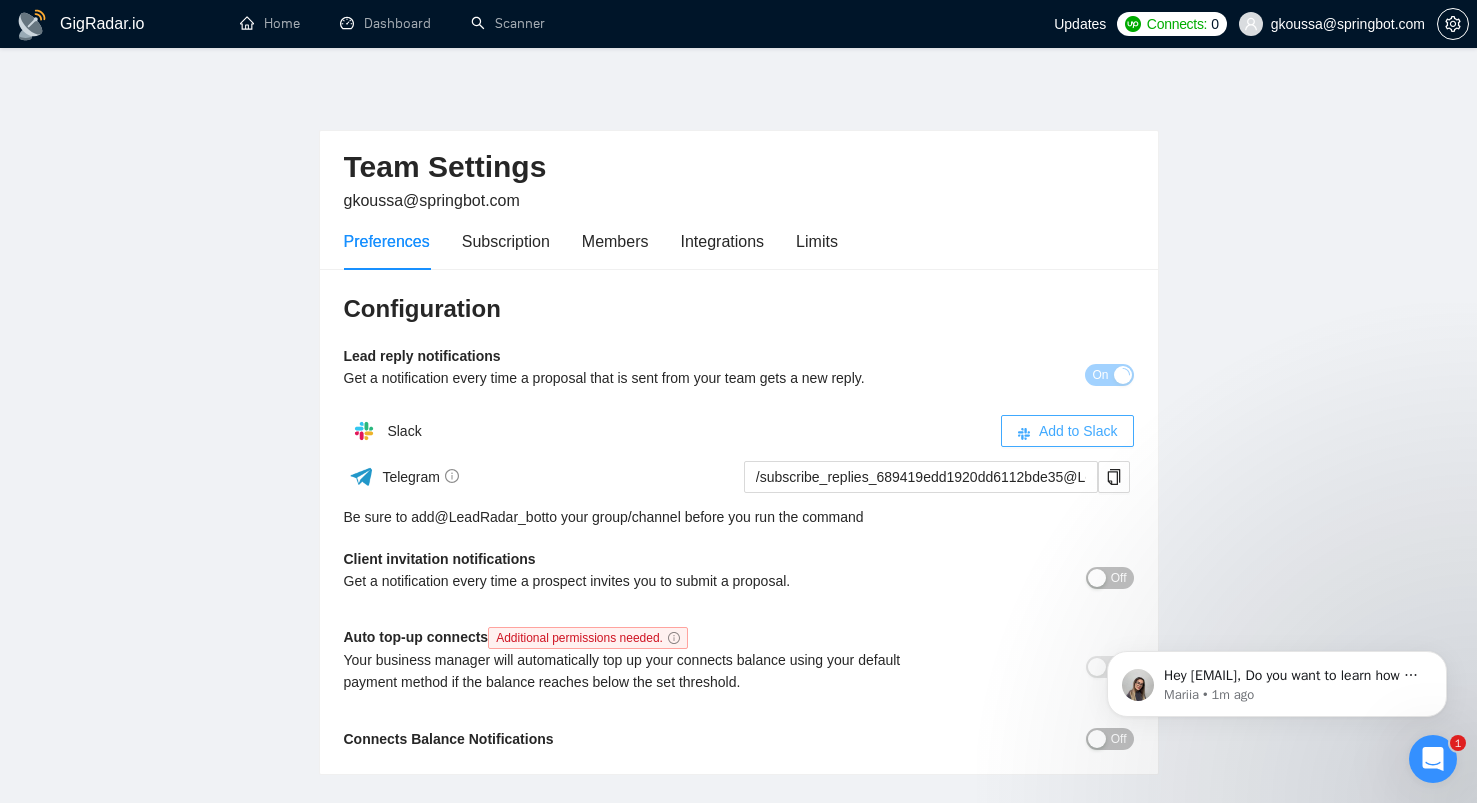 click on "Add to Slack" at bounding box center [1078, 431] 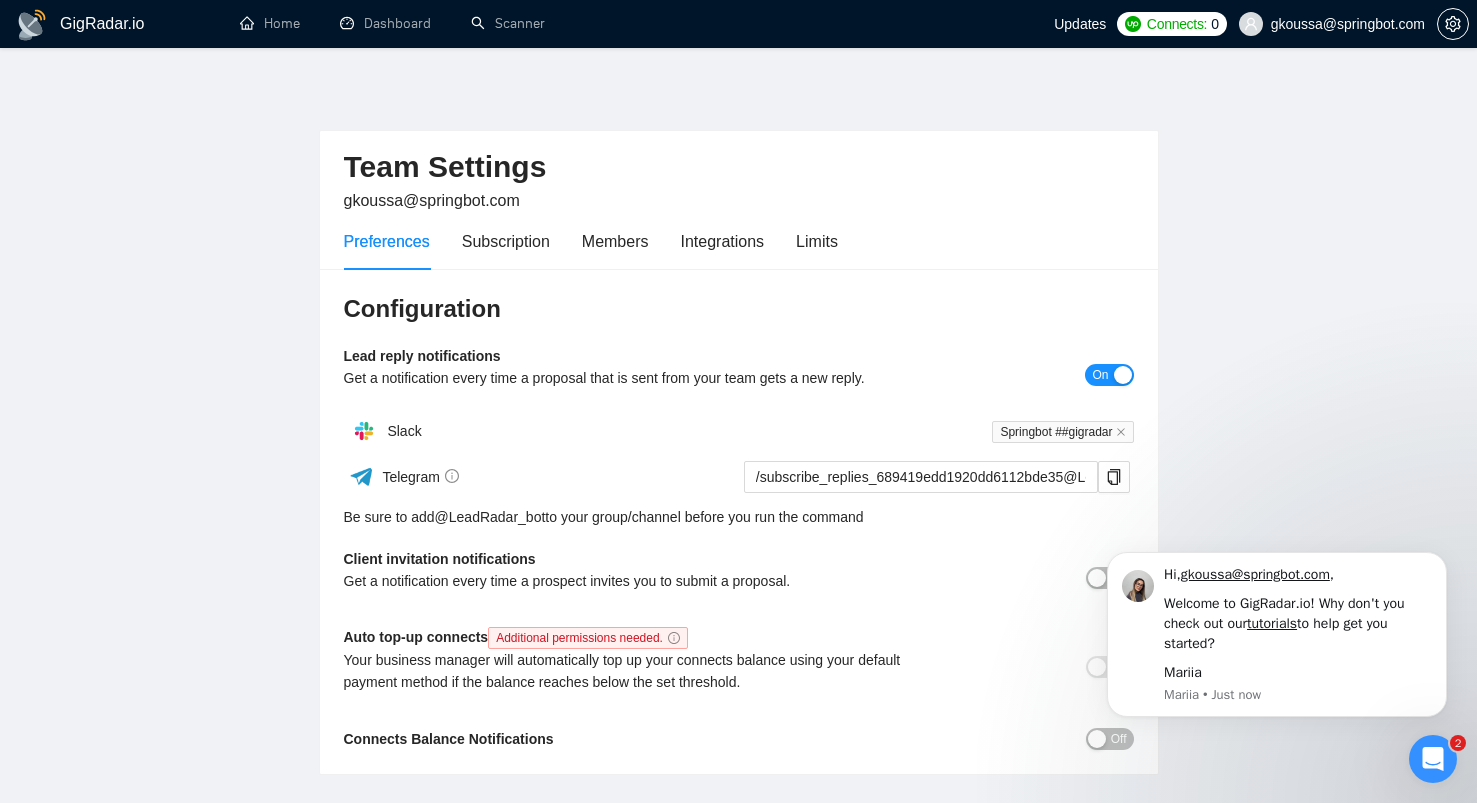 click on "Hi,  [EMAIL] , Welcome to GigRadar.io! Why don't you check out our  tutorials  to help get you started? Mariia Mariia • Just now" at bounding box center [1277, 635] 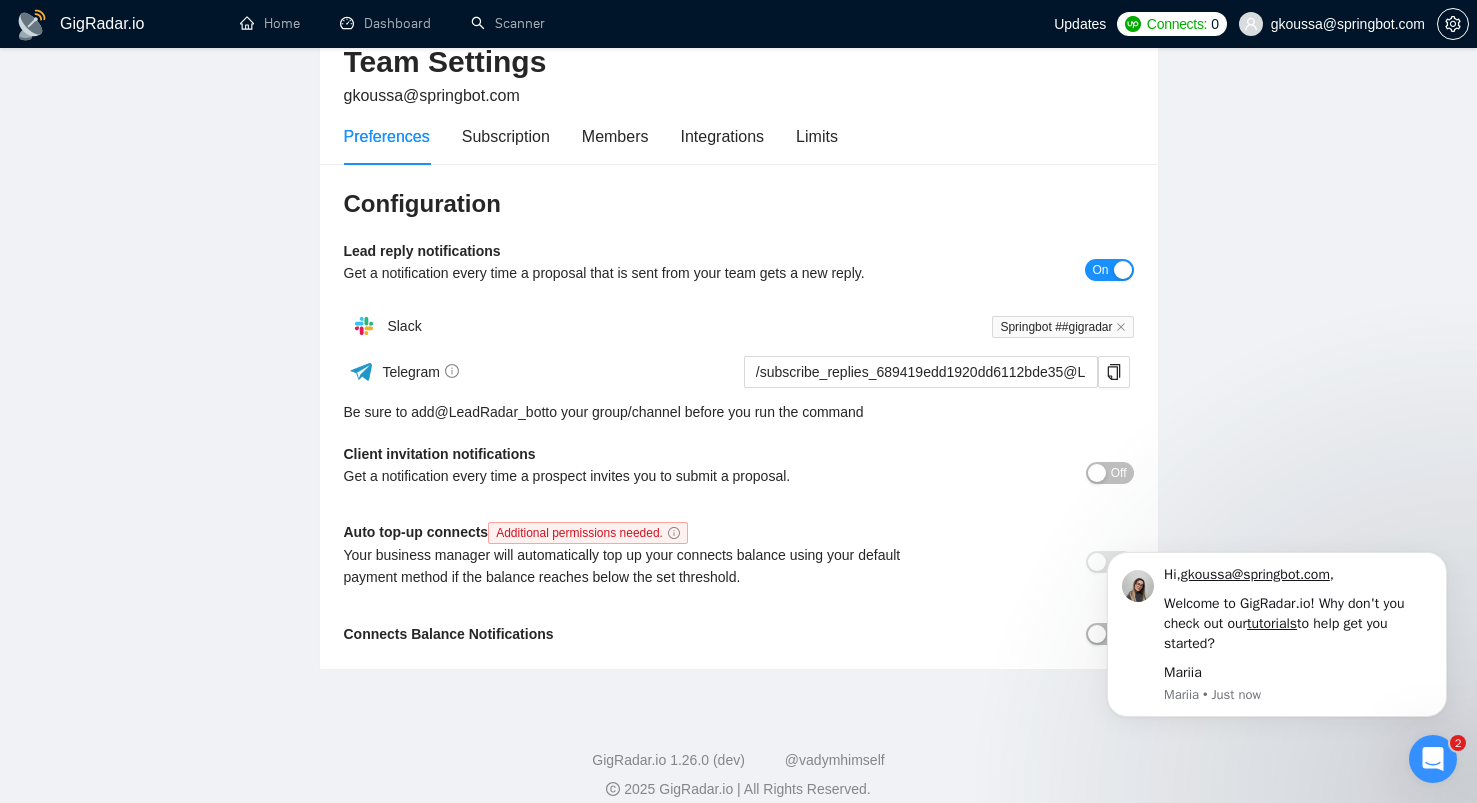 scroll, scrollTop: 126, scrollLeft: 0, axis: vertical 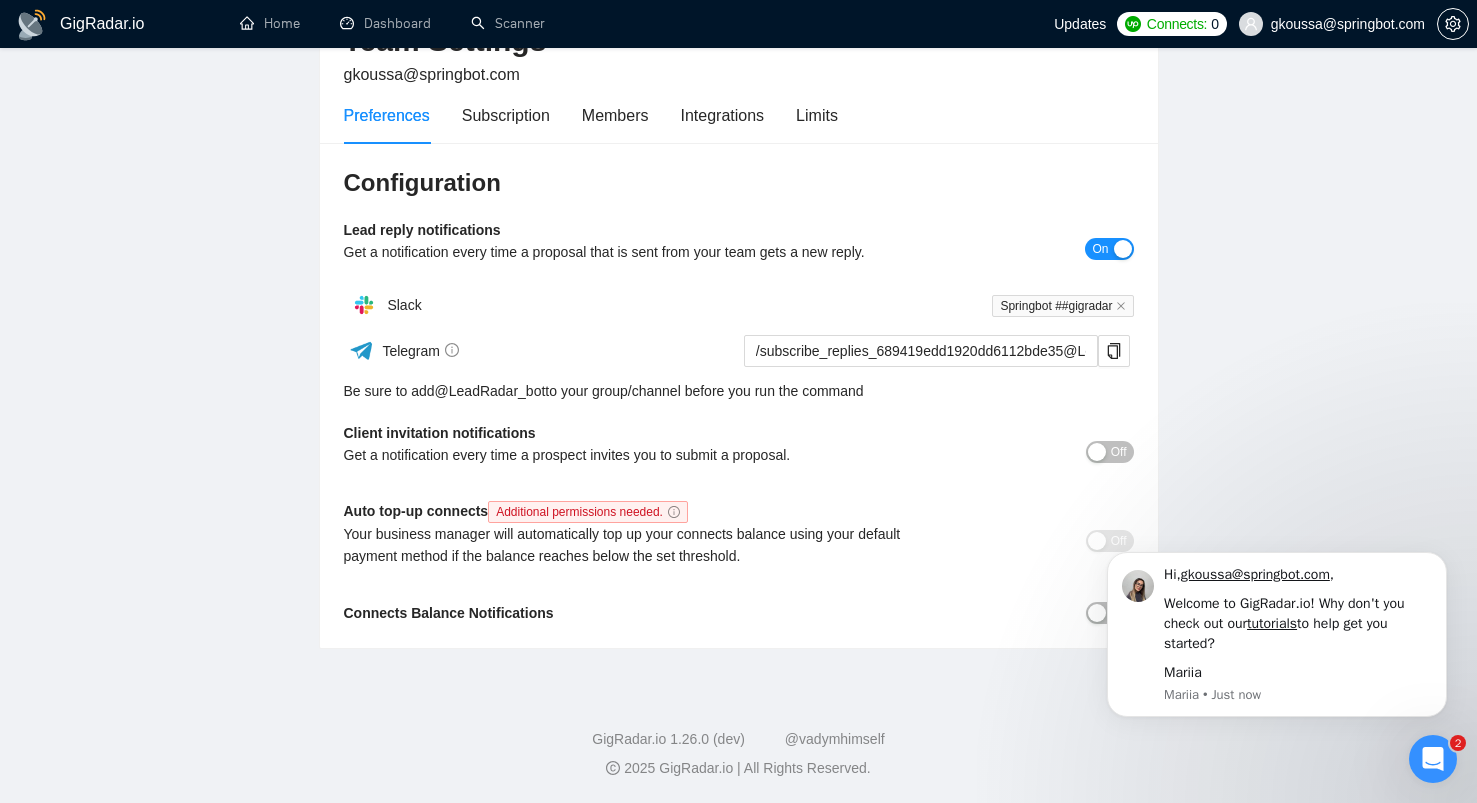 click on "Off" at bounding box center (1119, 452) 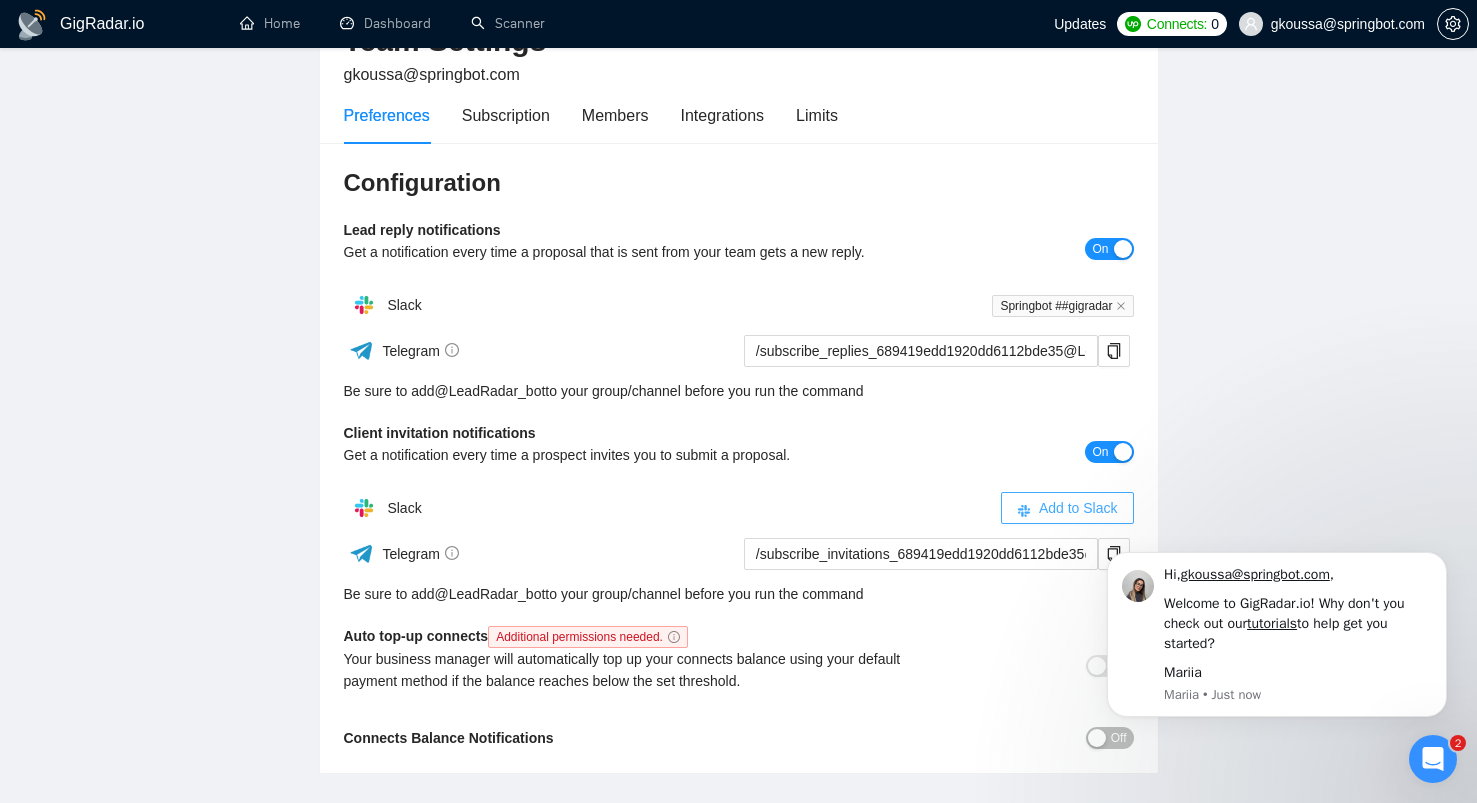 click on "Add to Slack" at bounding box center [1078, 508] 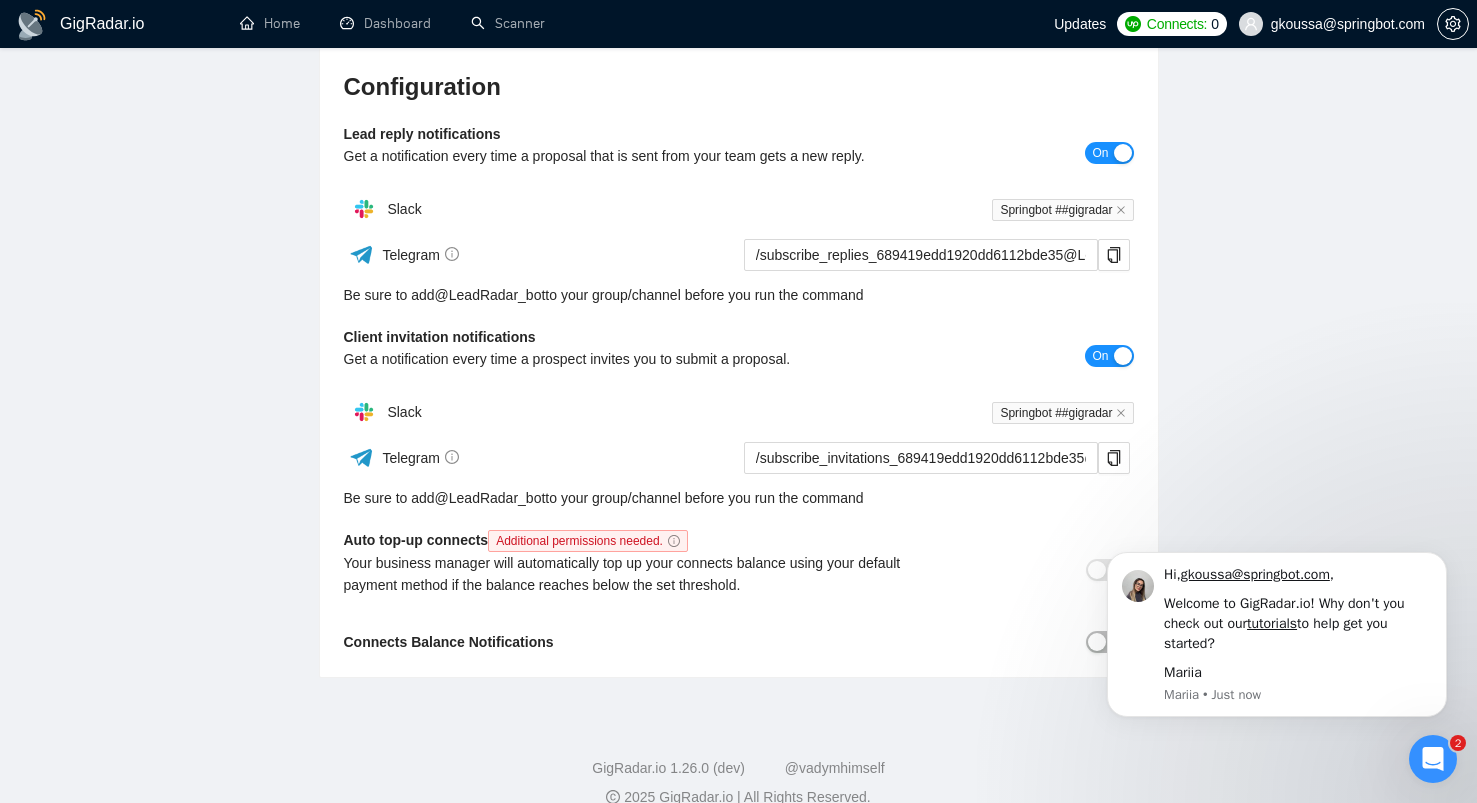 scroll, scrollTop: 251, scrollLeft: 0, axis: vertical 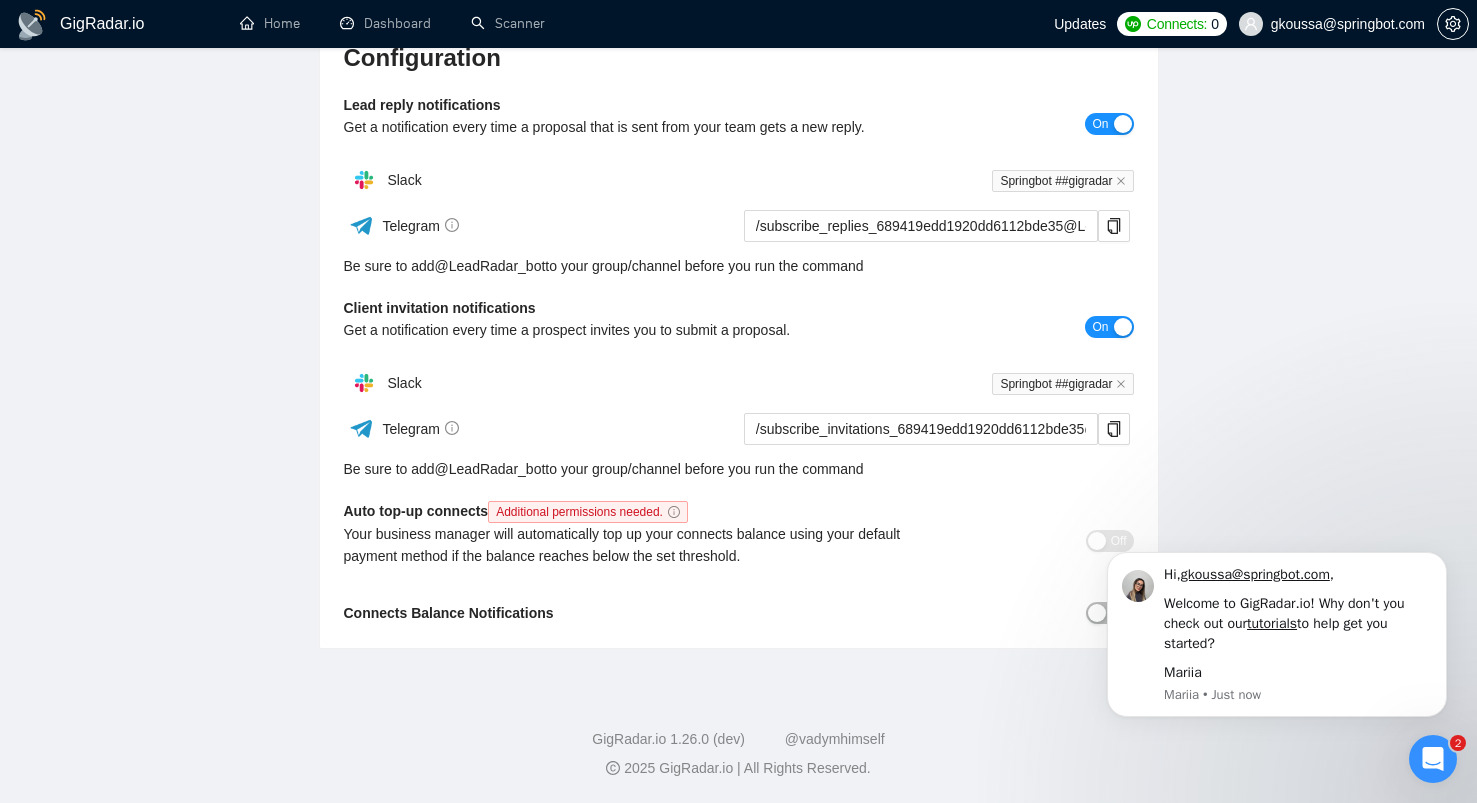 click on "Hi,  [EMAIL] , Welcome to GigRadar.io! Why don't you check out our  tutorials  to help get you started? Mariia Mariia • Just now" at bounding box center [1277, 592] 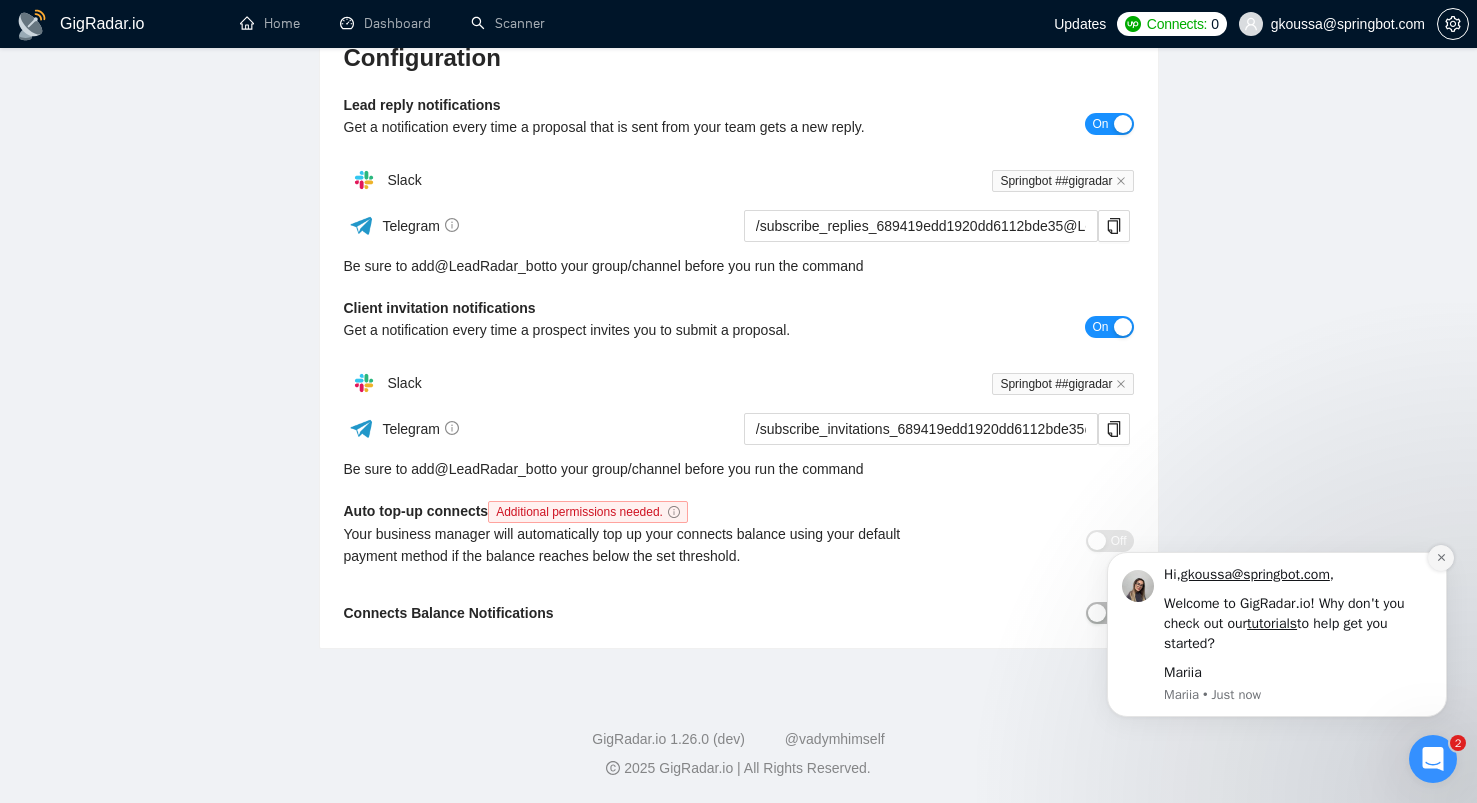 click at bounding box center (1441, 558) 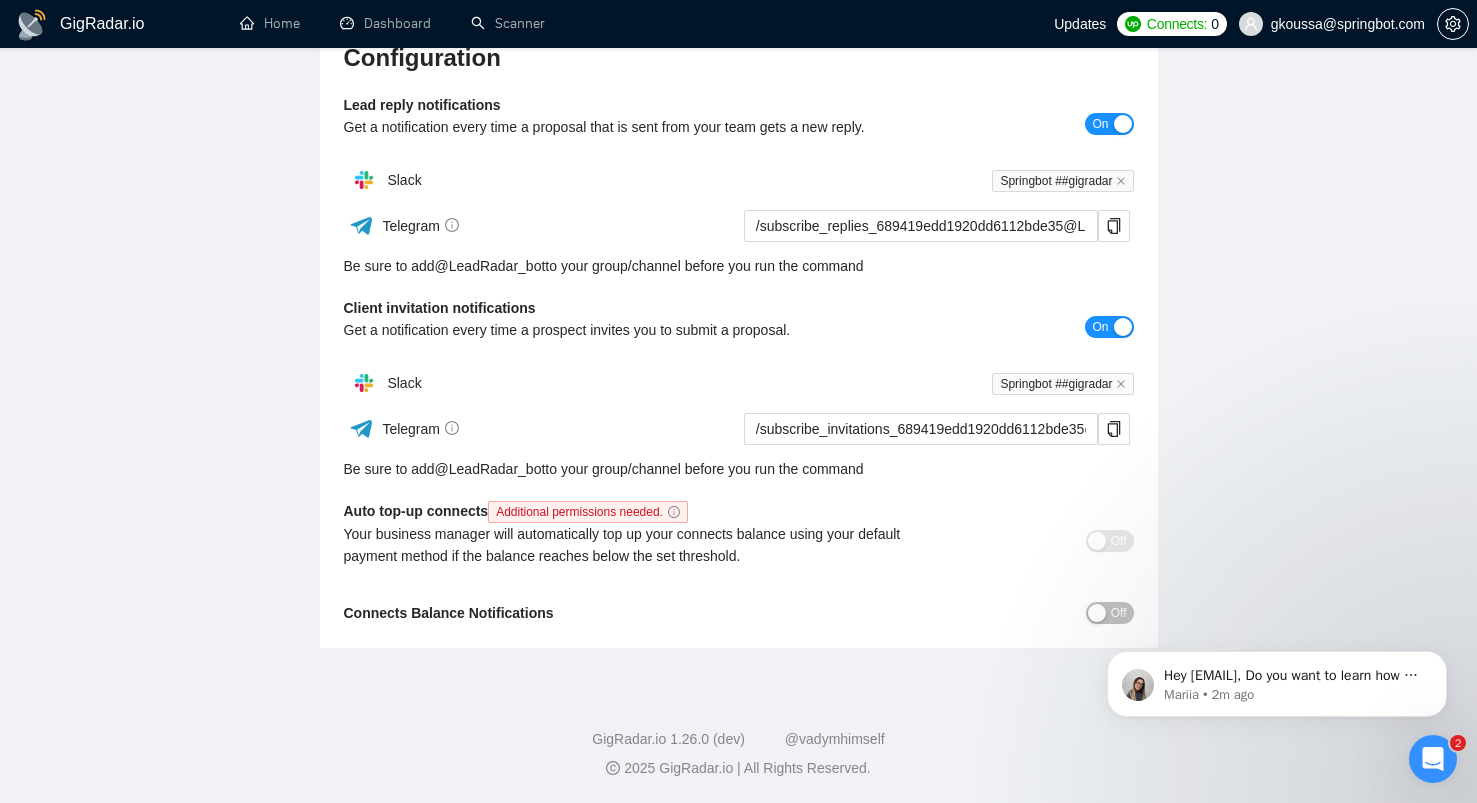 click on "Hey [EMAIL], Do you want to learn how to integrate GigRadar with your CRM of choice?  Here are the steps to do so: 1. Navigate to the 'Integrations' tab within your Team Settings., 2. Input the URL endpoint that will receive the webhook payloads., 3. Select GIGRADAR.PROPOSAL.UPDATE to subscribe to proposal updates., 4. Perform a test to ensure connectivity and correct payload reception., 5. Once confirmed, save your webhook to start receiving real-time data. For more details, you can refer to https://help.gigradar.io/en/articles/8803619-connect-gigradar-to-your-crm-or-other-external-systems. 😊 ﻿​ ﻿Video guide: https://www.loom.com/share/b9e3cbcf573a4c3f87292e5d4927bc73?sid=4c751e5a-0599-4515-bba2-fd3f554e356e 🎥 ​﻿ ﻿Please feel free to reach out if you have any further questions about this 🤓 Mariia • 2m ago" 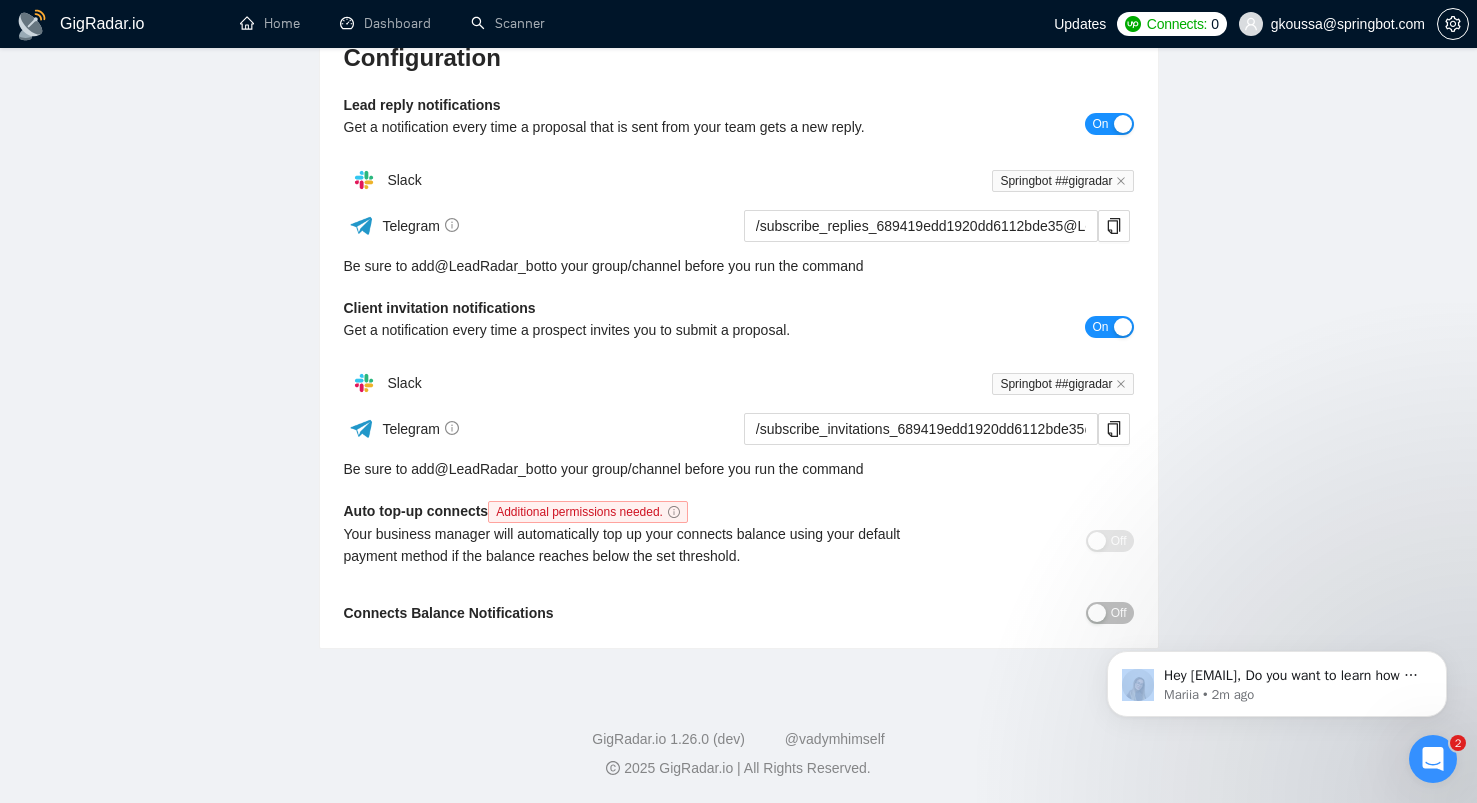 click on "Hey [EMAIL], Do you want to learn how to integrate GigRadar with your CRM of choice?  Here are the steps to do so: 1. Navigate to the 'Integrations' tab within your Team Settings., 2. Input the URL endpoint that will receive the webhook payloads., 3. Select GIGRADAR.PROPOSAL.UPDATE to subscribe to proposal updates., 4. Perform a test to ensure connectivity and correct payload reception., 5. Once confirmed, save your webhook to start receiving real-time data. For more details, you can refer to https://help.gigradar.io/en/articles/8803619-connect-gigradar-to-your-crm-or-other-external-systems. 😊 ﻿​ ﻿Video guide: https://www.loom.com/share/b9e3cbcf573a4c3f87292e5d4927bc73?sid=4c751e5a-0599-4515-bba2-fd3f554e356e 🎥 ​﻿ ﻿Please feel free to reach out if you have any further questions about this 🤓 Mariia • 2m ago" 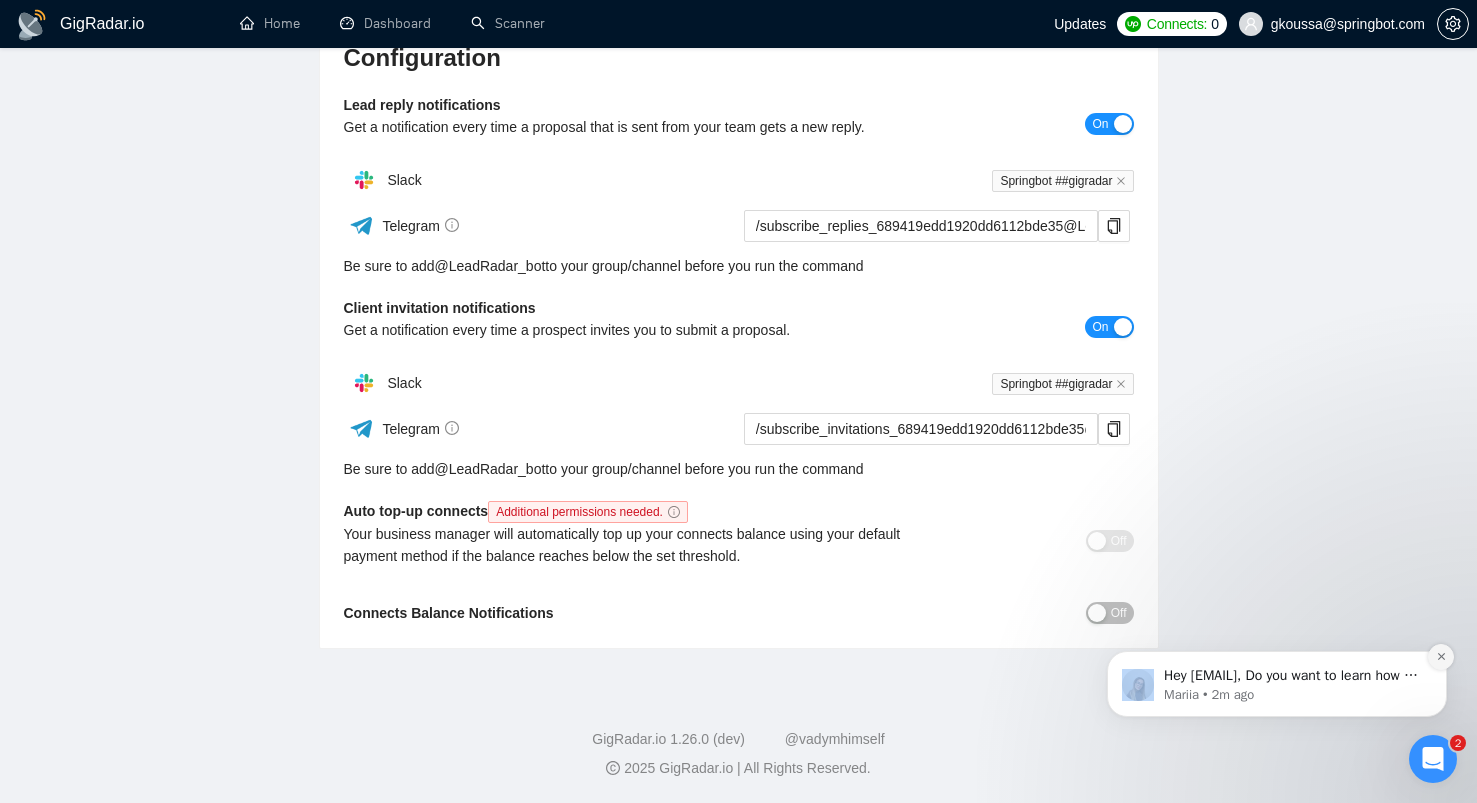 click 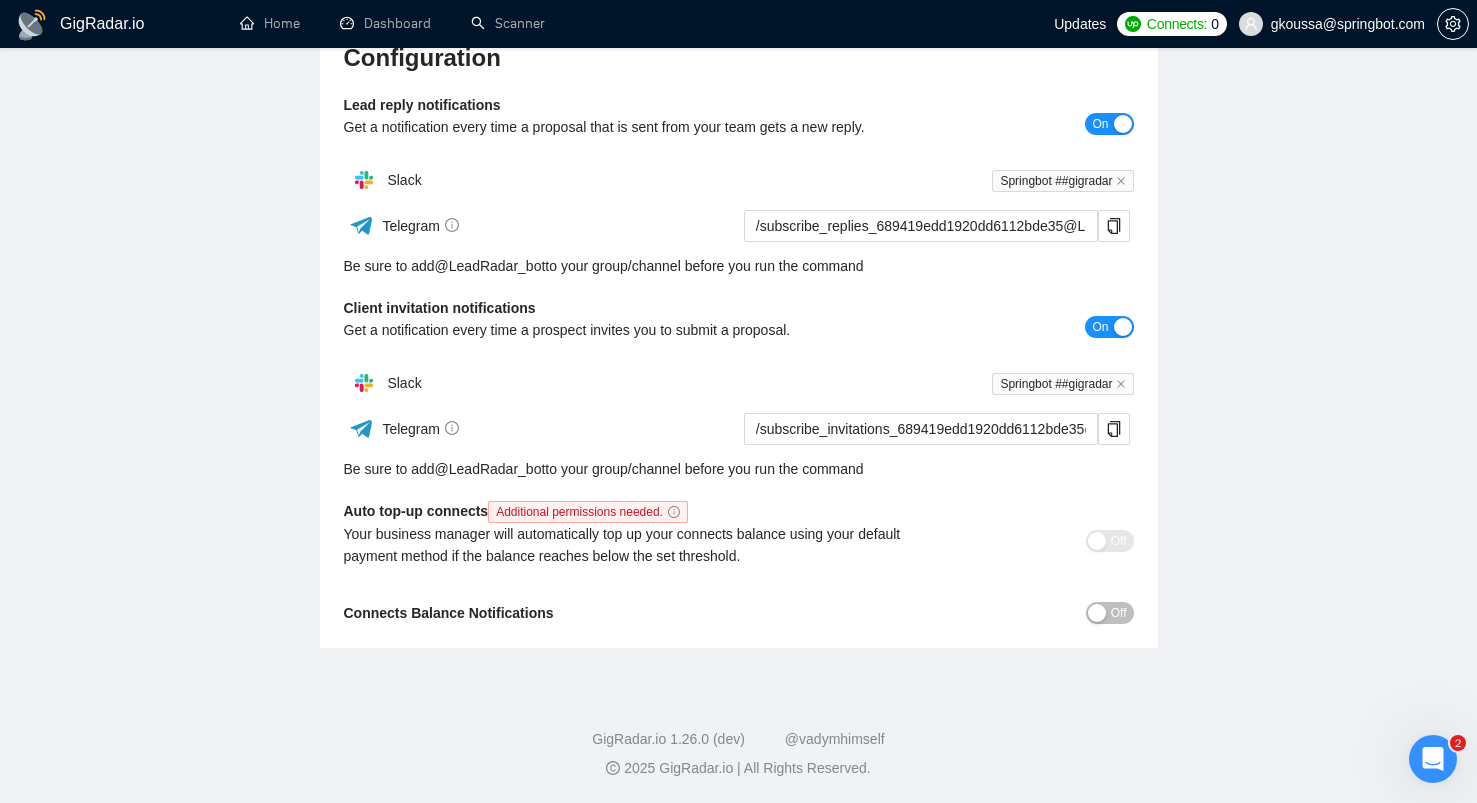 click on "Off" at bounding box center [1110, 613] 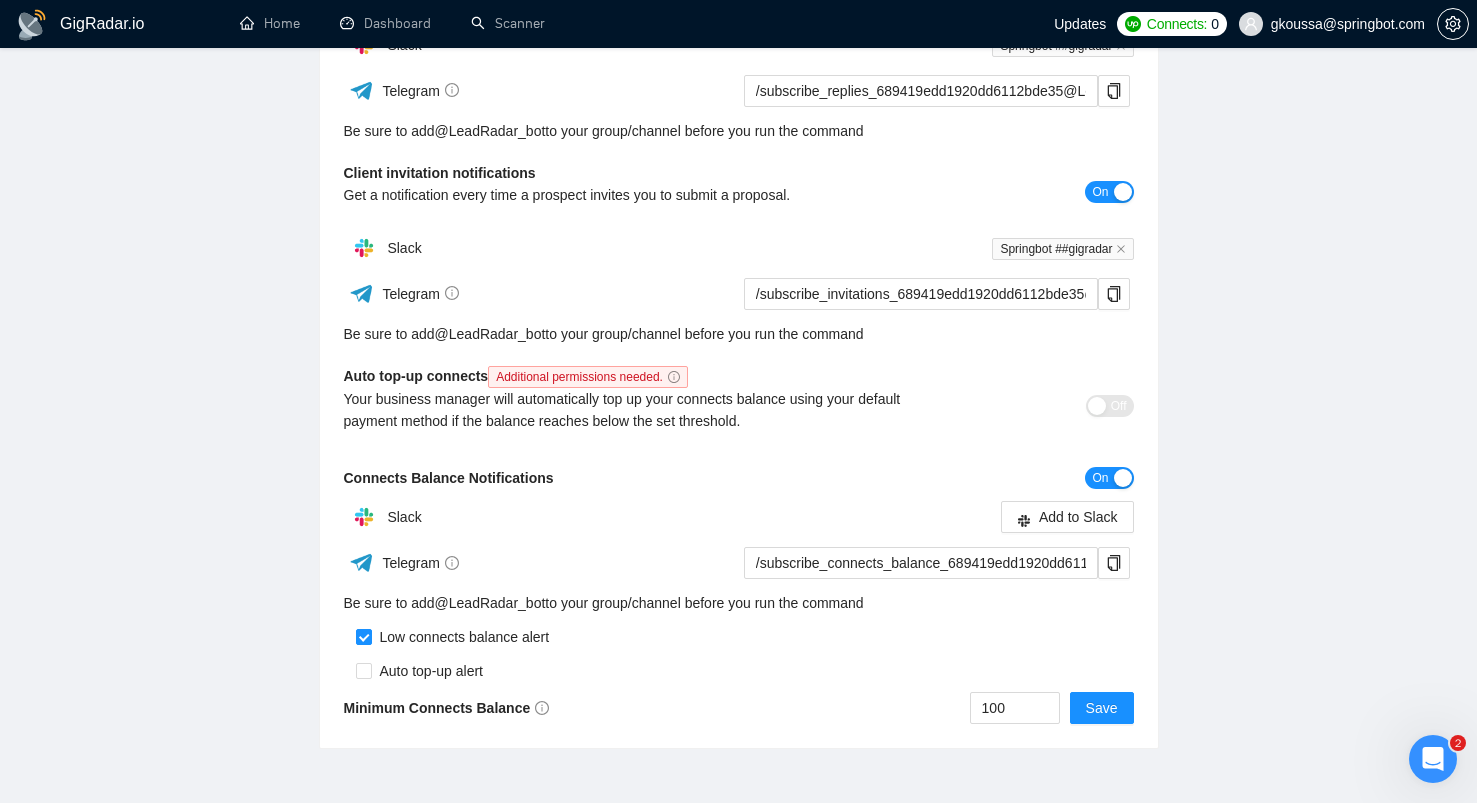 scroll, scrollTop: 408, scrollLeft: 0, axis: vertical 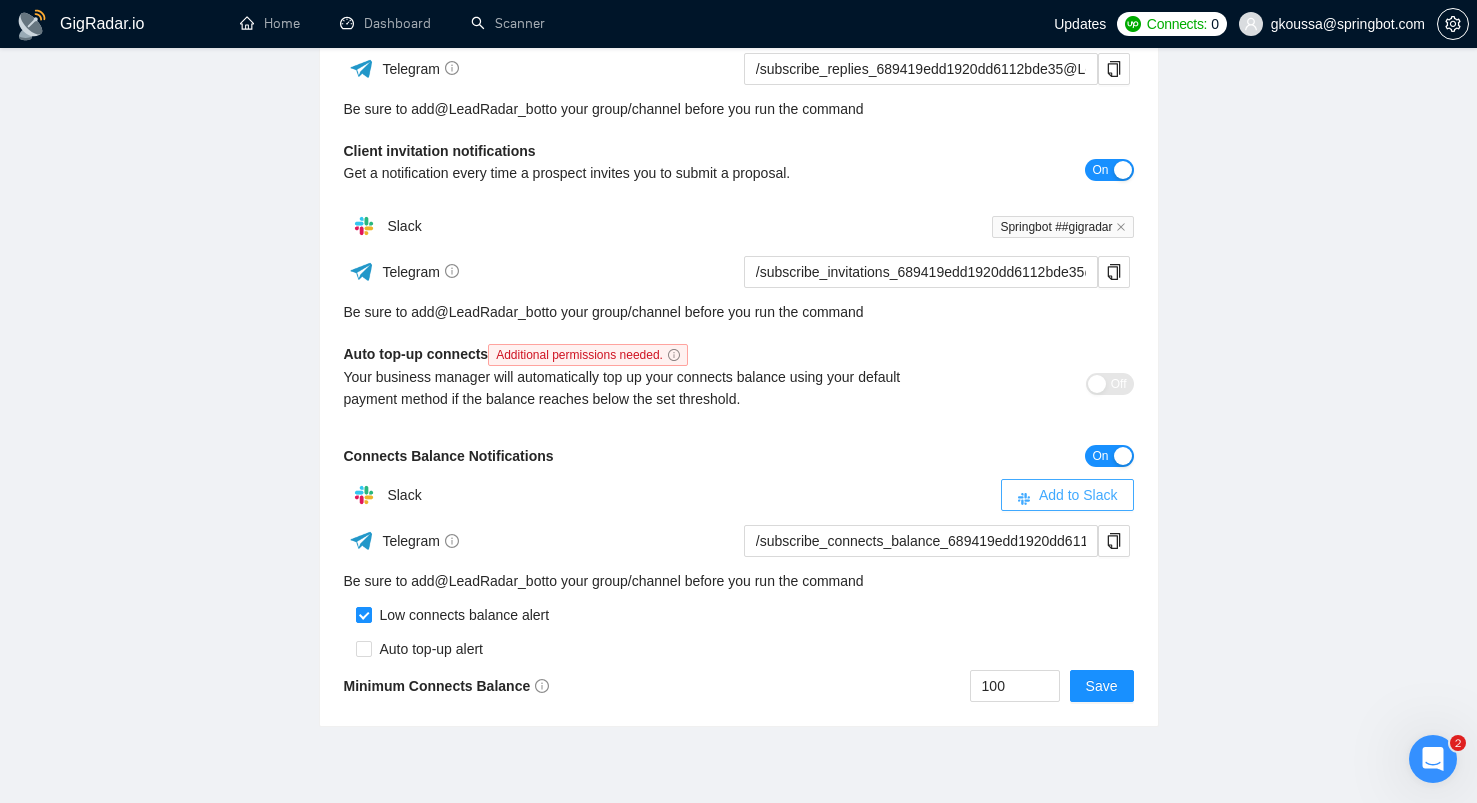 click on "Add to Slack" at bounding box center [1078, 495] 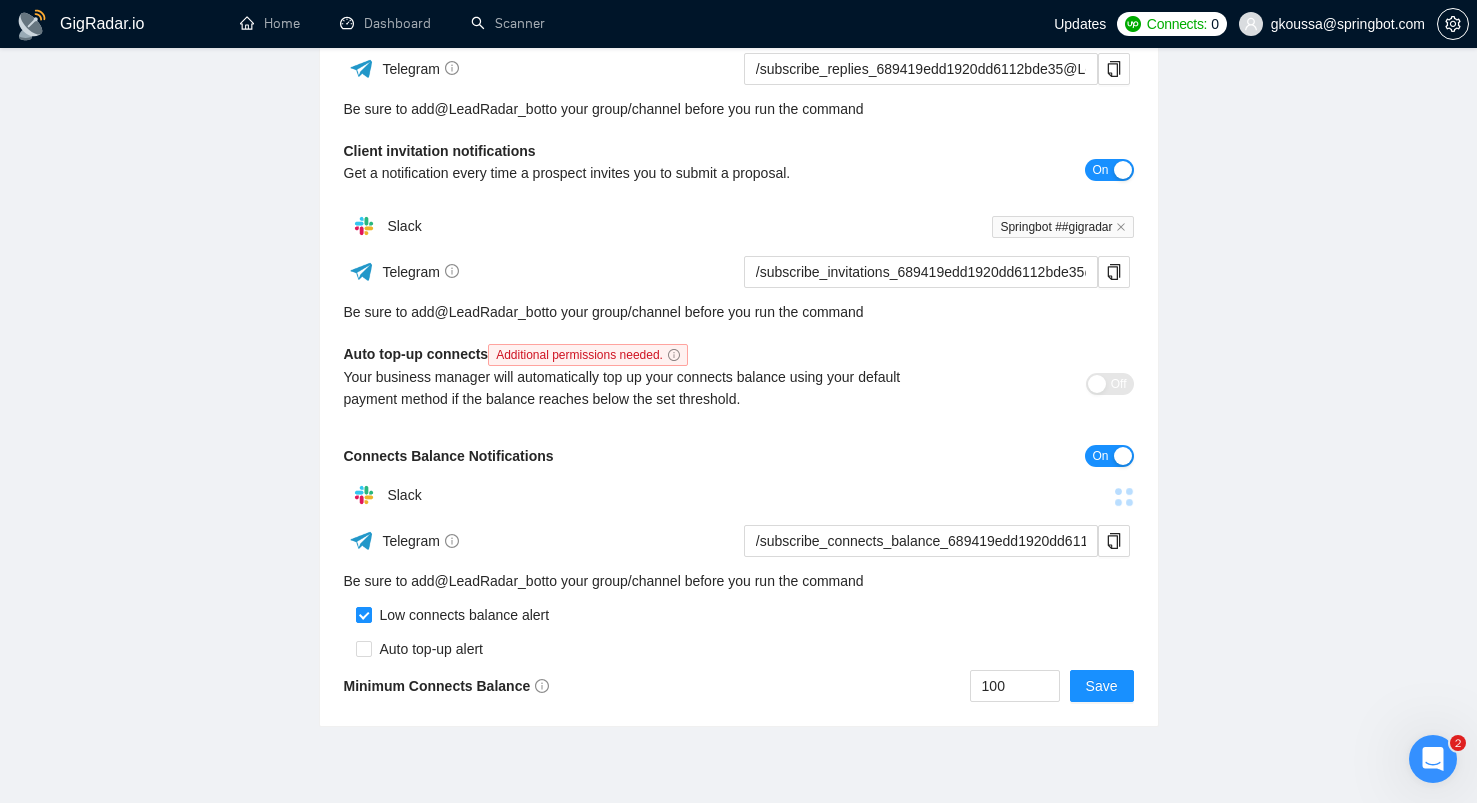 click on "Configuration Lead reply notifications Get a notification every time a proposal that is sent from your team gets a new reply. On   Slack Springbot ##gigradar   Telegram /subscribe_replies_689419edd1920dd6112bde35@LeadRadar_bot Be sure to add  @ LeadRadar_bot  to your group/channel before you run the command Client invitation notifications Get a notification every time a prospect invites you to submit a proposal. On   Slack Springbot ##gigradar   Telegram /subscribe_invitations_689419edd1920dd6112bde35@LeadRadar_bot Be sure to add  @ LeadRadar_bot  to your group/channel before you run the command Auto top-up connects   Additional permissions needed. Your business manager will automatically top up your connects balance using your default payment method if the balance reaches below the set threshold. Off Connects Balance Notifications On   Slack   Telegram /subscribe_connects_balance_689419edd1920dd6112bde35@LeadRadar_bot Be sure to add  @ LeadRadar_bot  to your group/channel before you run the command" at bounding box center [739, 294] 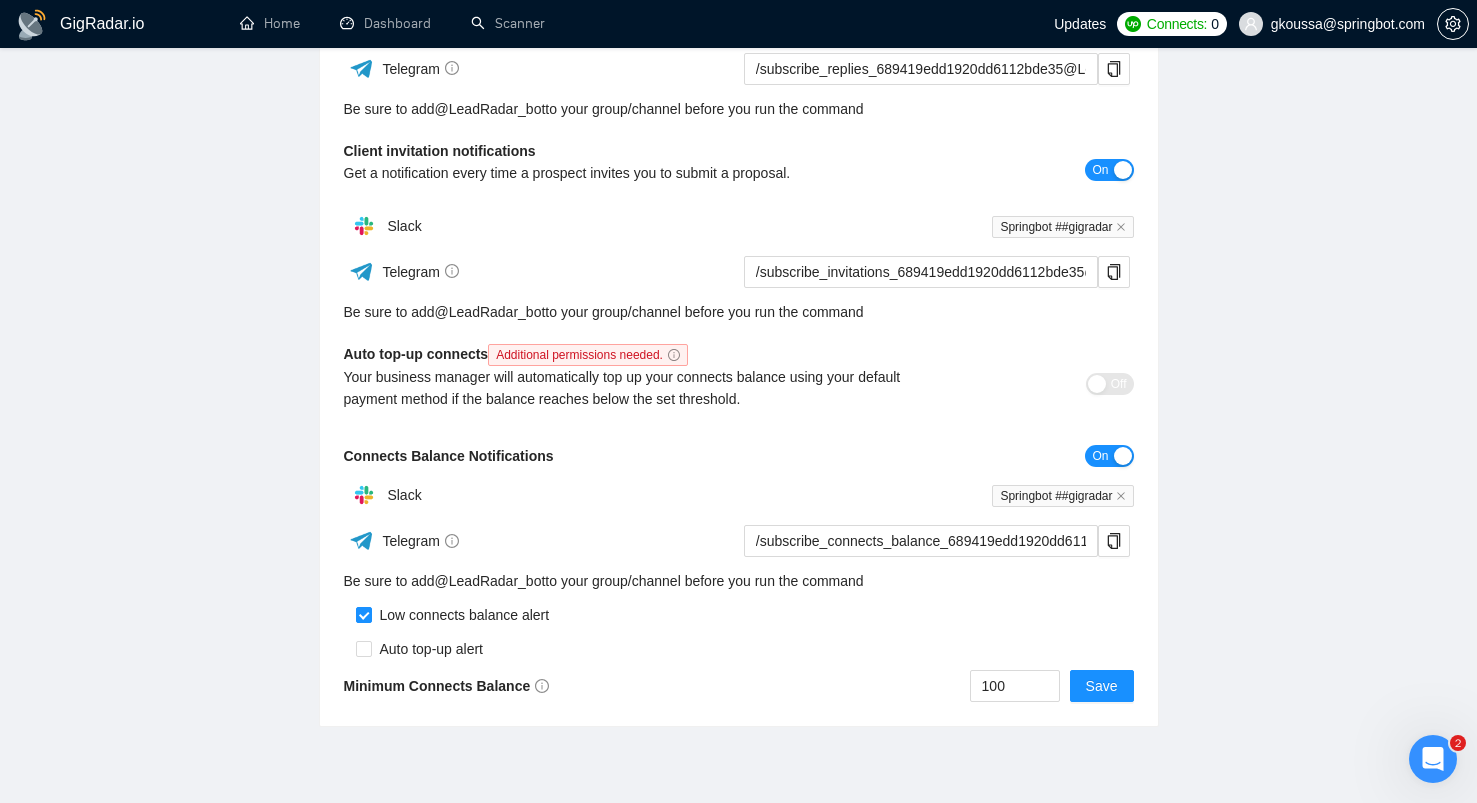 click on "Configuration Lead reply notifications Get a notification every time a proposal that is sent from your team gets a new reply. On   Slack Springbot ##gigradar   Telegram /subscribe_replies_689419edd1920dd6112bde35@LeadRadar_bot Be sure to add  @ LeadRadar_bot  to your group/channel before you run the command Client invitation notifications Get a notification every time a prospect invites you to submit a proposal. On   Slack Springbot ##gigradar   Telegram /subscribe_invitations_689419edd1920dd6112bde35@LeadRadar_bot Be sure to add  @ LeadRadar_bot  to your group/channel before you run the command Auto top-up connects   Additional permissions needed. Your business manager will automatically top up your connects balance using your default payment method if the balance reaches below the set threshold. Off Connects Balance Notifications On   Slack Springbot ##gigradar   Telegram /subscribe_connects_balance_689419edd1920dd6112bde35@LeadRadar_bot Be sure to add  @ LeadRadar_bot Low connects balance alert 100" at bounding box center (739, 294) 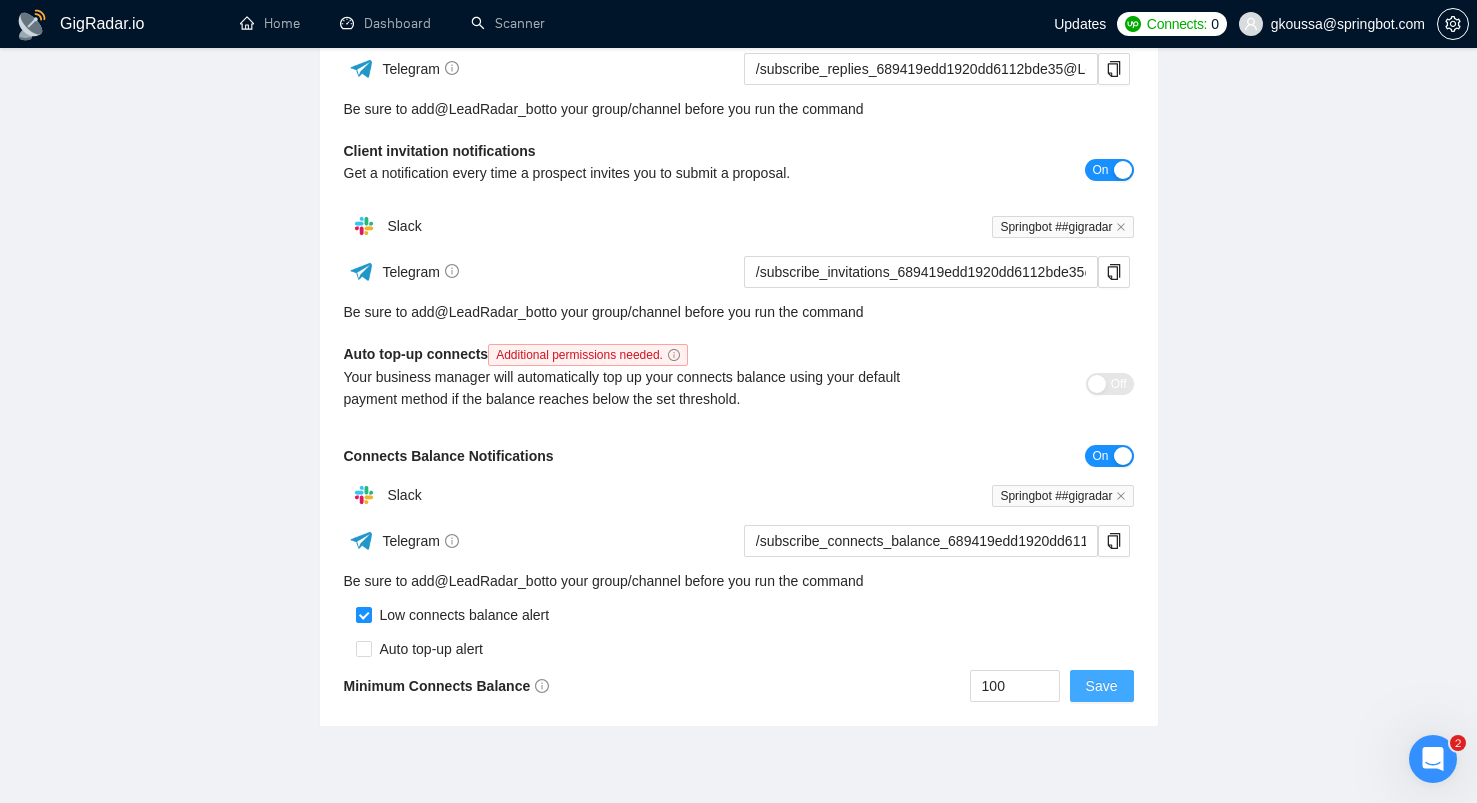 click on "Save" at bounding box center [1102, 686] 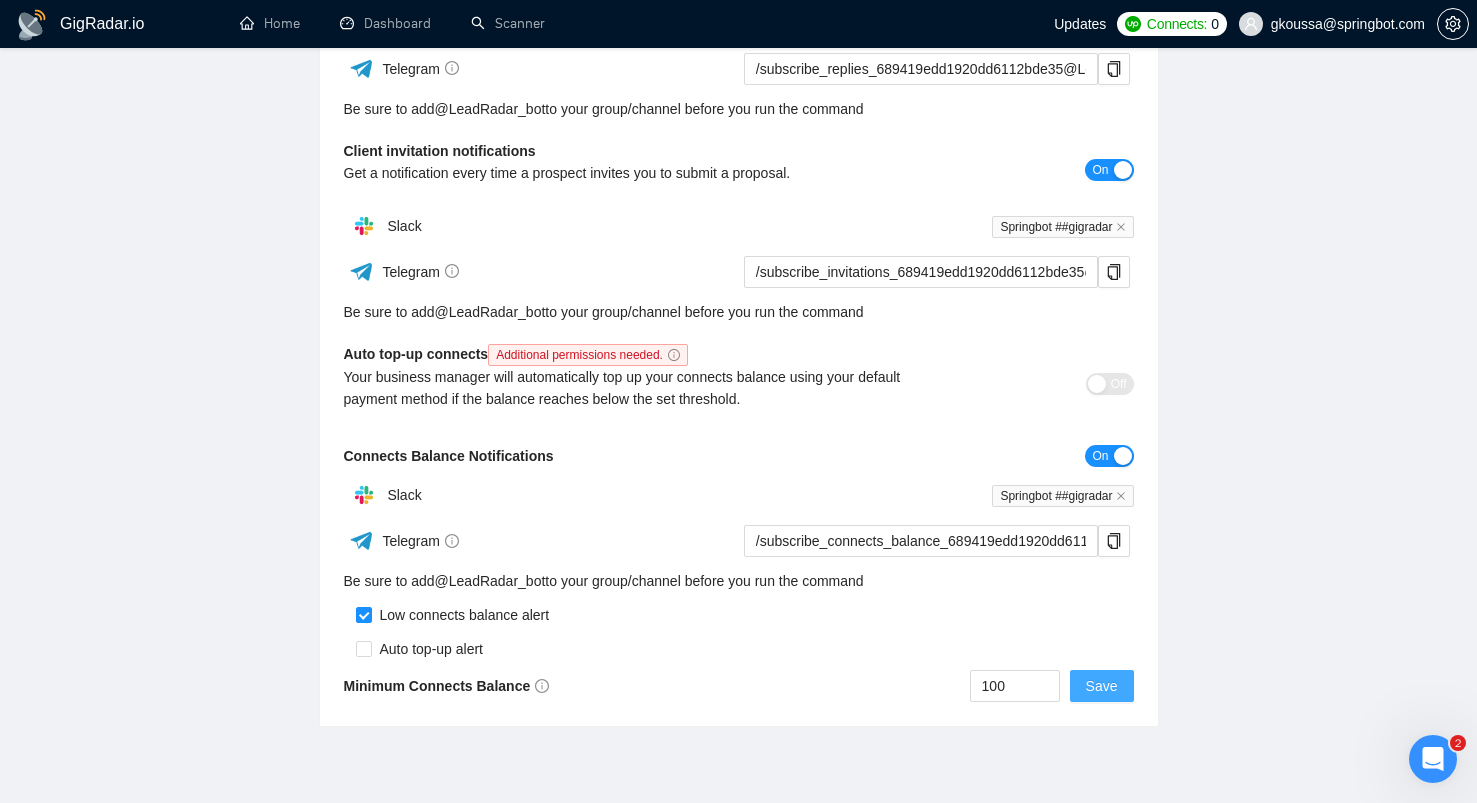 scroll, scrollTop: 0, scrollLeft: 0, axis: both 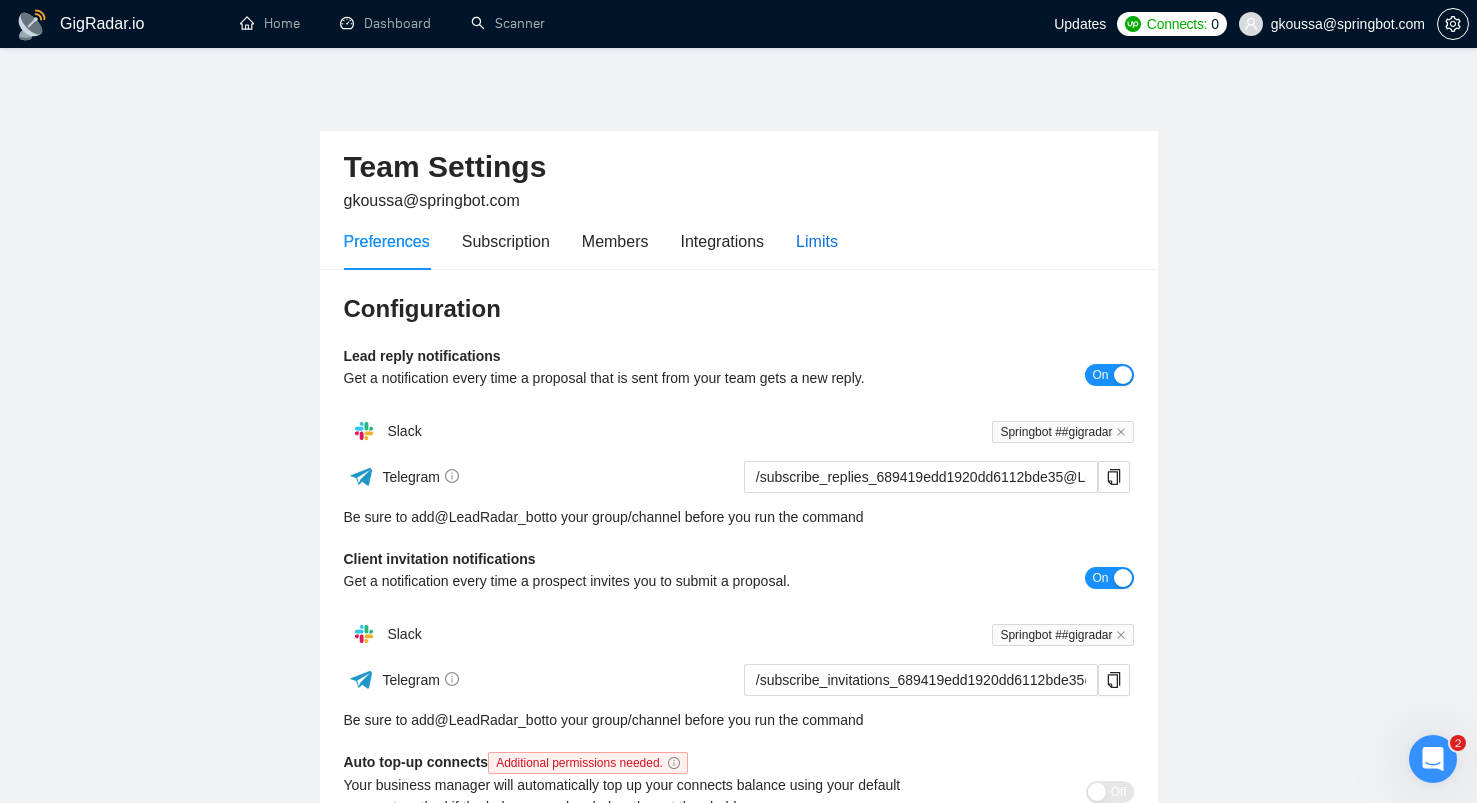 click on "Limits" at bounding box center [817, 241] 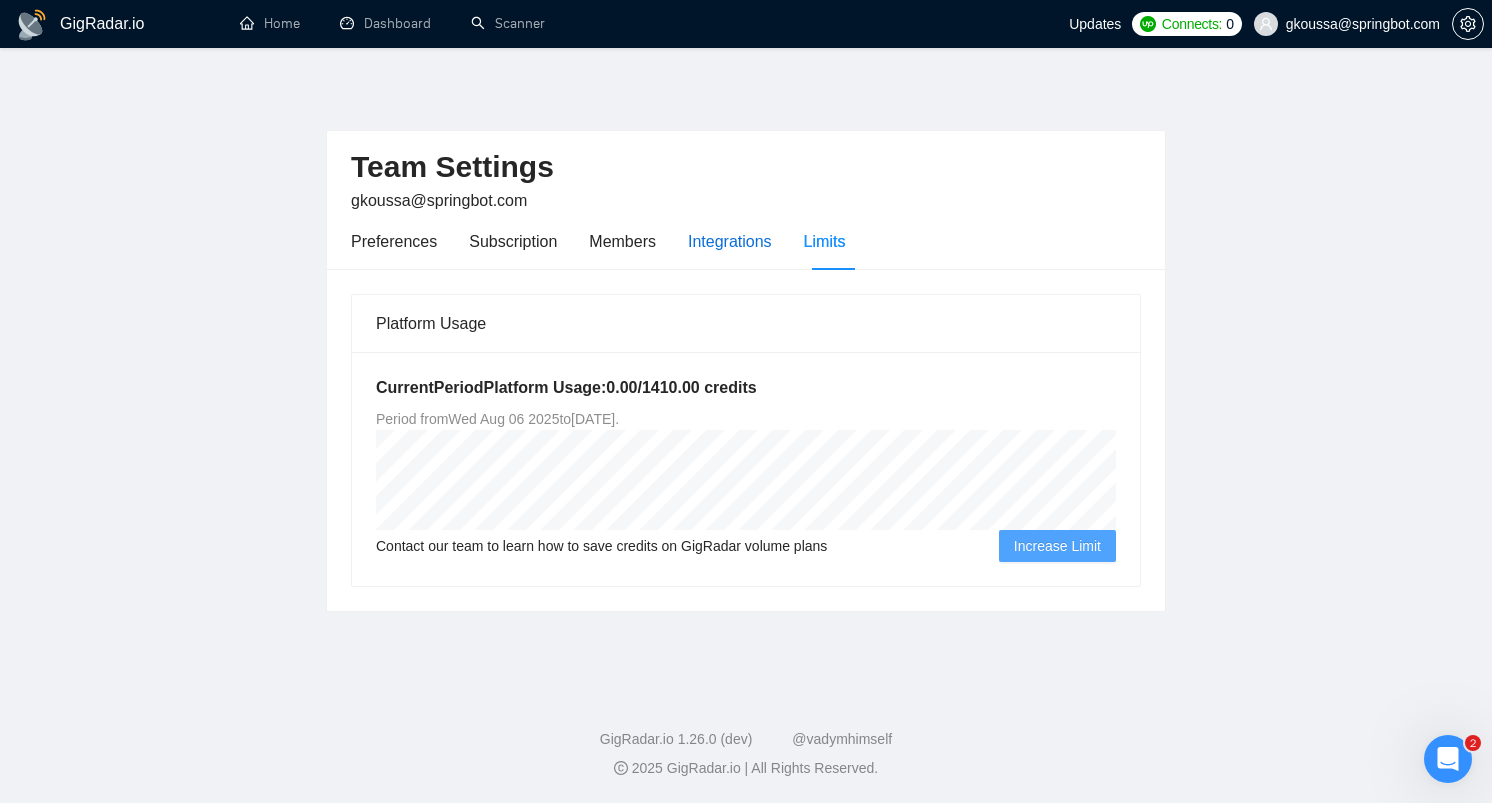 click on "Integrations" at bounding box center (730, 241) 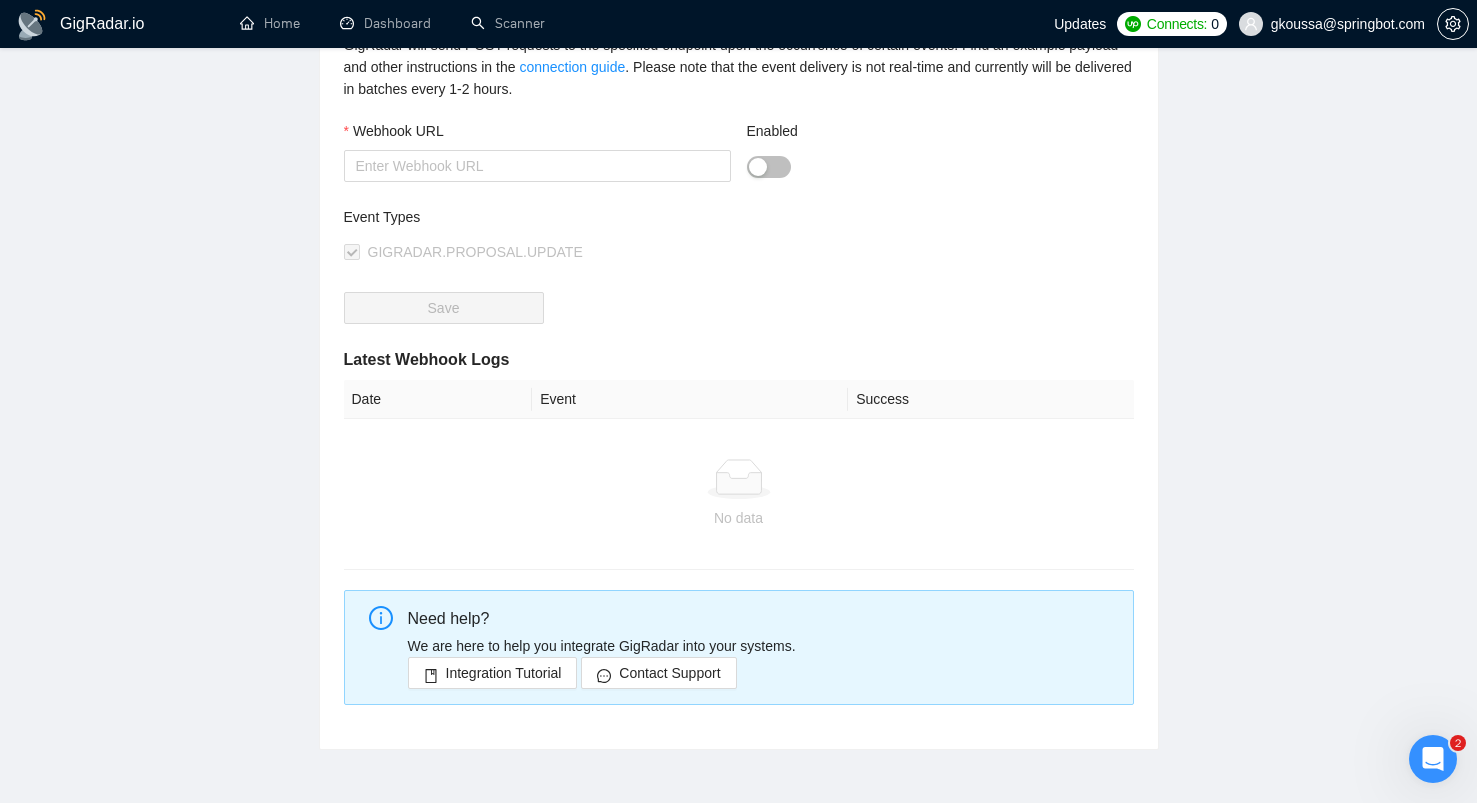 scroll, scrollTop: 333, scrollLeft: 0, axis: vertical 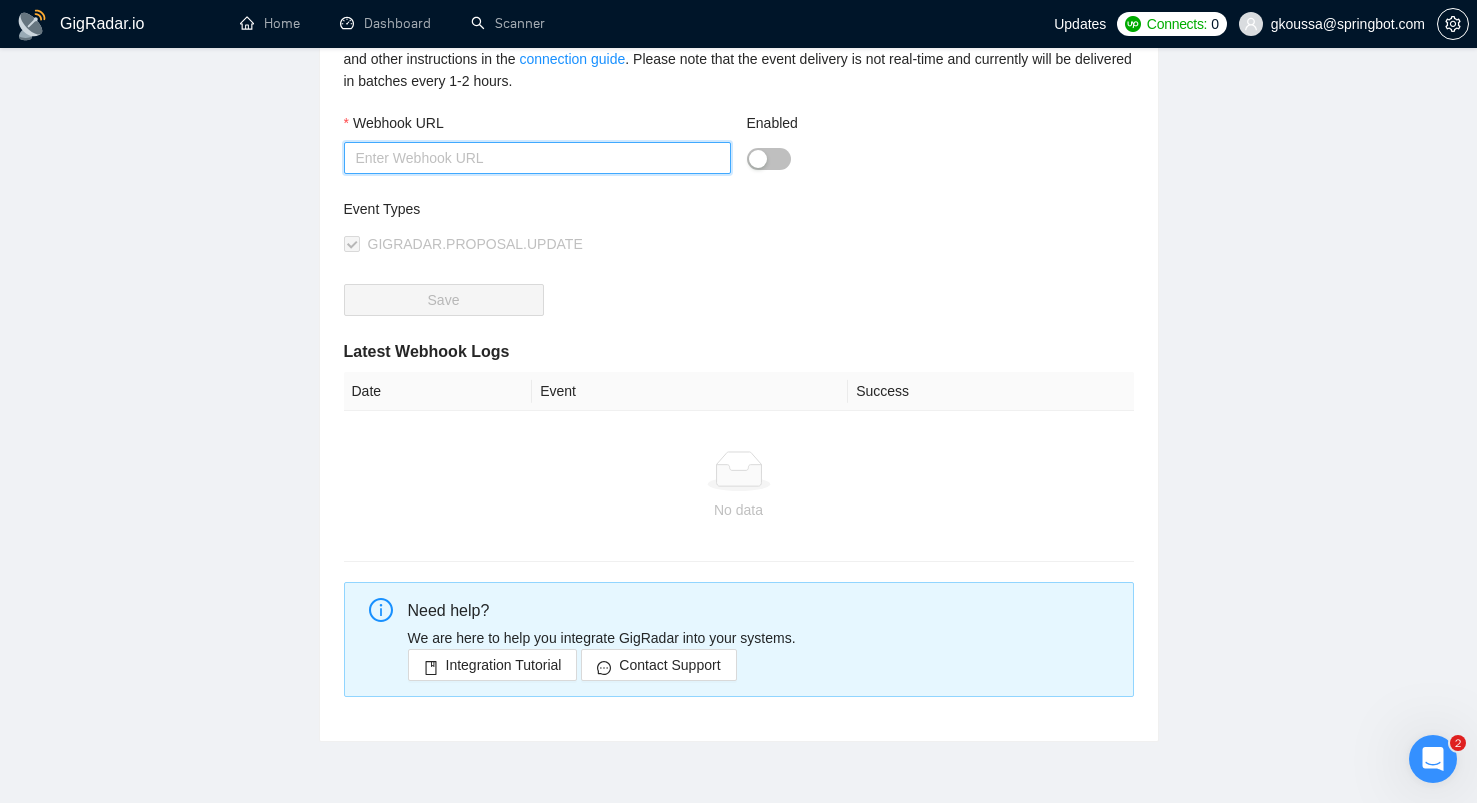 click on "Webhook URL" at bounding box center (537, 158) 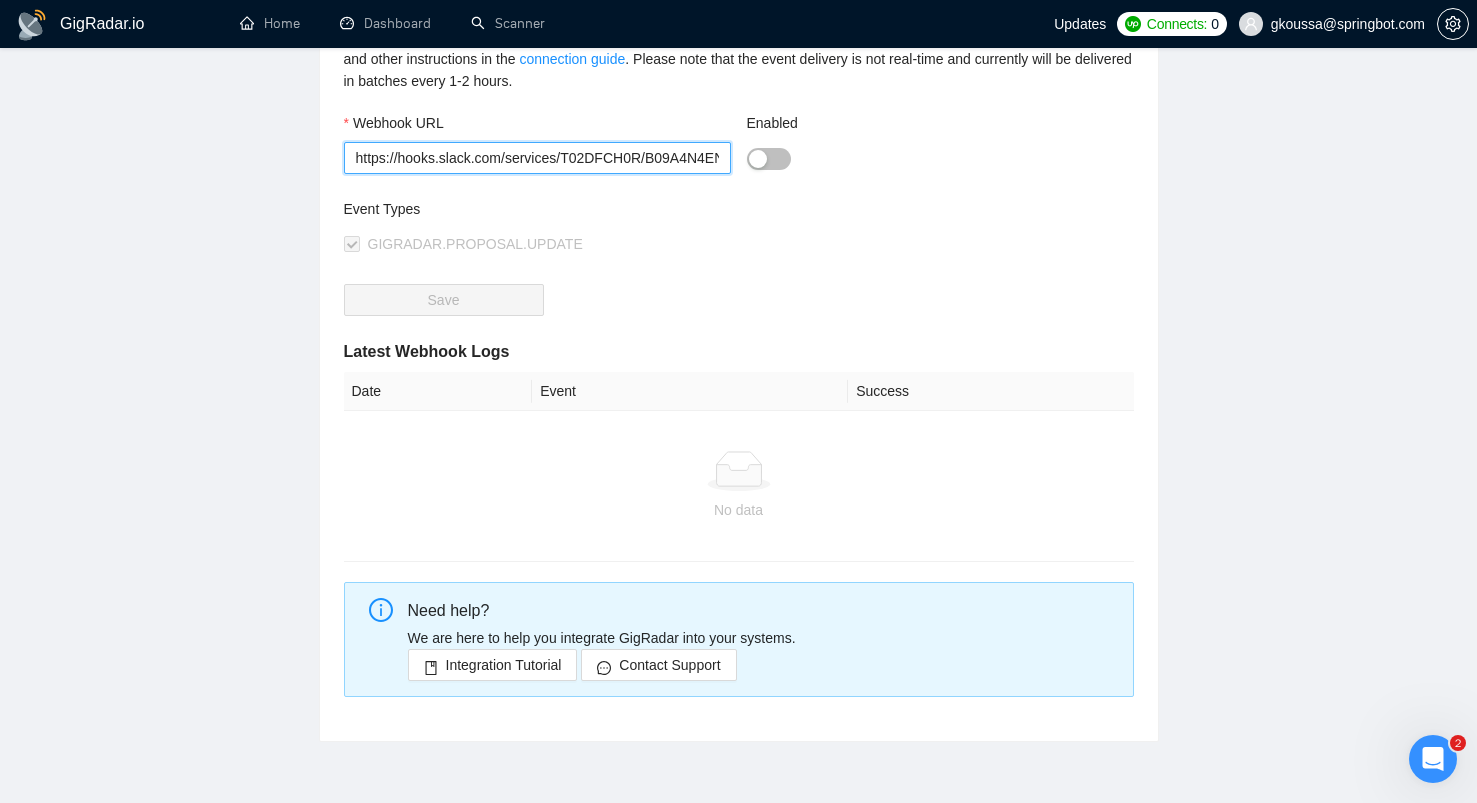 scroll, scrollTop: 0, scrollLeft: 236, axis: horizontal 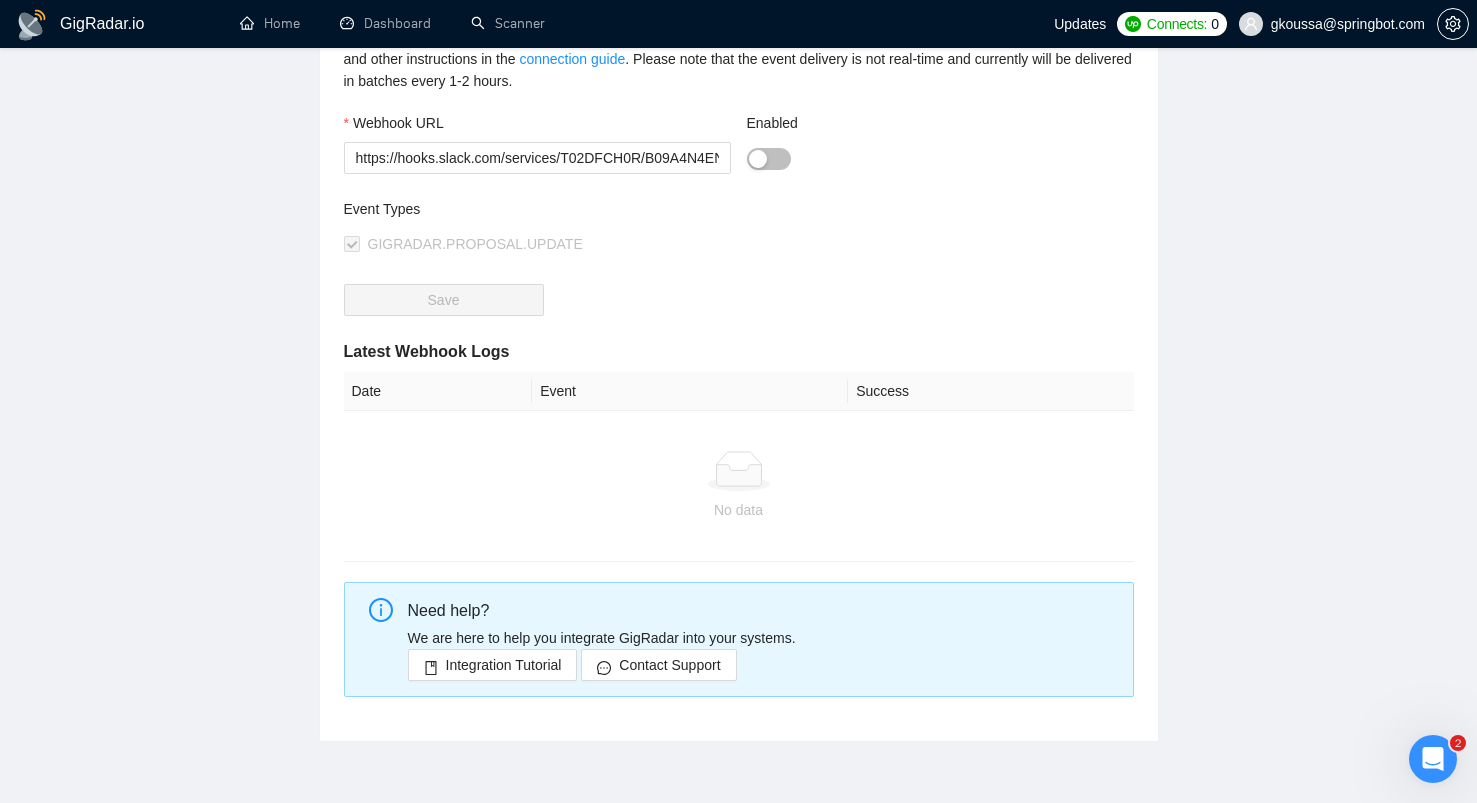 click at bounding box center (758, 159) 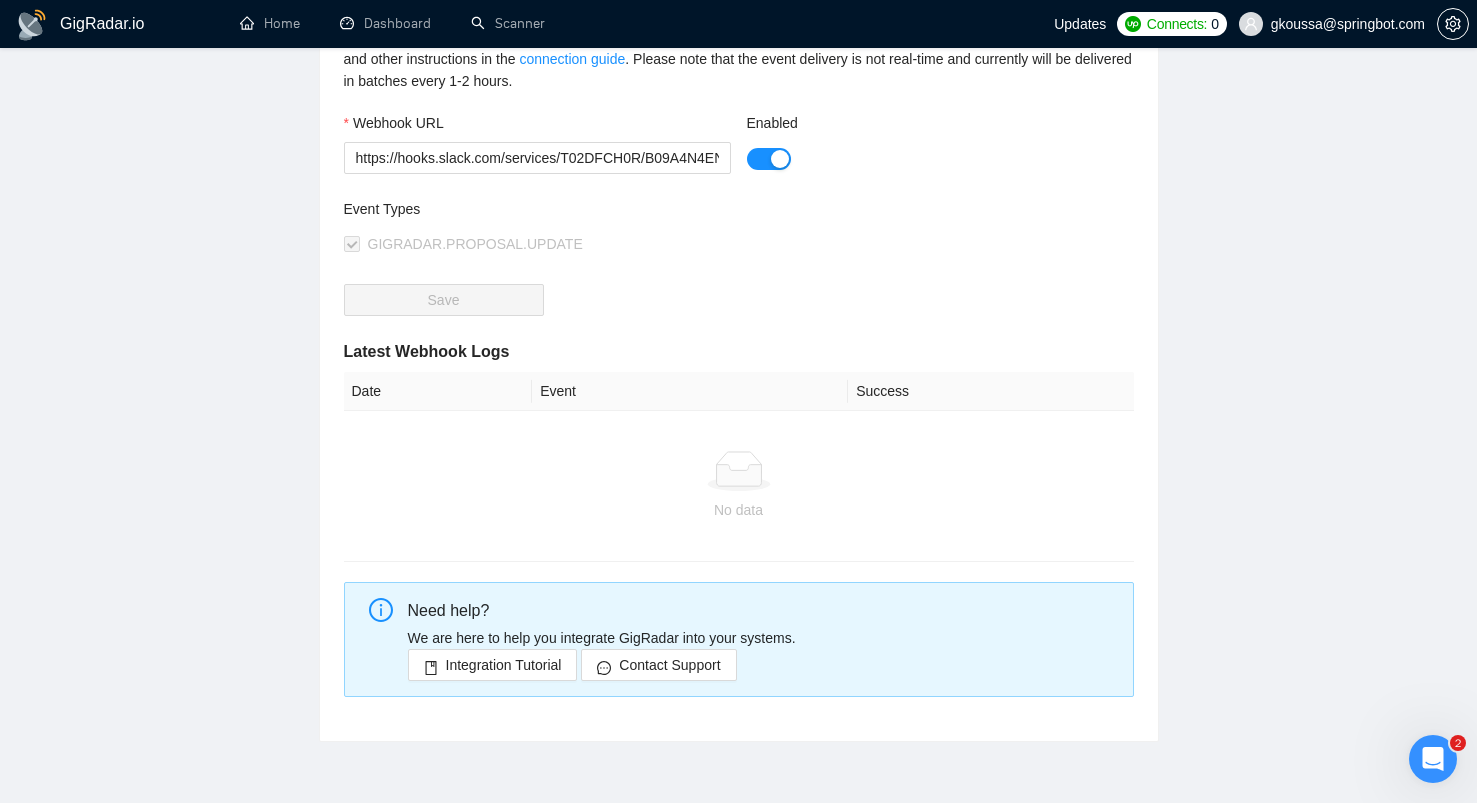 click on "Custom Integration (Webhook) GigRadar will send POST requests to the specified endpoint upon the occurrence of certain events. Find an example payload and other instructions in the   connection guide . Please note that the event delivery is not real-time and currently will be delivered in batches every 1-2 hours. Webhook URL https://hooks.slack.com/services/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 Enabled Event Types GIGRADAR.PROPOSAL.UPDATE Save Latest Webhook Logs Date Event Success No data Need help? We are here to help you integrate GigRadar into your systems. Integration Tutorial   Contact Support" at bounding box center (739, 339) 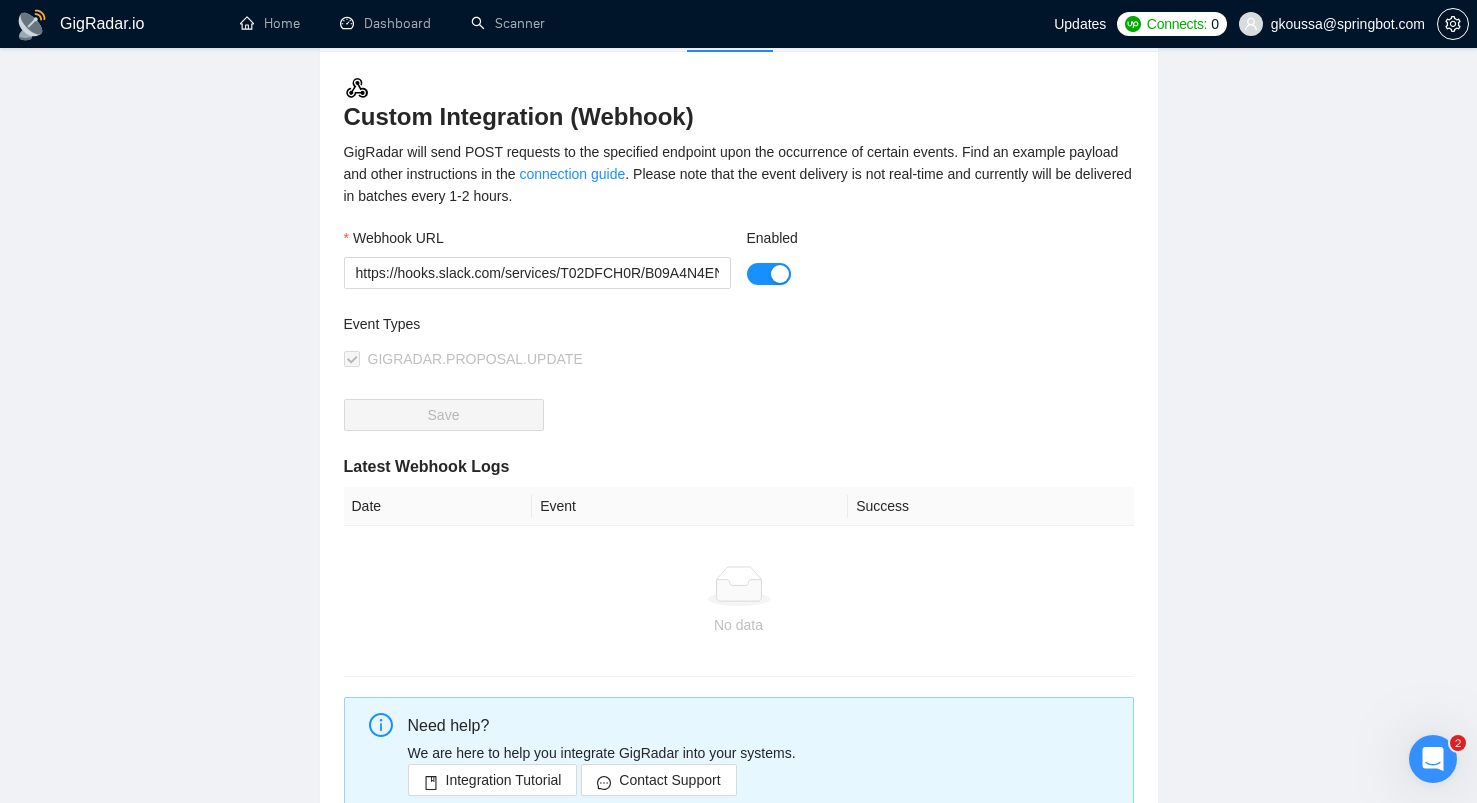 scroll, scrollTop: 115, scrollLeft: 0, axis: vertical 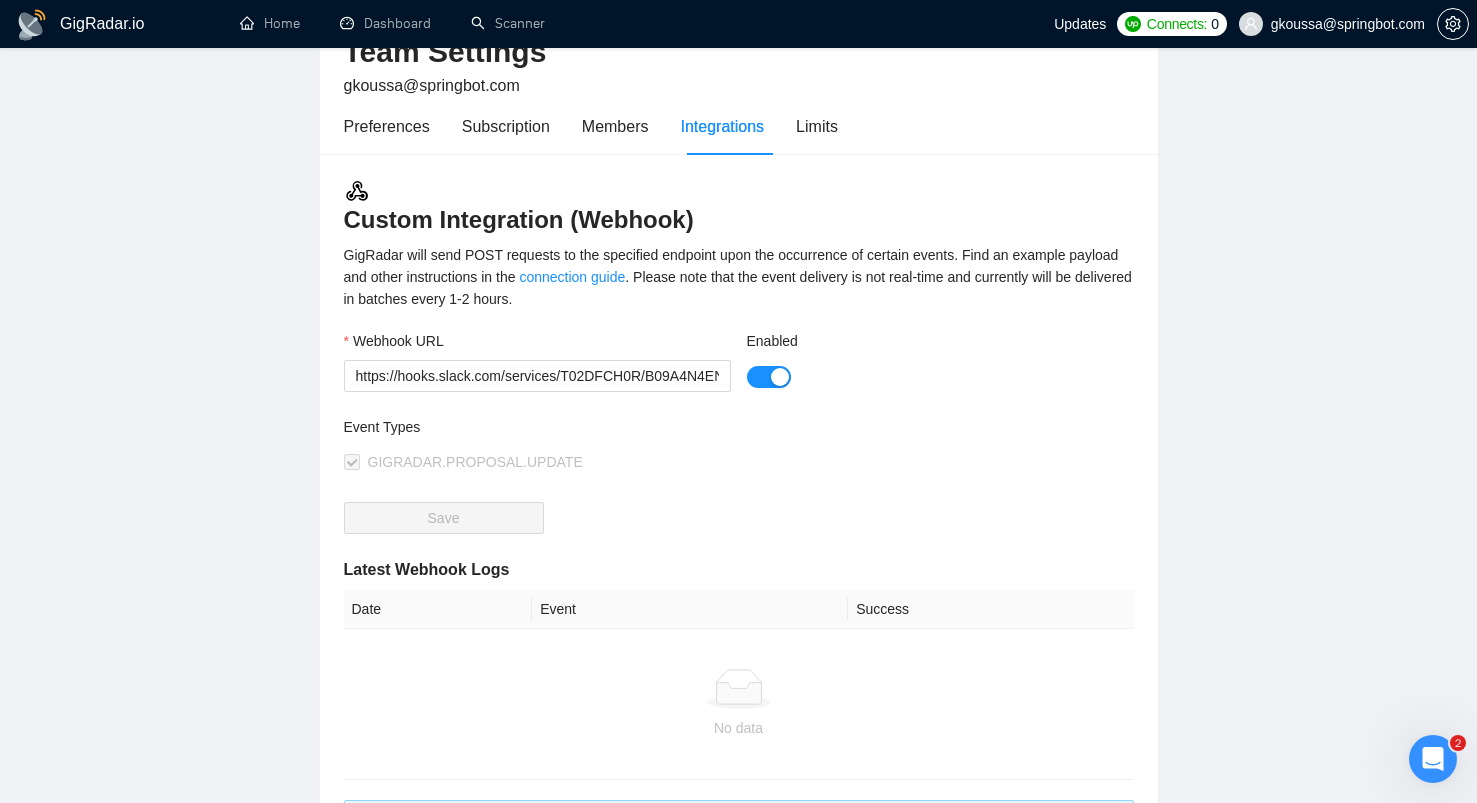 click on "No data" at bounding box center [739, 704] 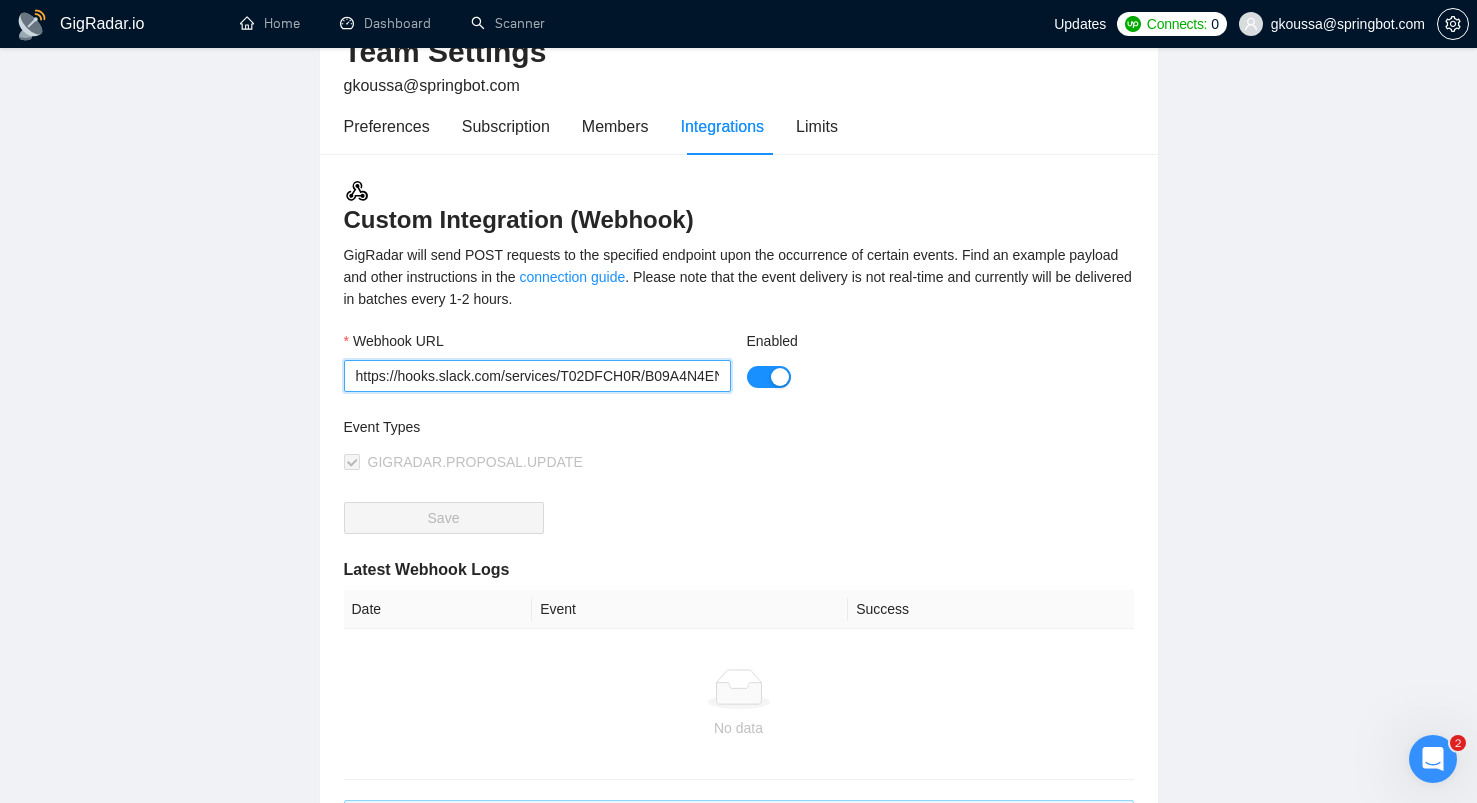 click on "https://hooks.slack.com/services/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" at bounding box center (537, 376) 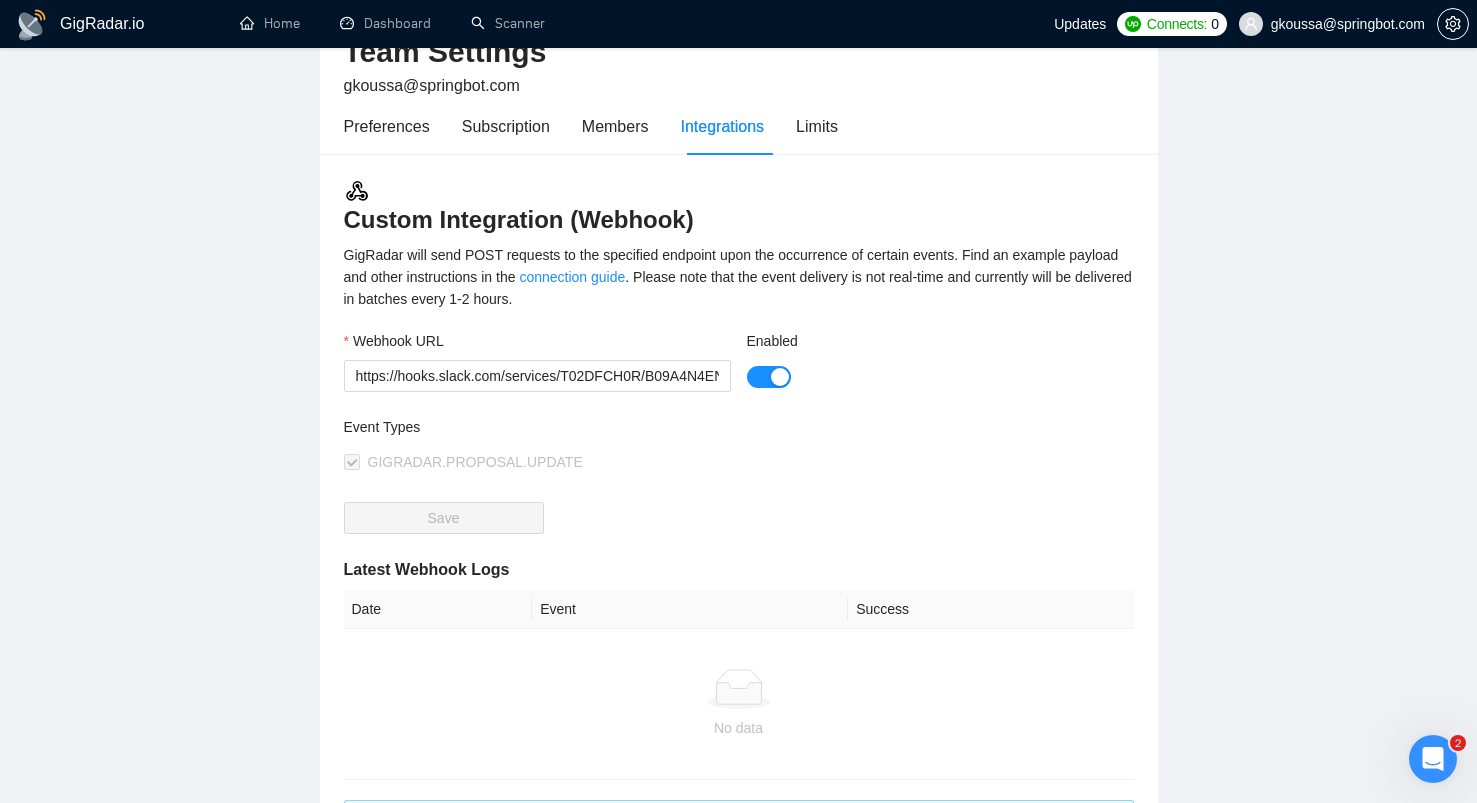 scroll, scrollTop: 0, scrollLeft: 0, axis: both 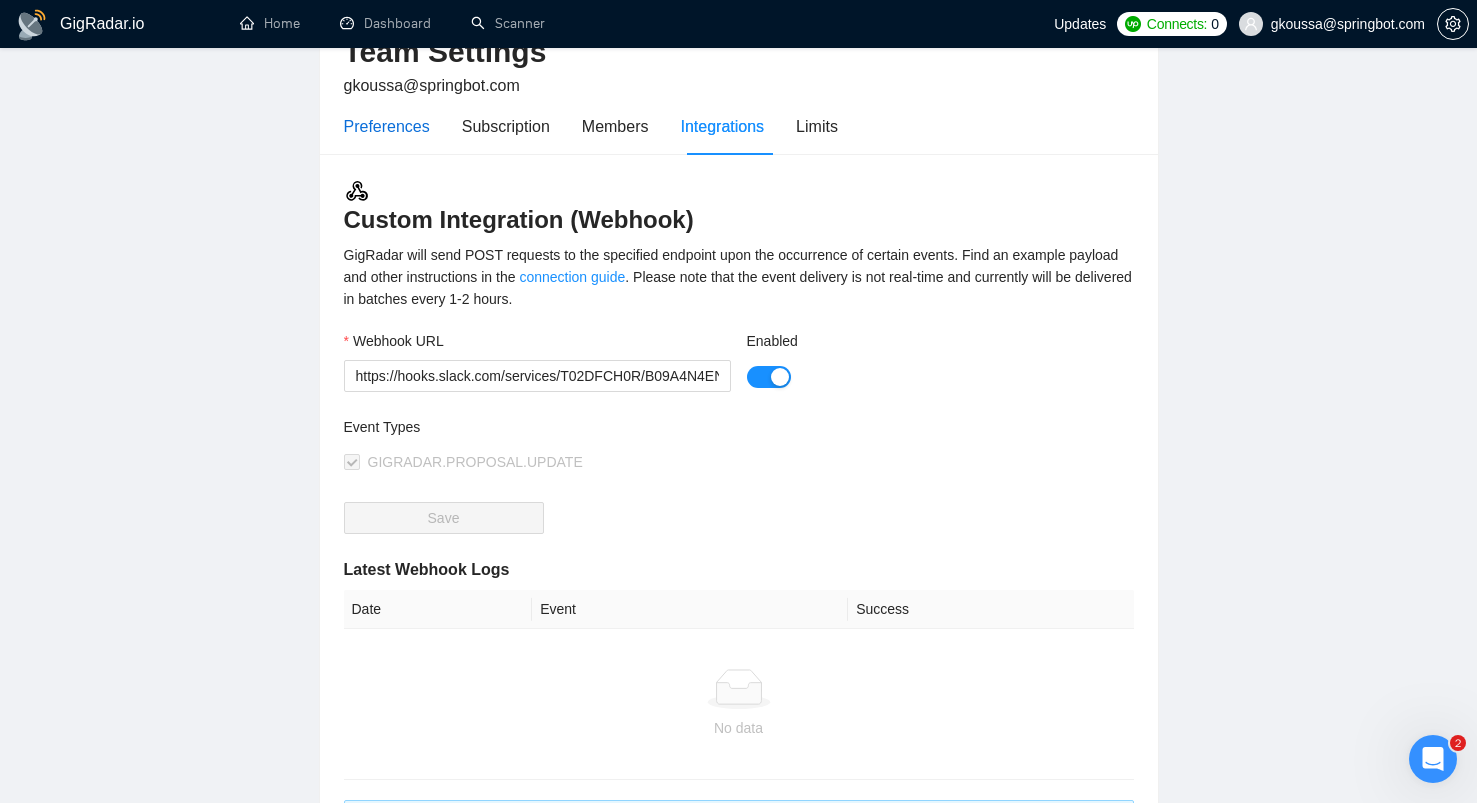 click on "Preferences" at bounding box center (387, 126) 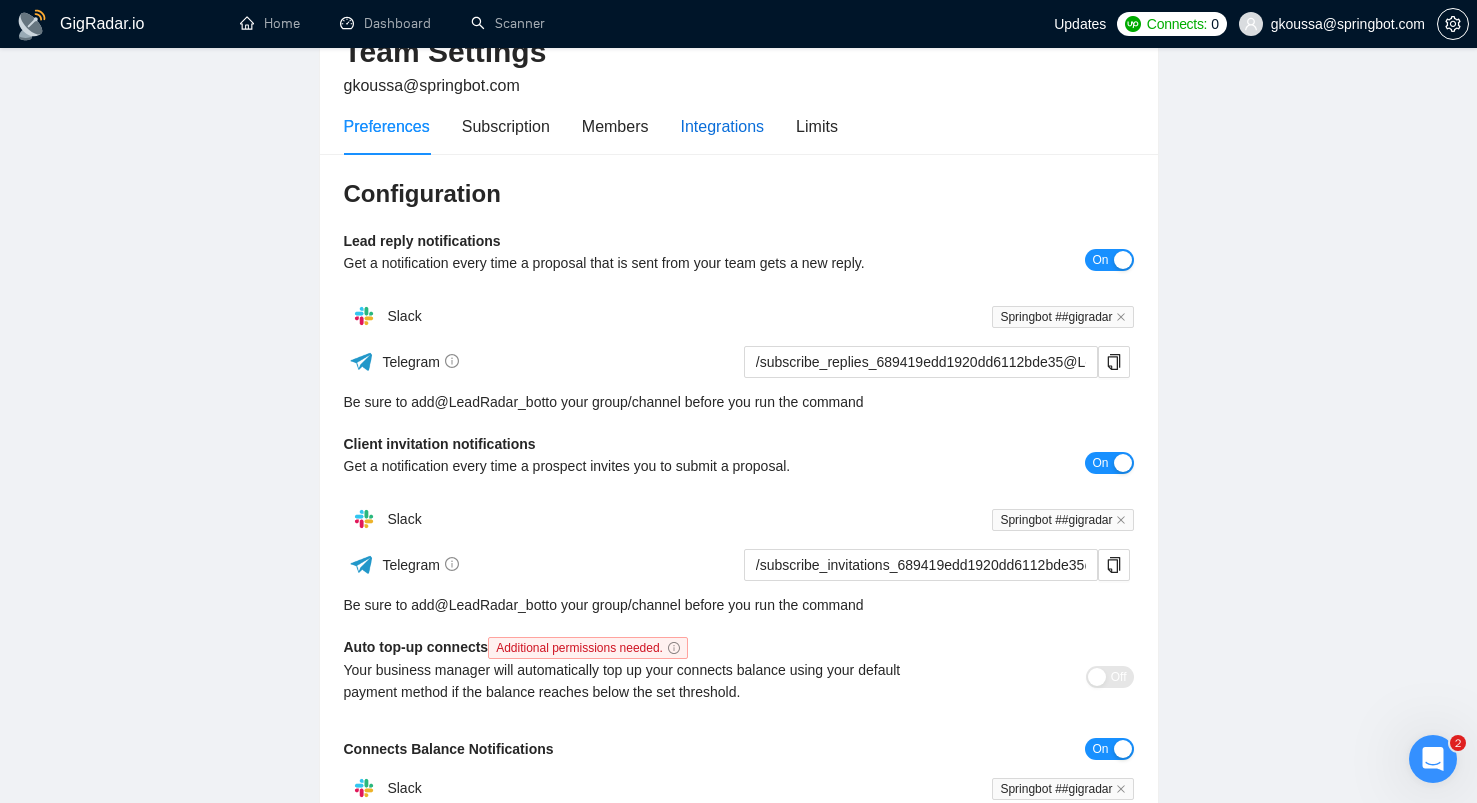 click on "Integrations" at bounding box center [723, 126] 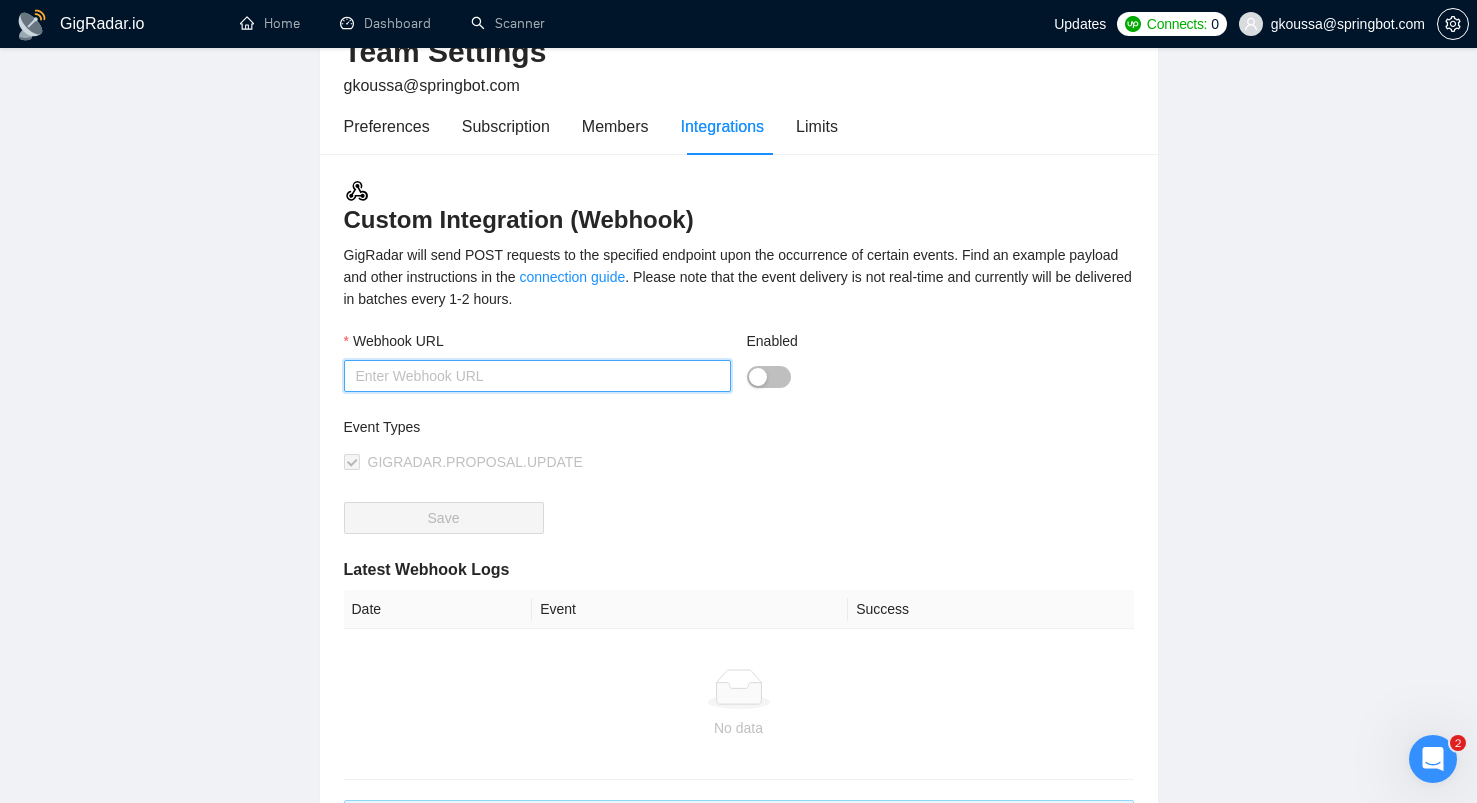click on "Webhook URL" at bounding box center [537, 376] 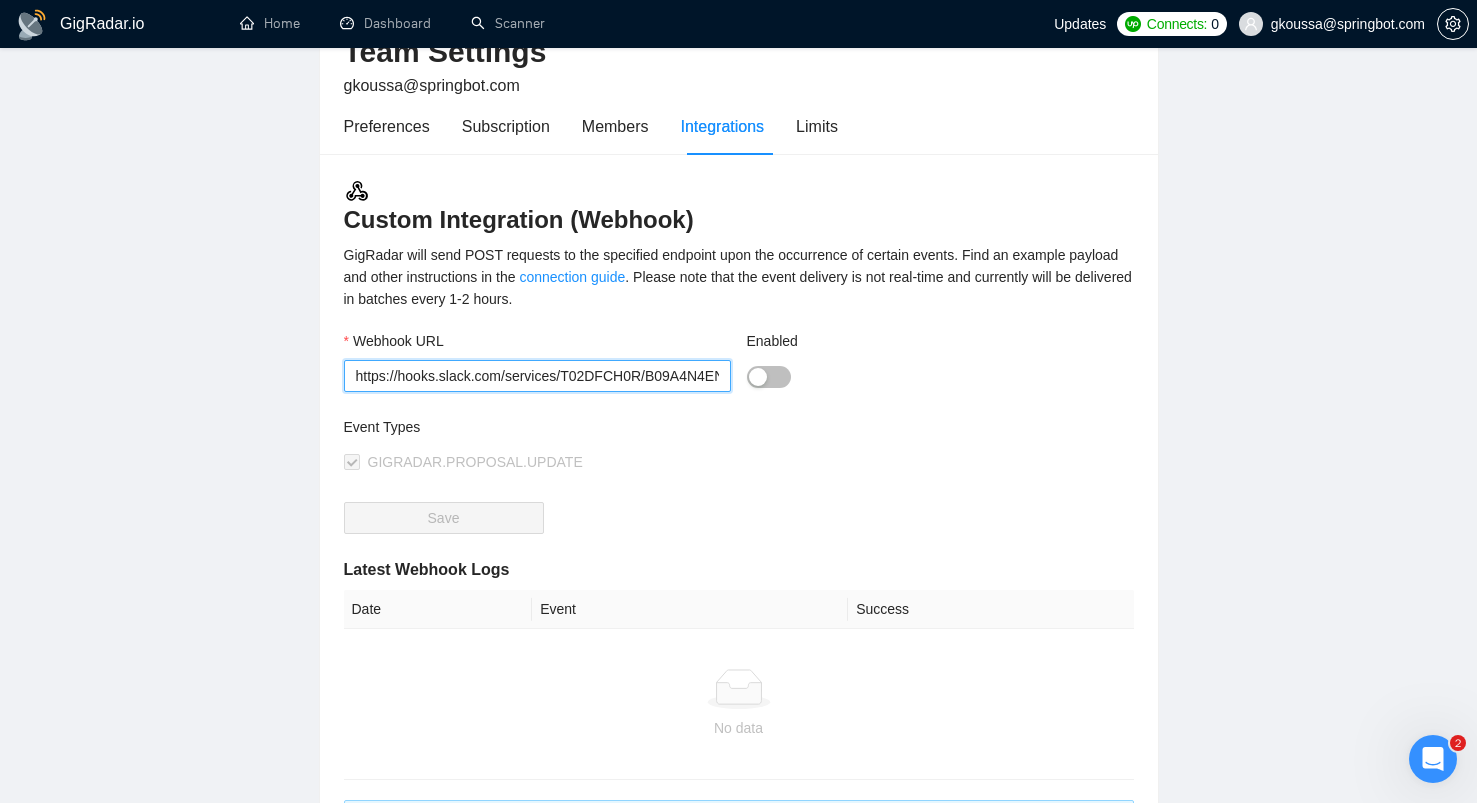 scroll, scrollTop: 0, scrollLeft: 236, axis: horizontal 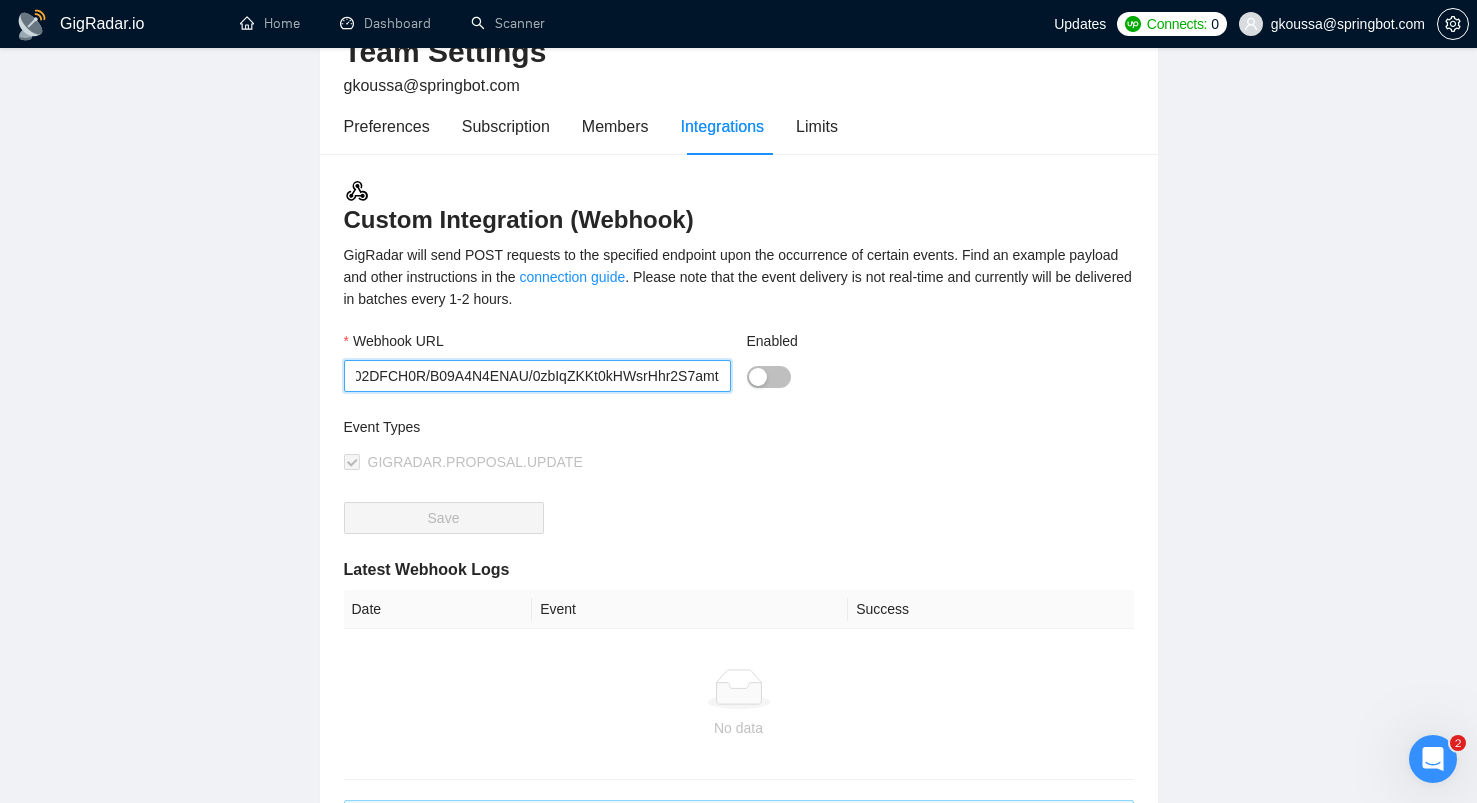 type on "https://hooks.slack.com/services/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" 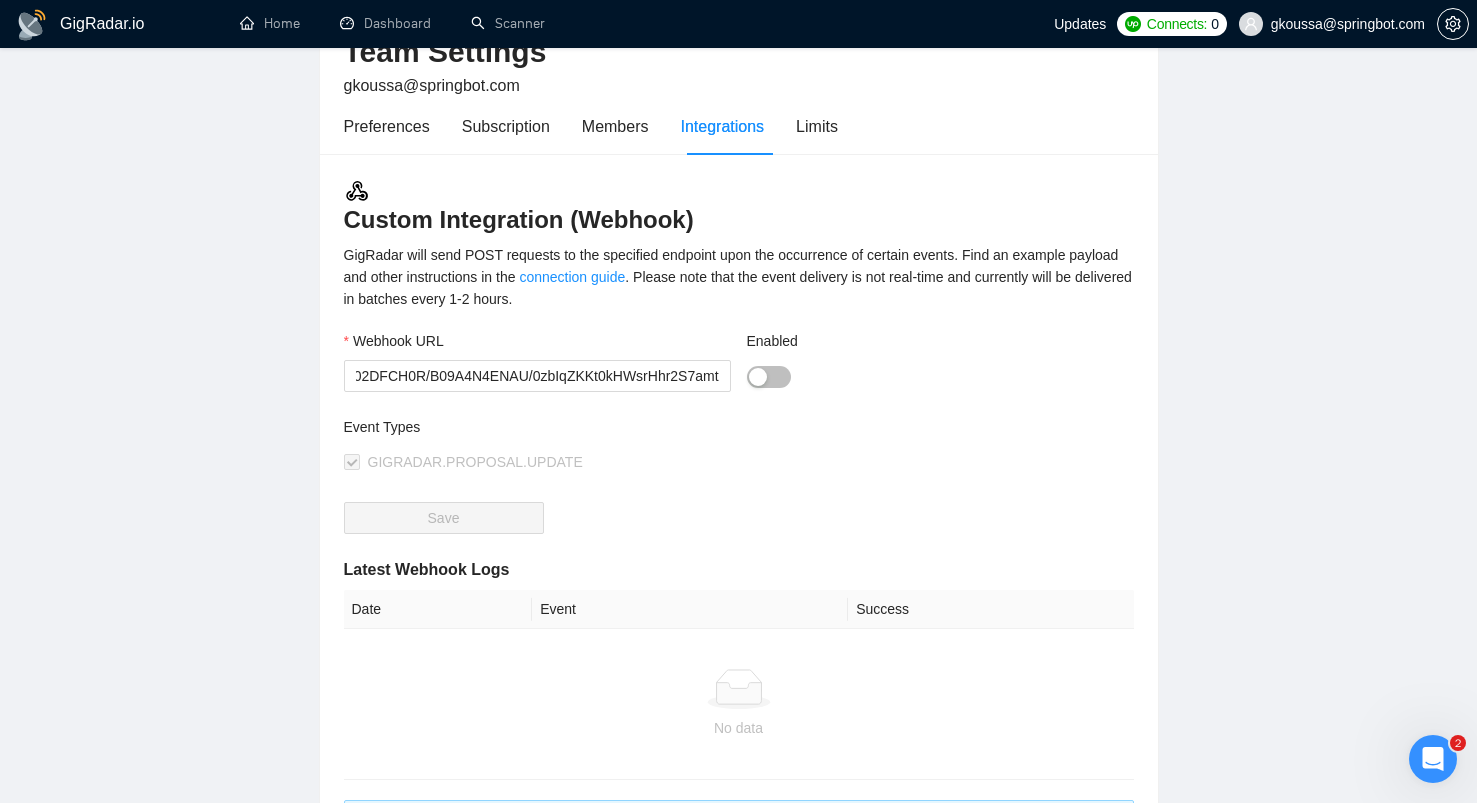 scroll, scrollTop: 0, scrollLeft: 0, axis: both 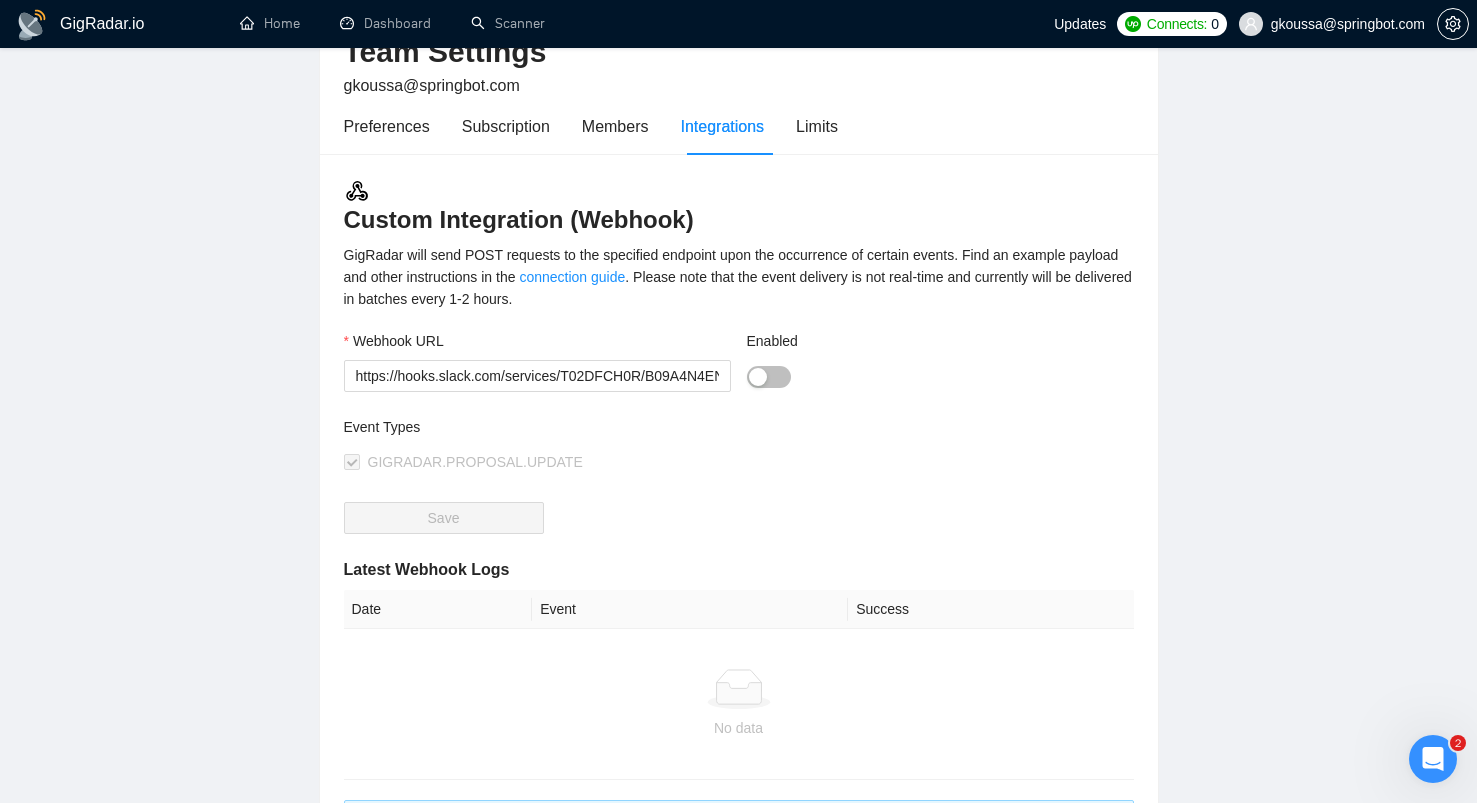 click at bounding box center [758, 377] 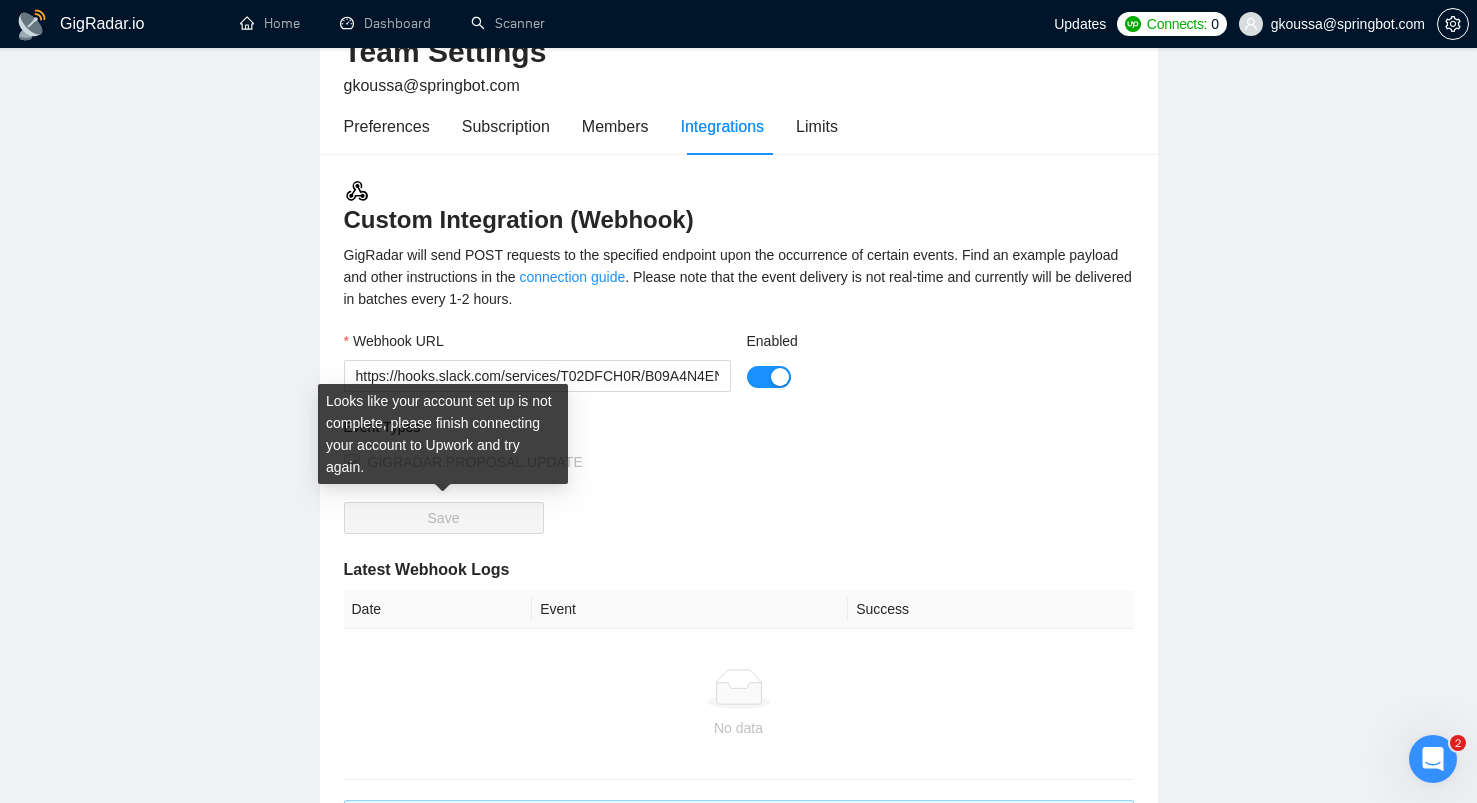 click on "Save" at bounding box center (444, 518) 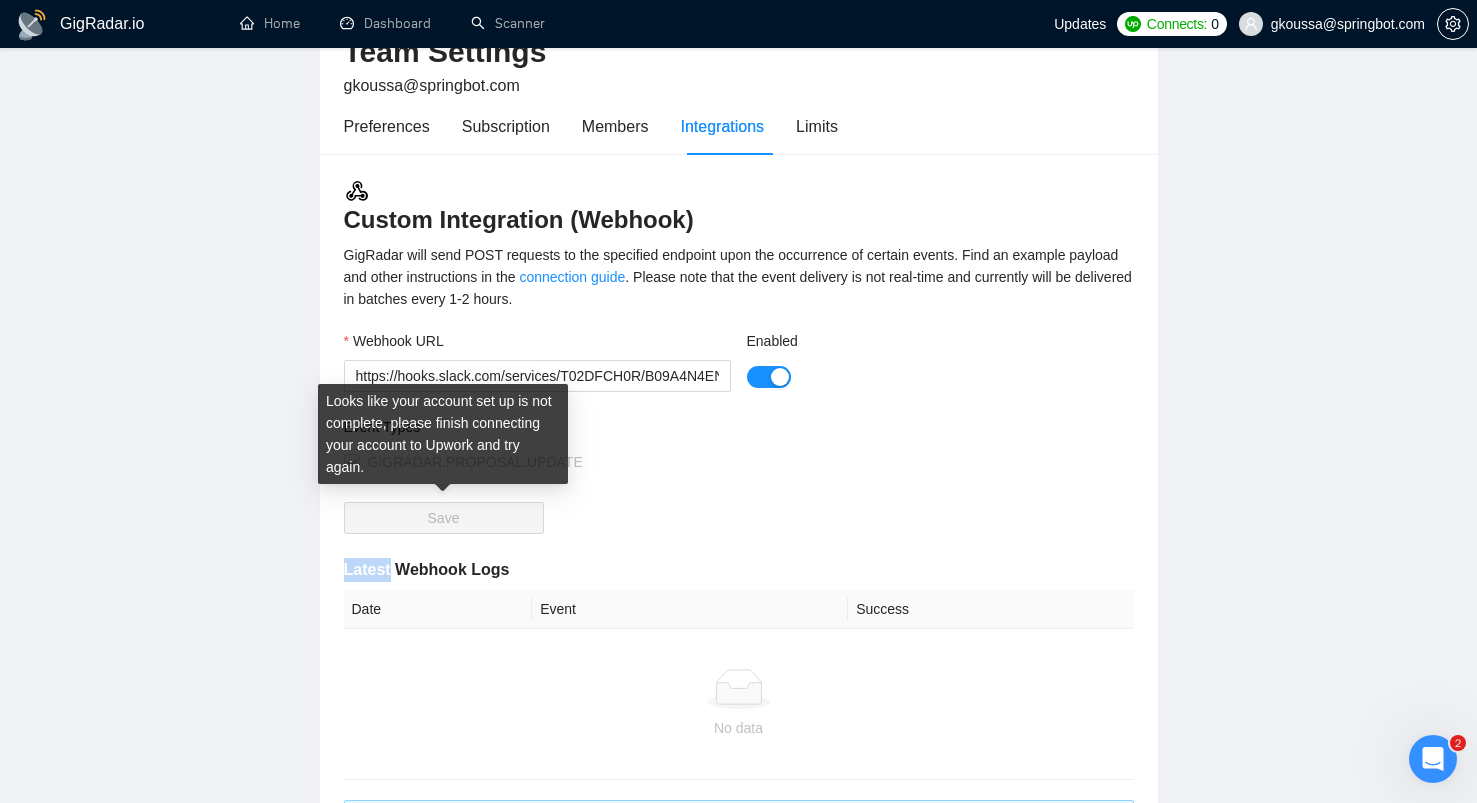 click on "Save" at bounding box center (444, 518) 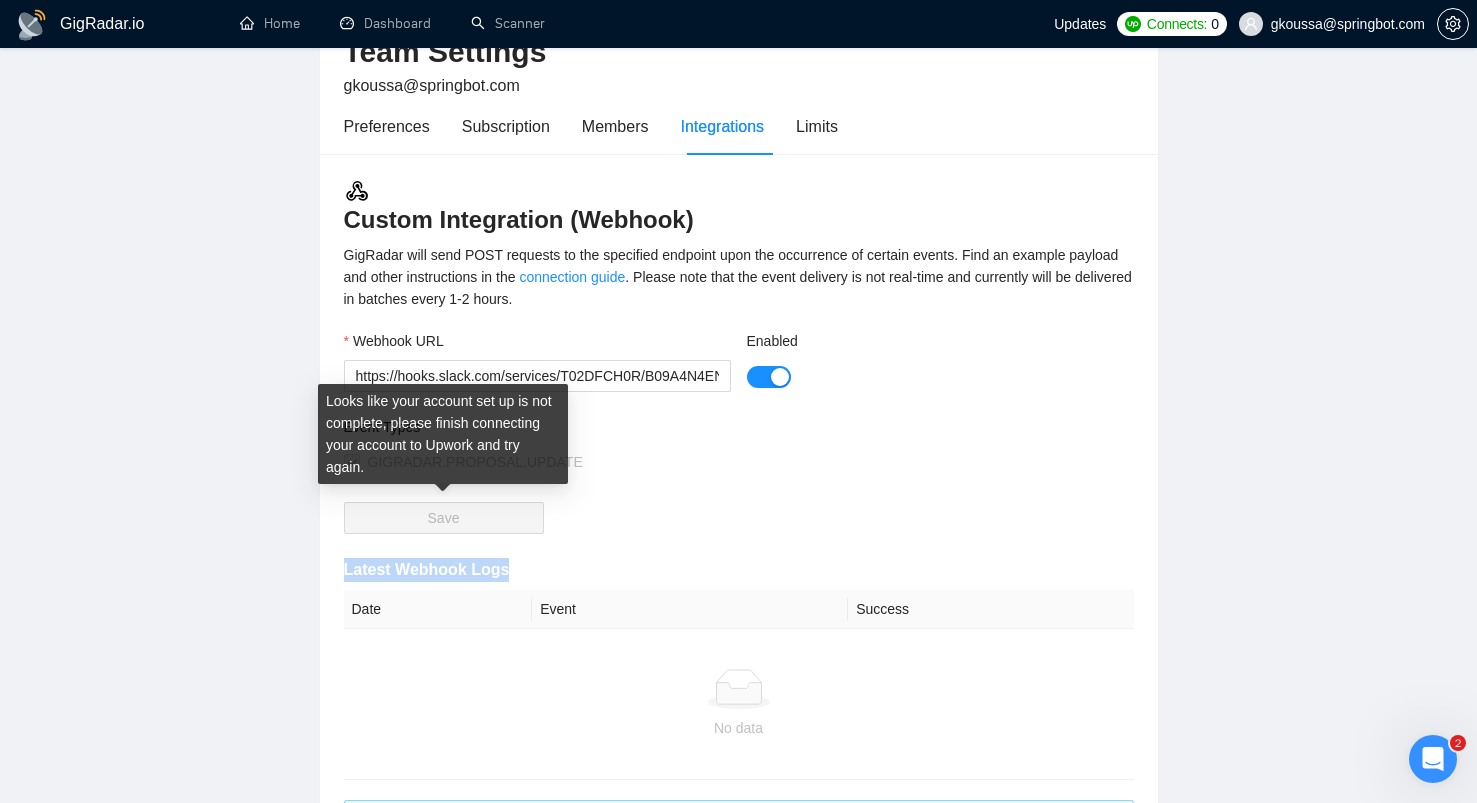 click on "Save" at bounding box center [444, 518] 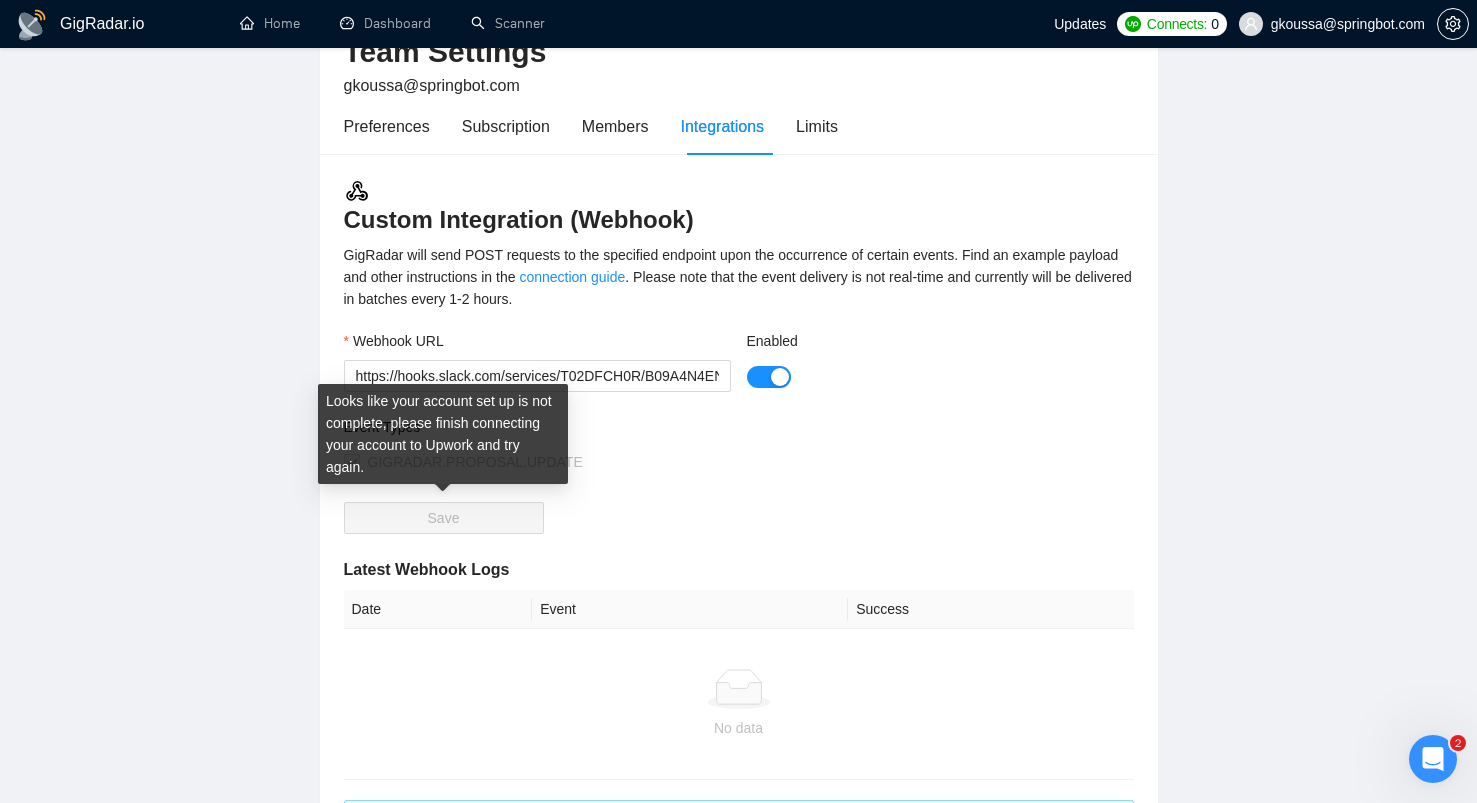 click on "Save" at bounding box center [444, 518] 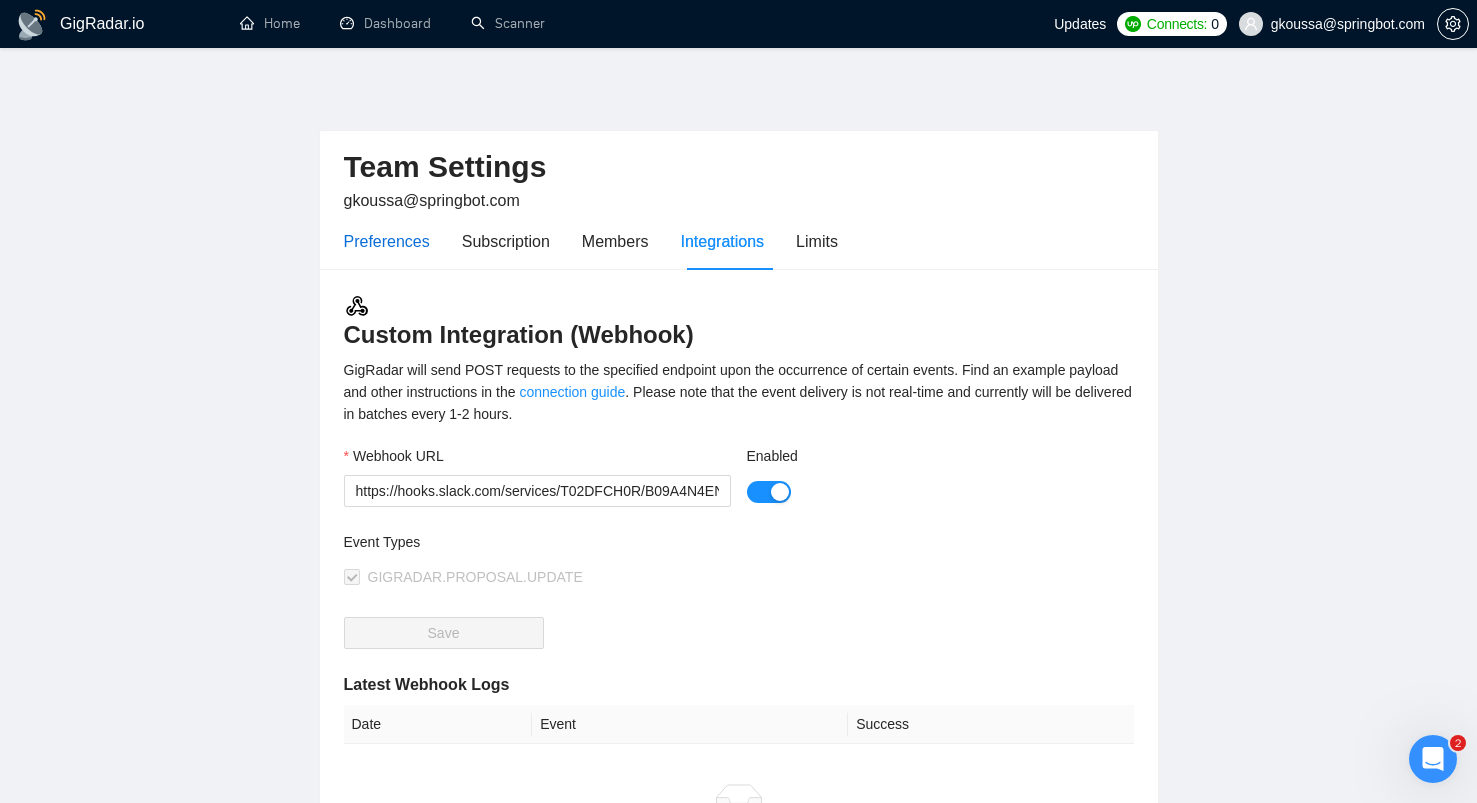 click on "Preferences" at bounding box center [387, 241] 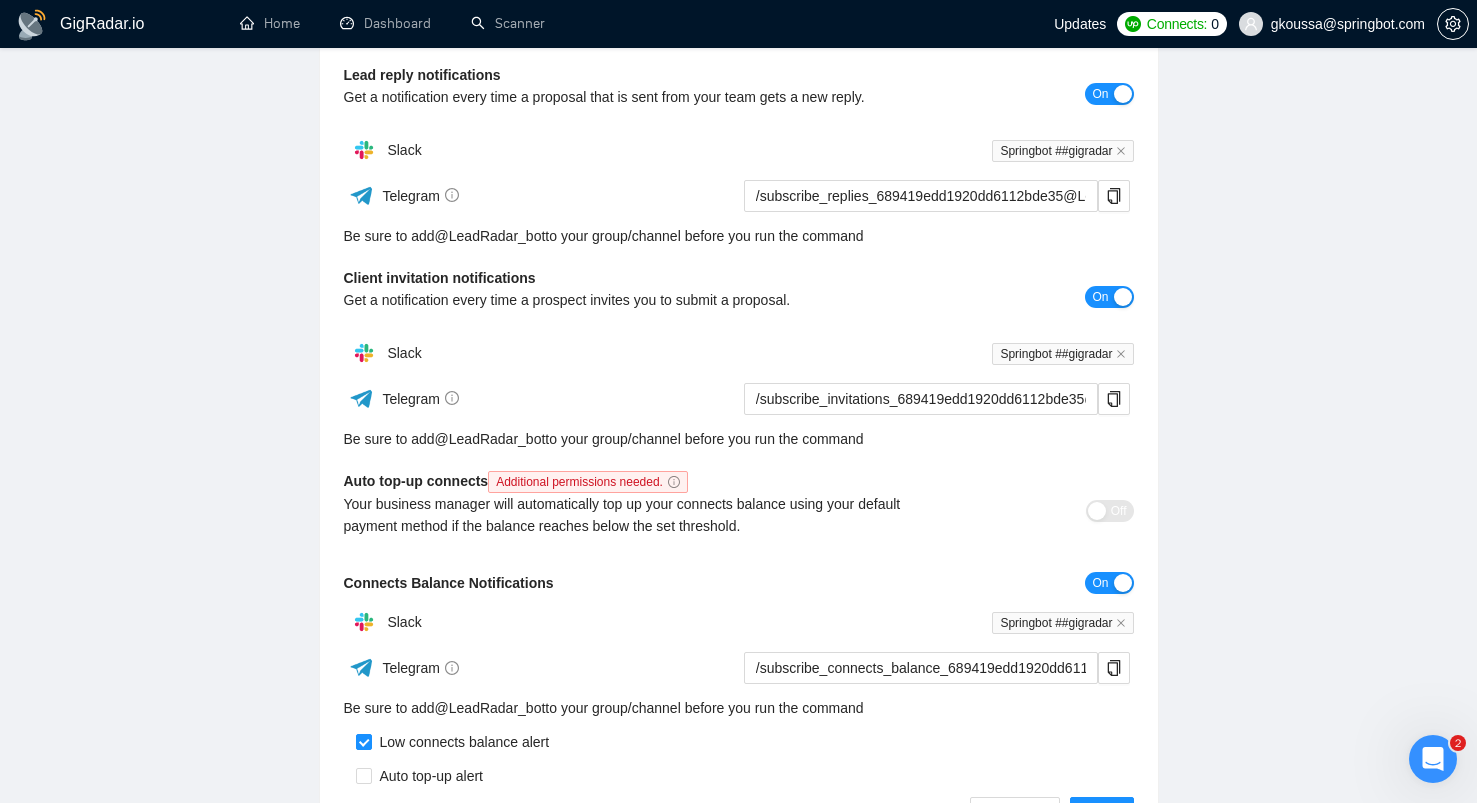scroll, scrollTop: 0, scrollLeft: 0, axis: both 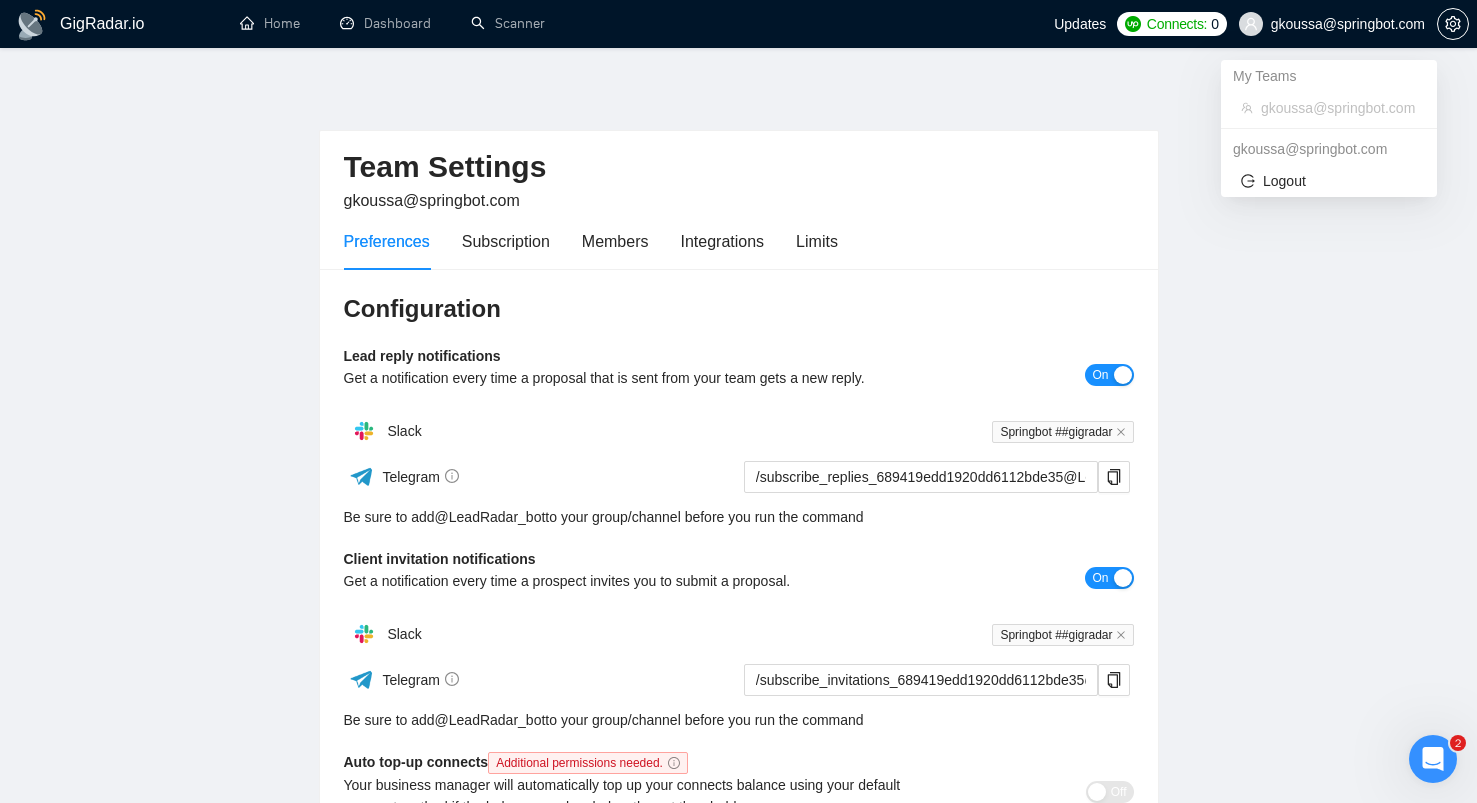 click on "Connects:" at bounding box center [1177, 24] 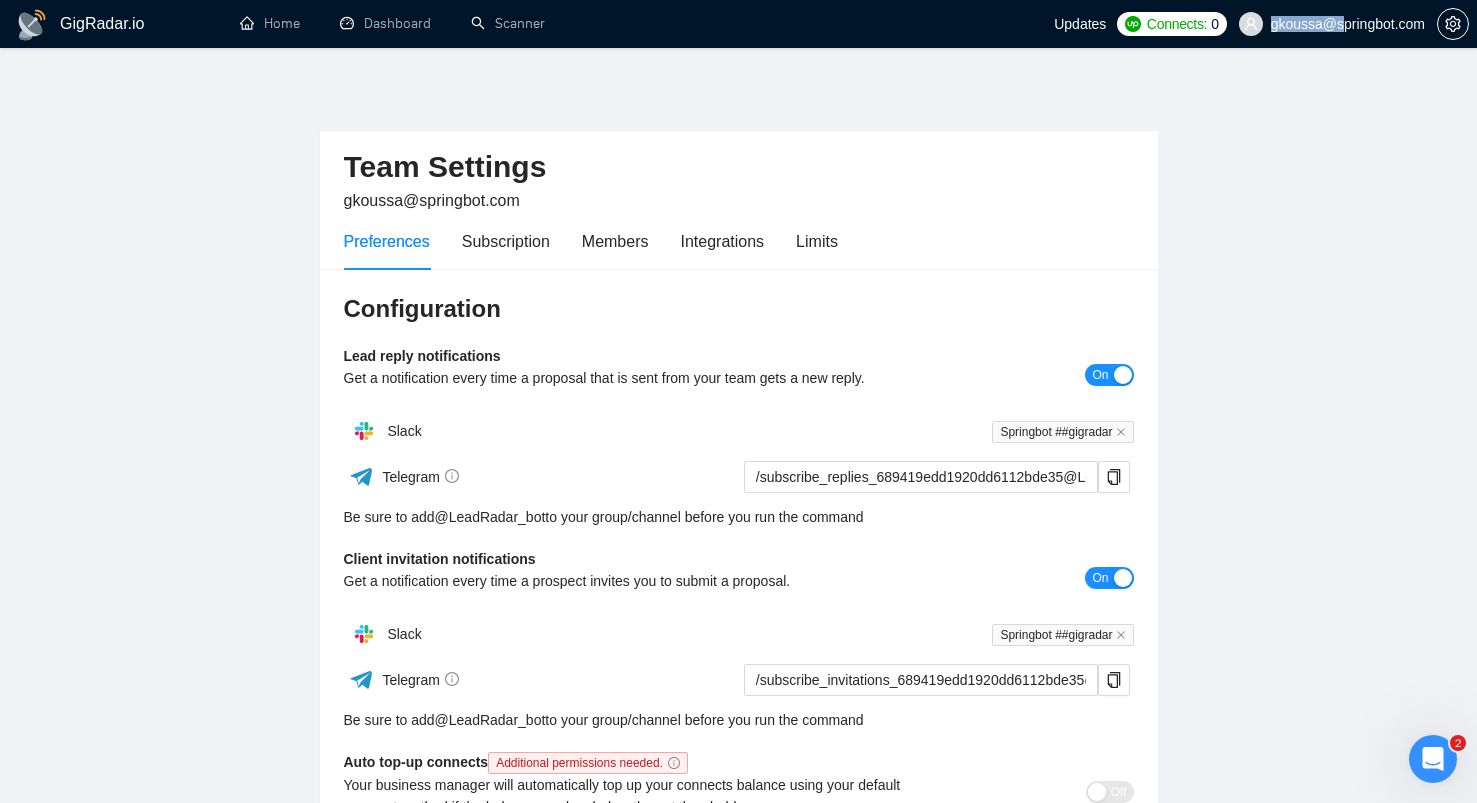 click on "gkoussa@springbot.com" at bounding box center (1332, 24) 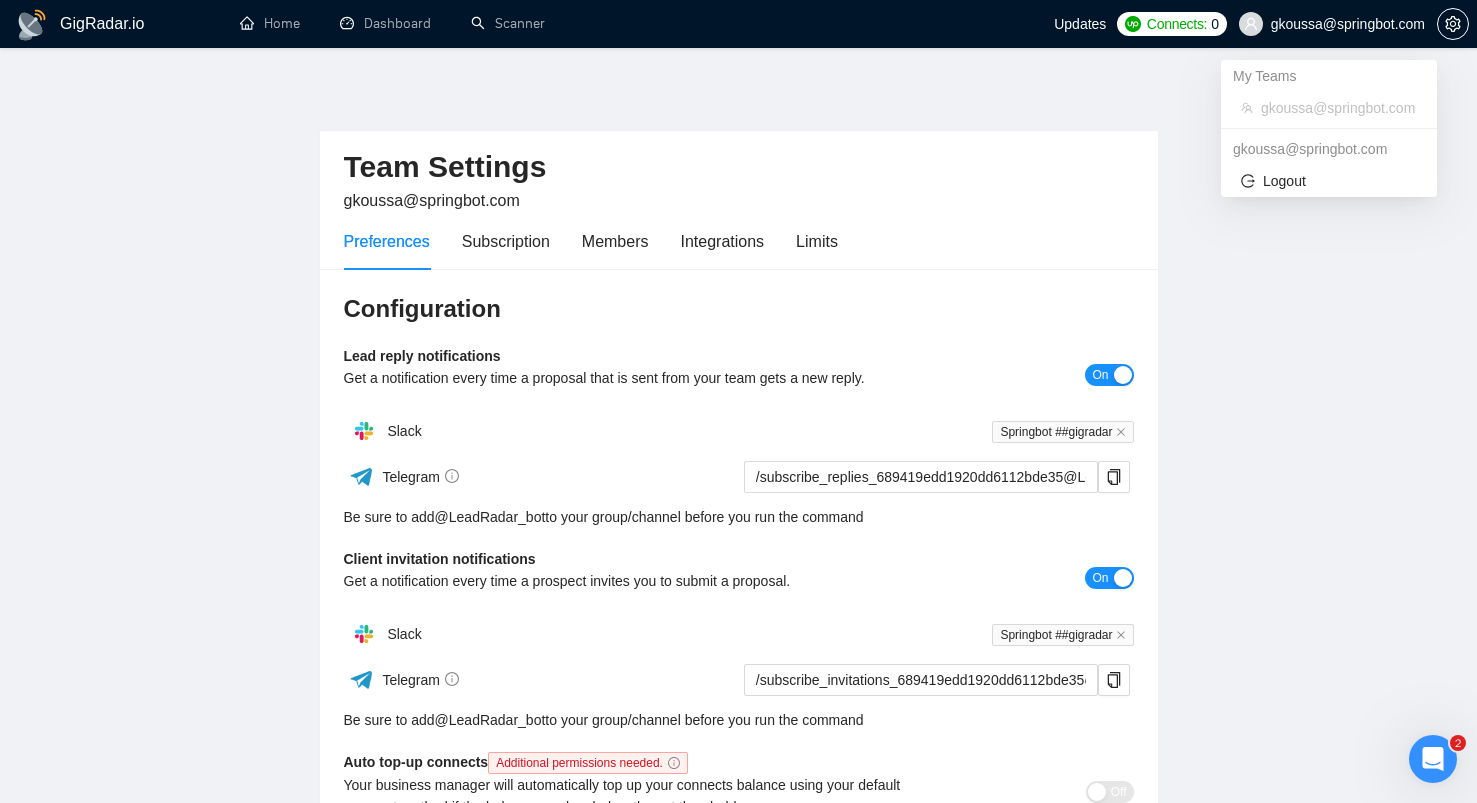 click on "gkoussa@springbot.com" at bounding box center [1332, 24] 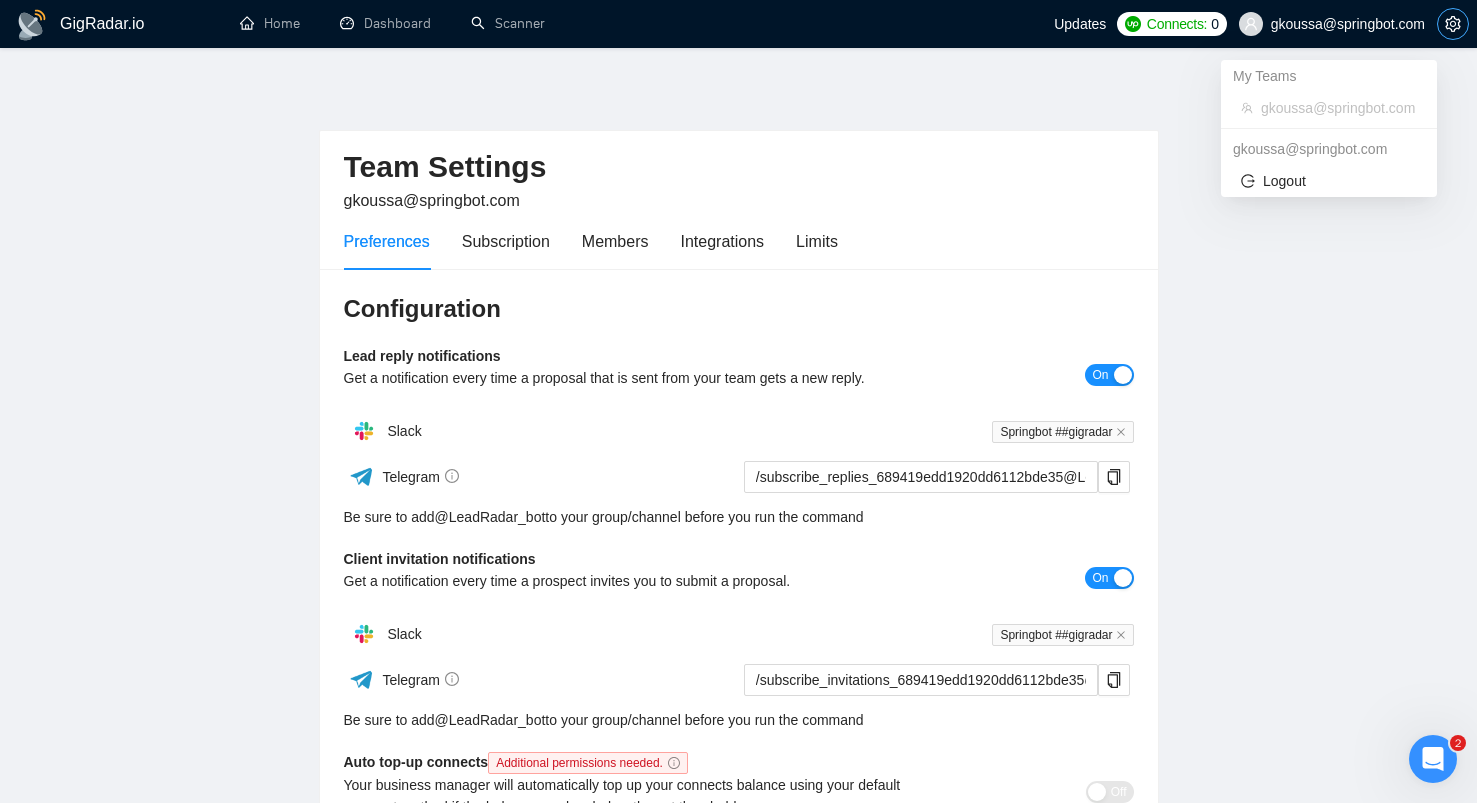 click 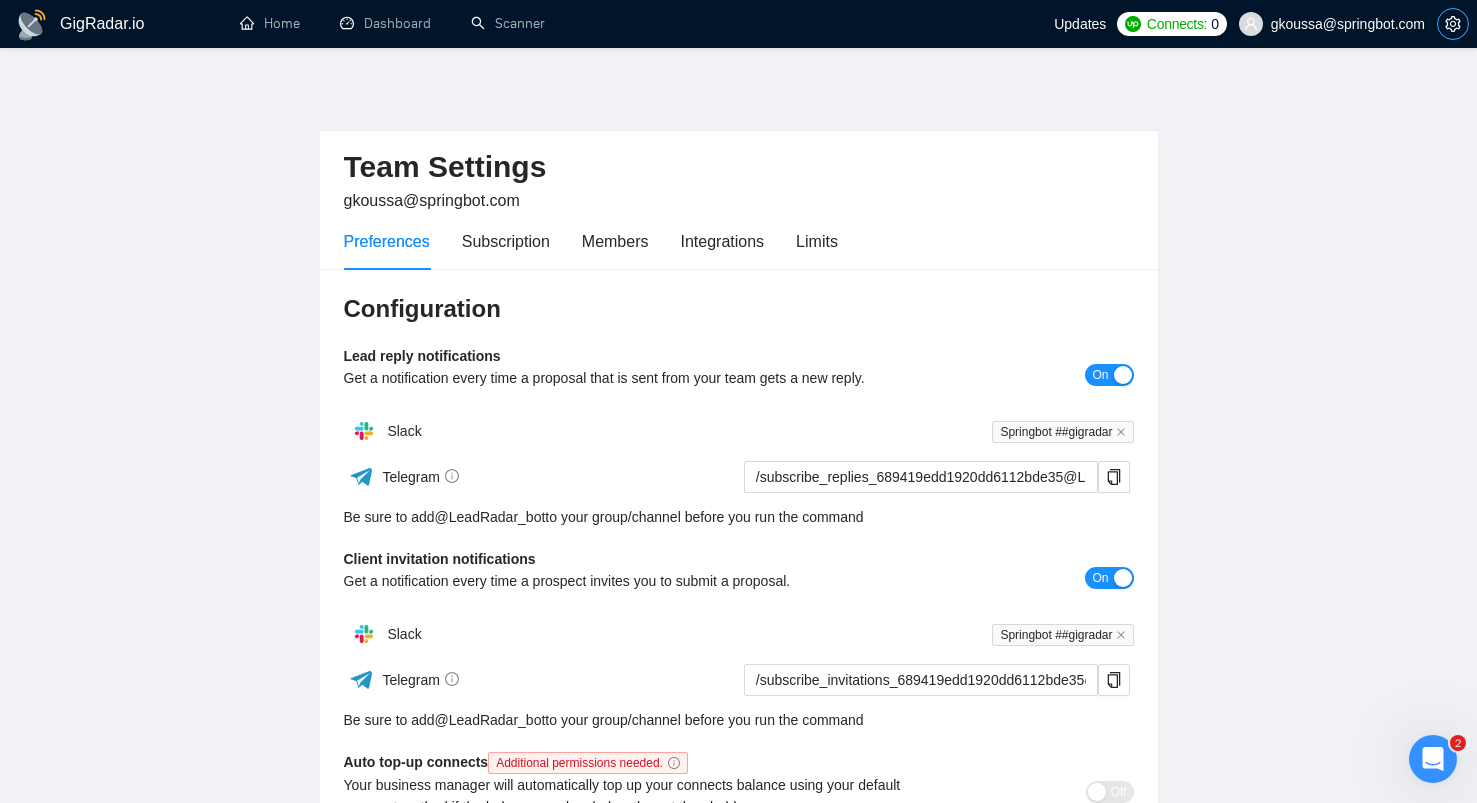 click 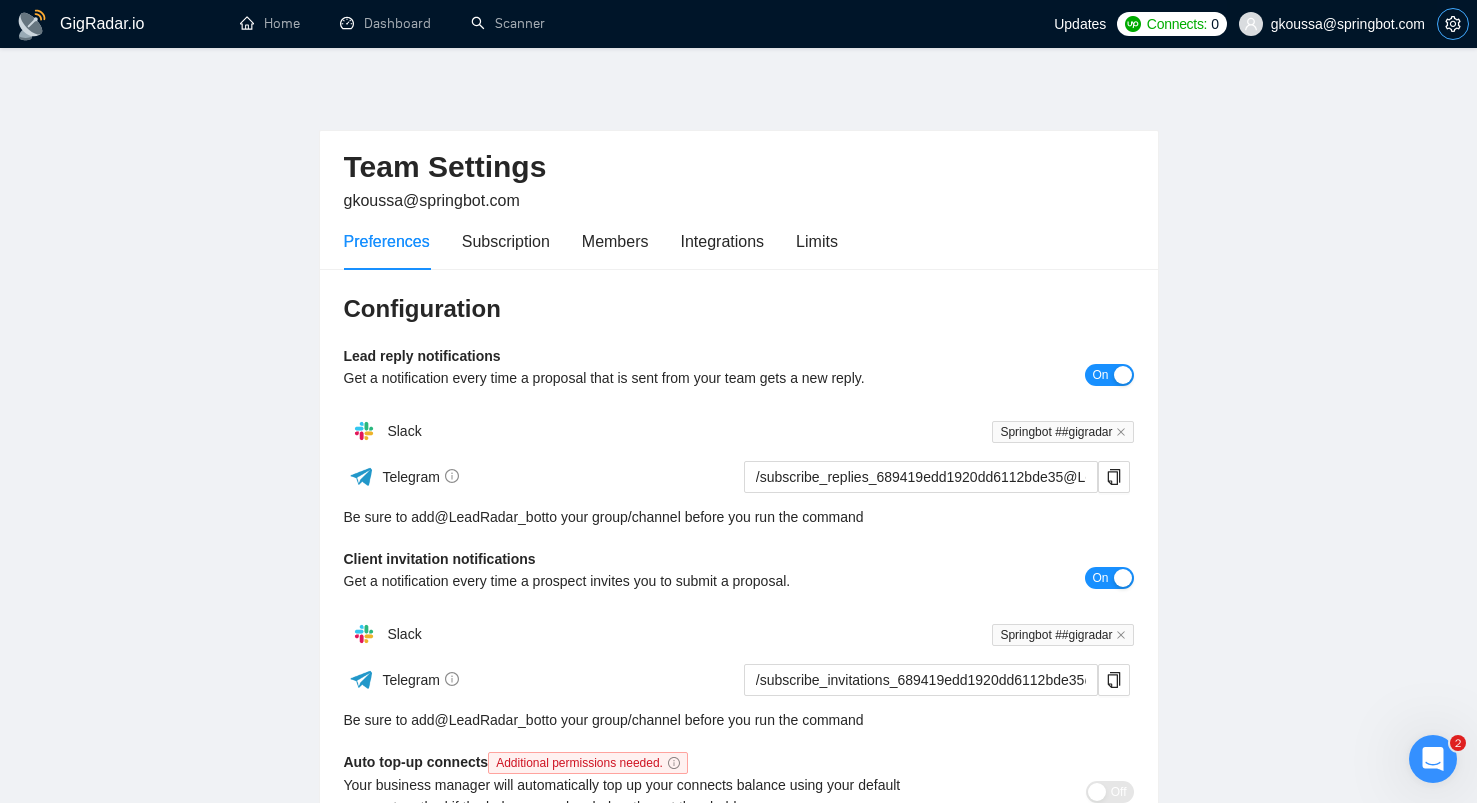 type 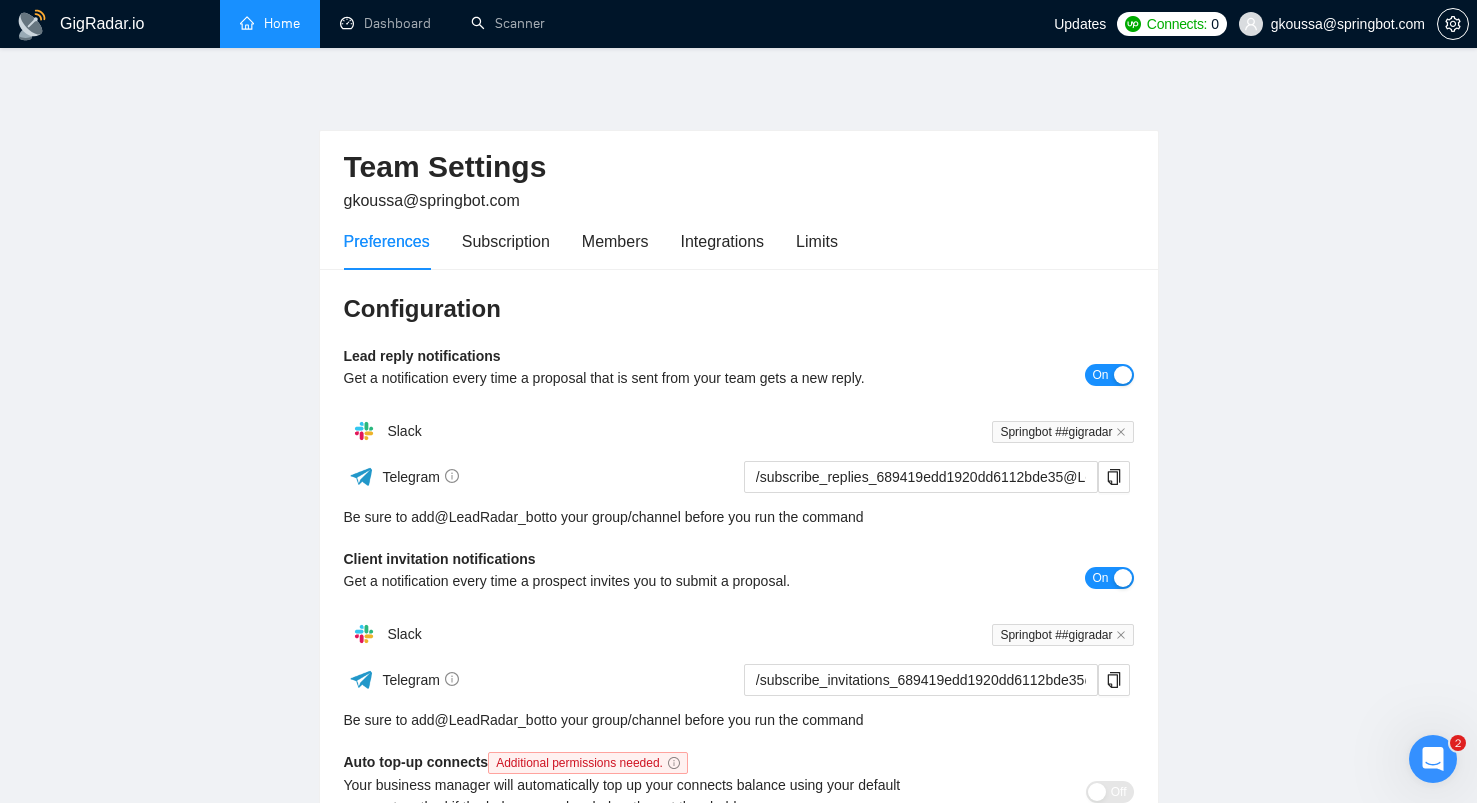 click on "Home" at bounding box center (270, 23) 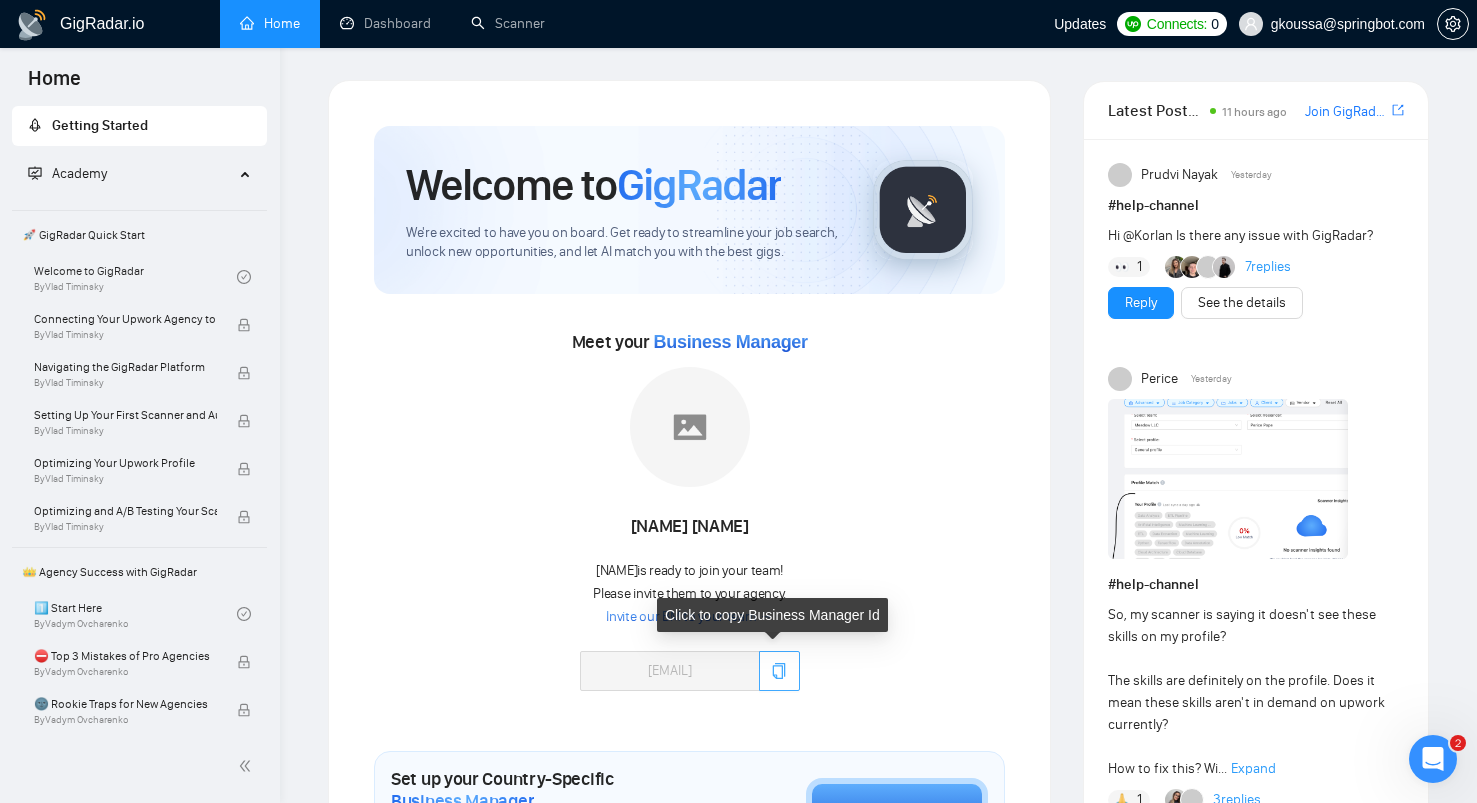 click at bounding box center [779, 671] 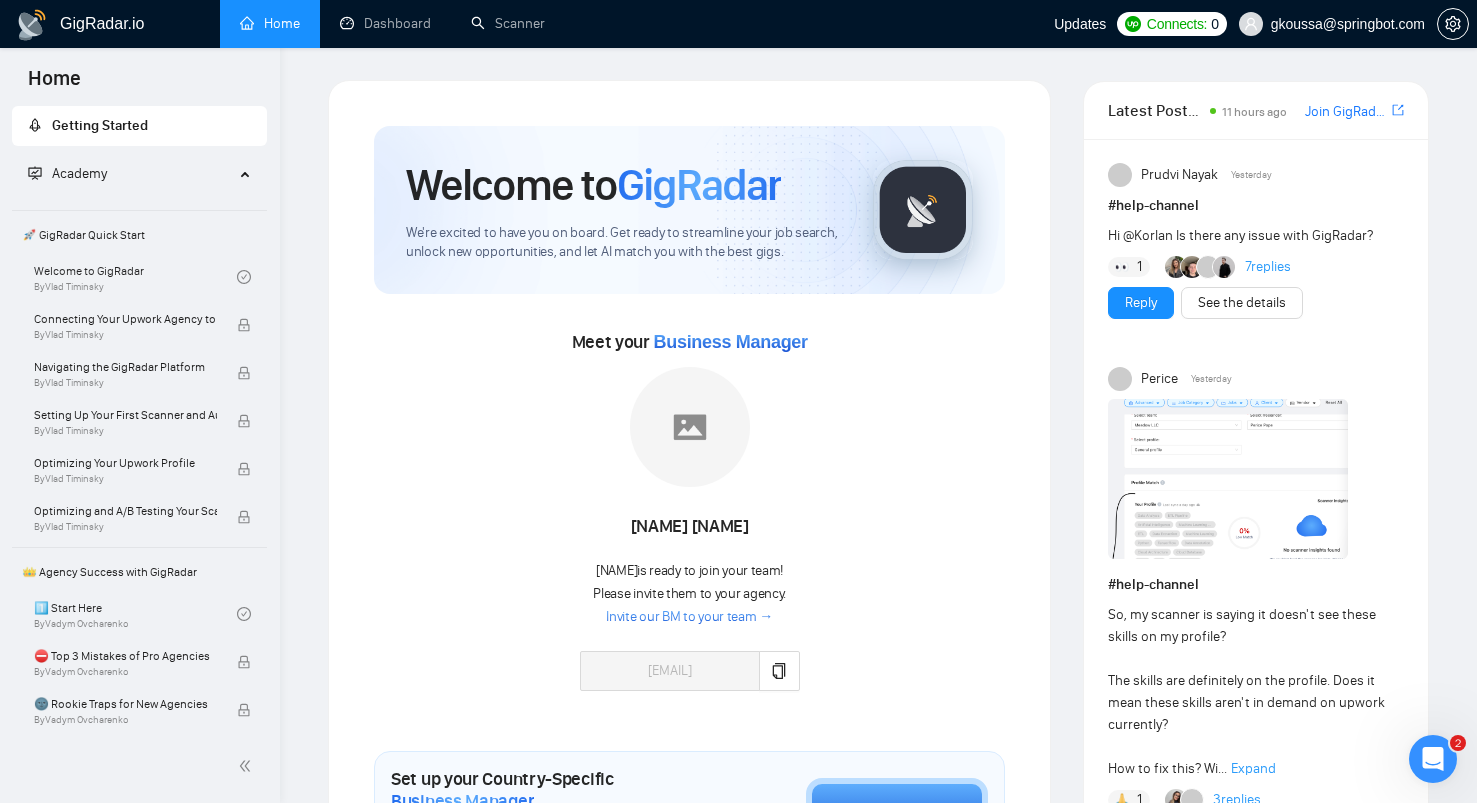 click on "Invite our BM to your team →" at bounding box center (689, 617) 